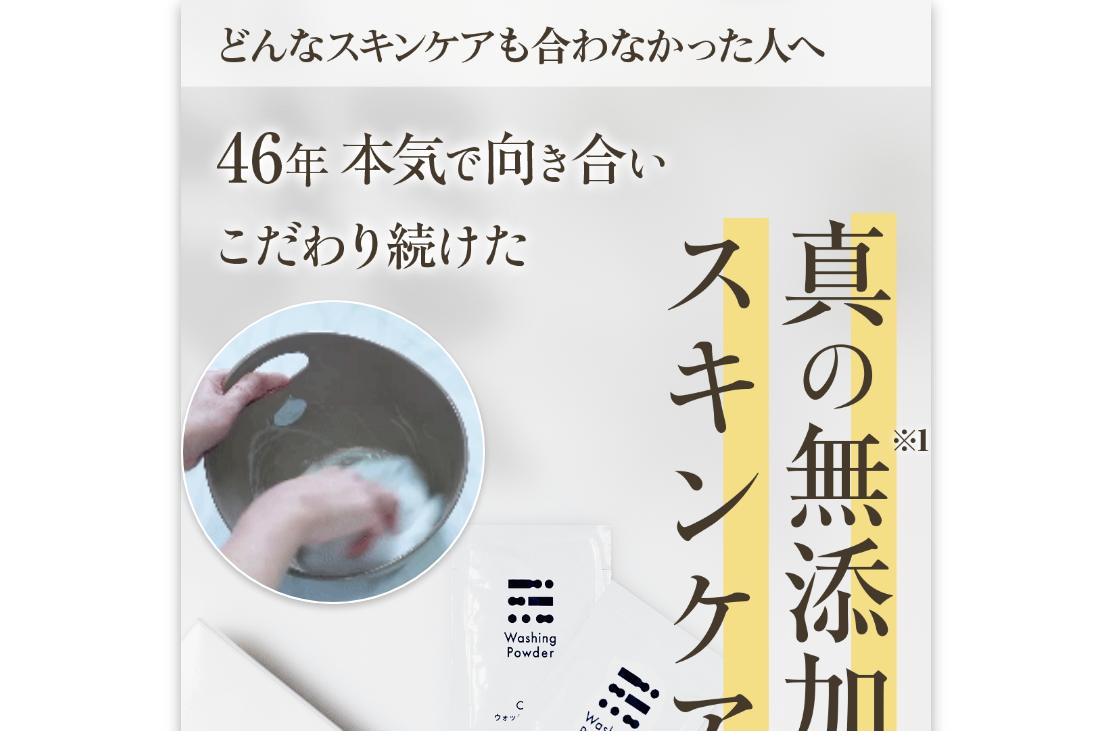 scroll, scrollTop: 352, scrollLeft: 0, axis: vertical 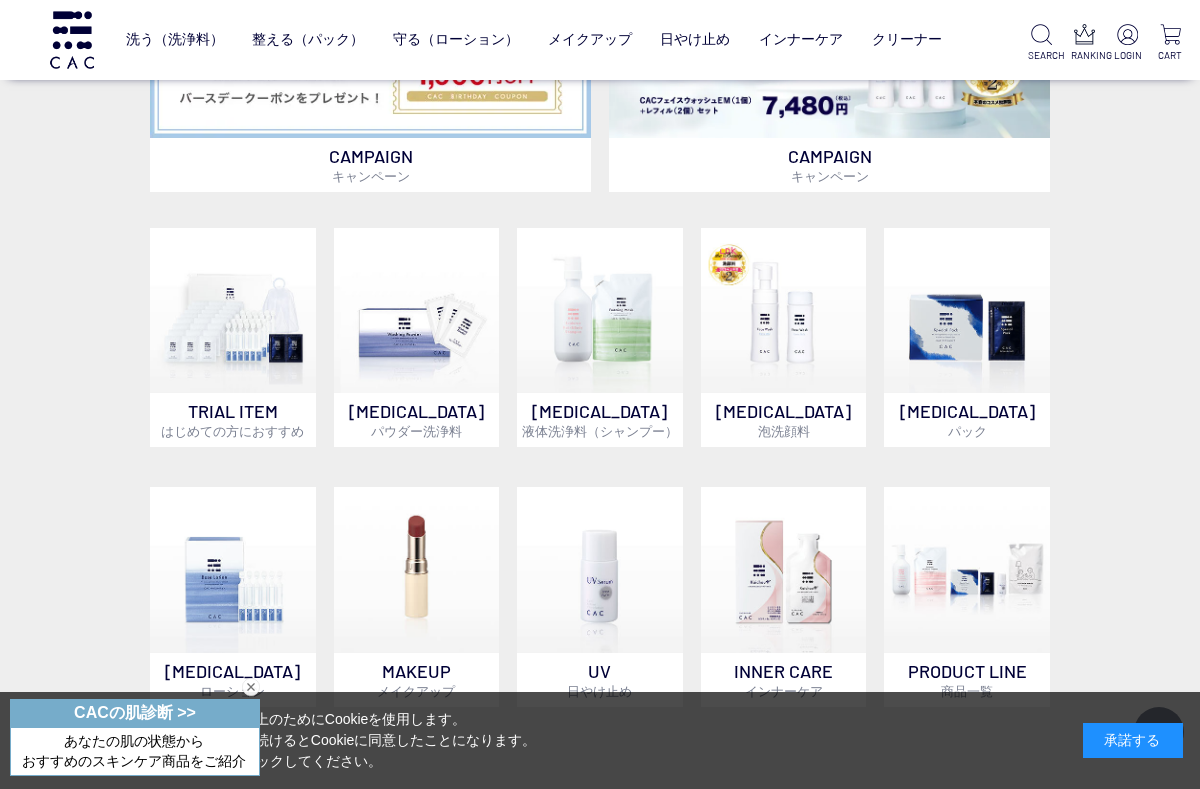 click at bounding box center [417, 570] 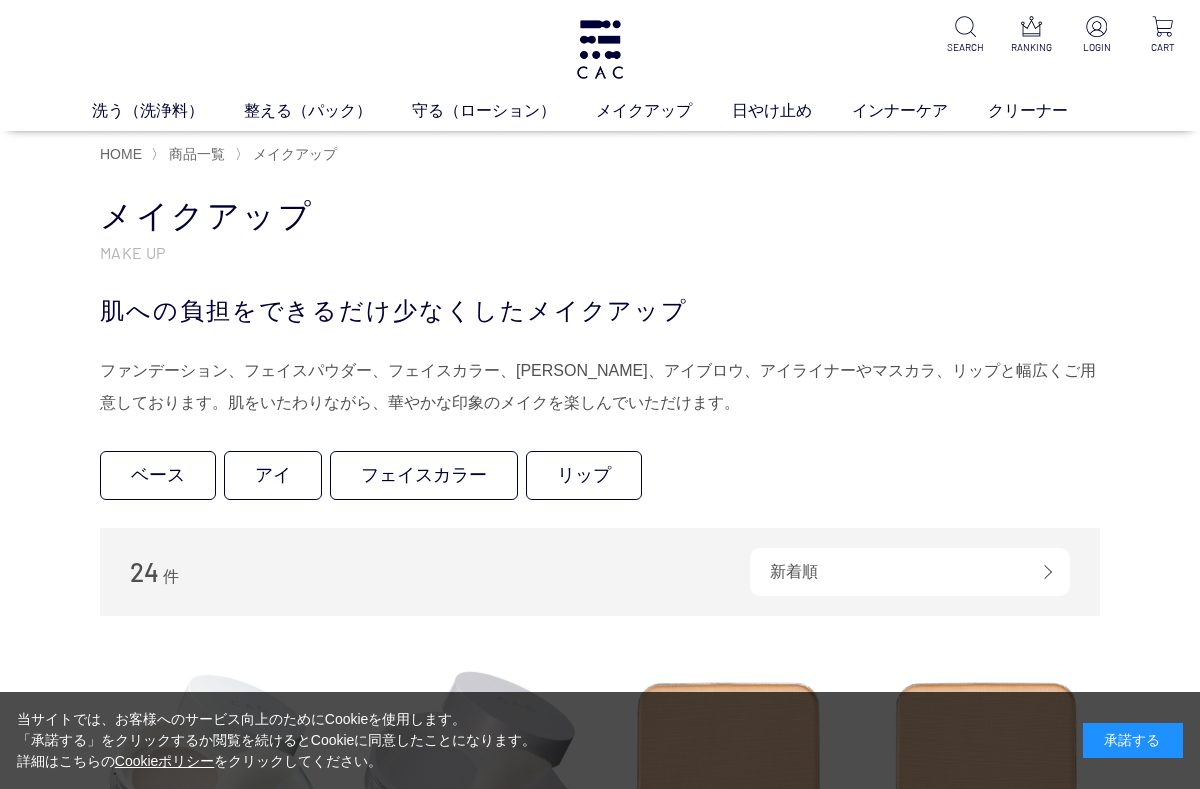 scroll, scrollTop: 0, scrollLeft: 0, axis: both 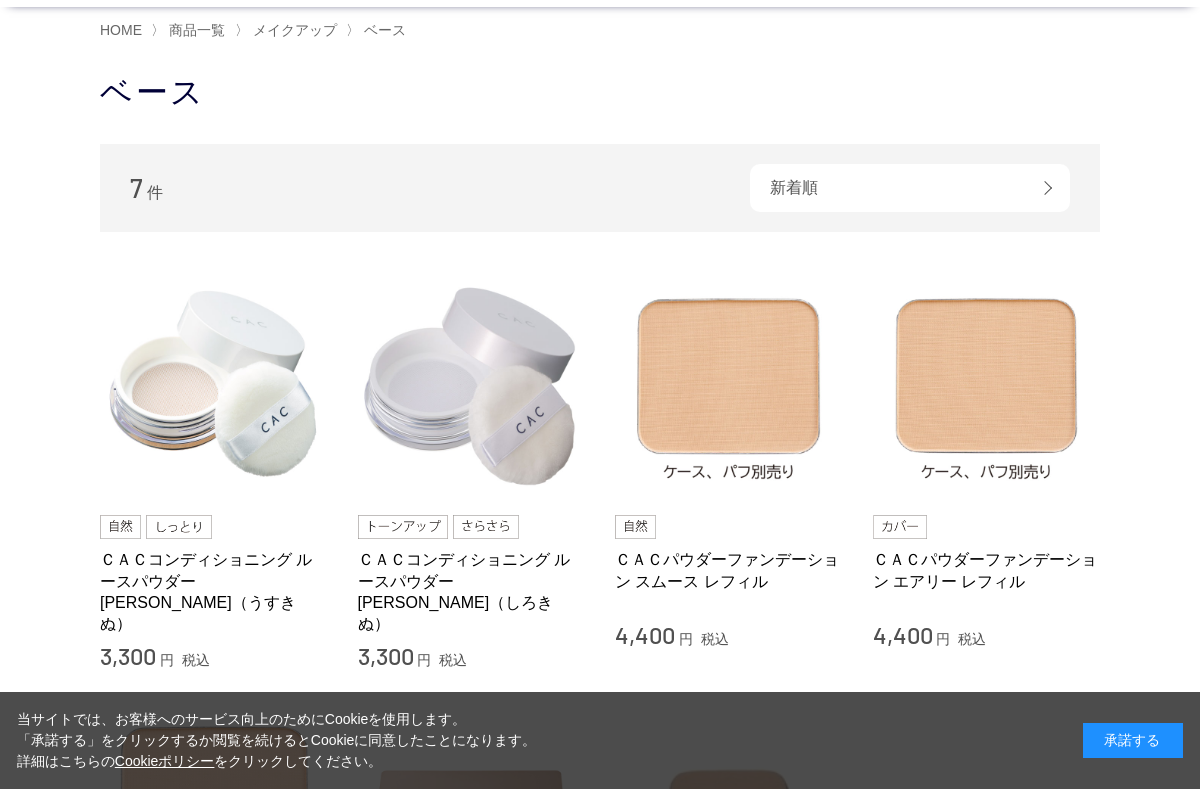 click on "ＣＡＣパウダーファンデーション スムース レフィル" at bounding box center (729, 570) 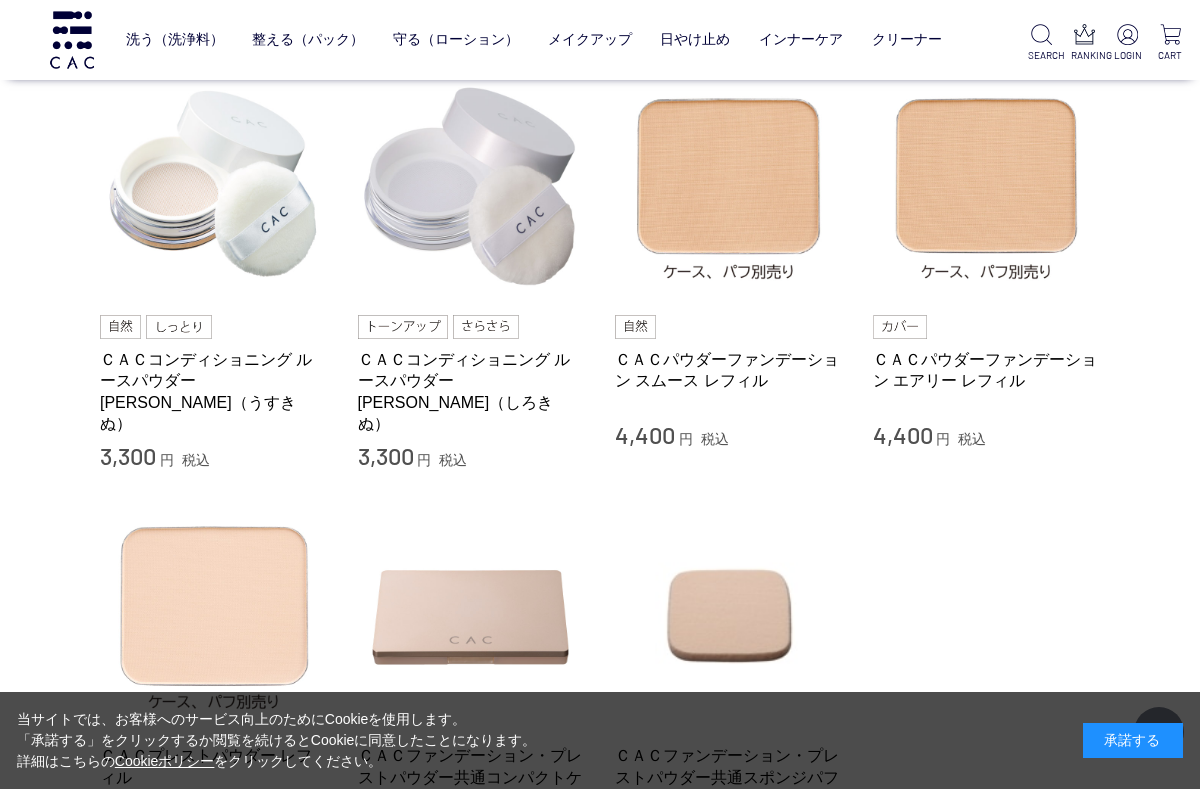 click at bounding box center (987, 186) 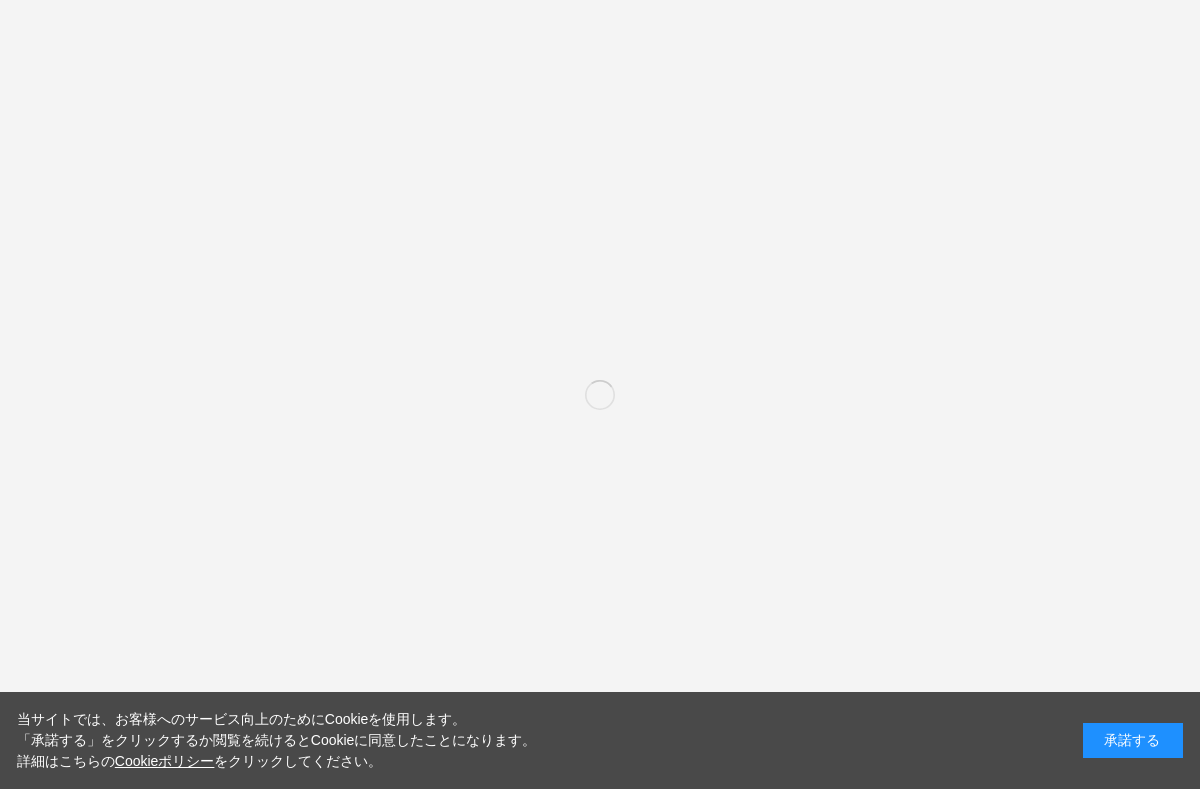 scroll, scrollTop: 0, scrollLeft: 0, axis: both 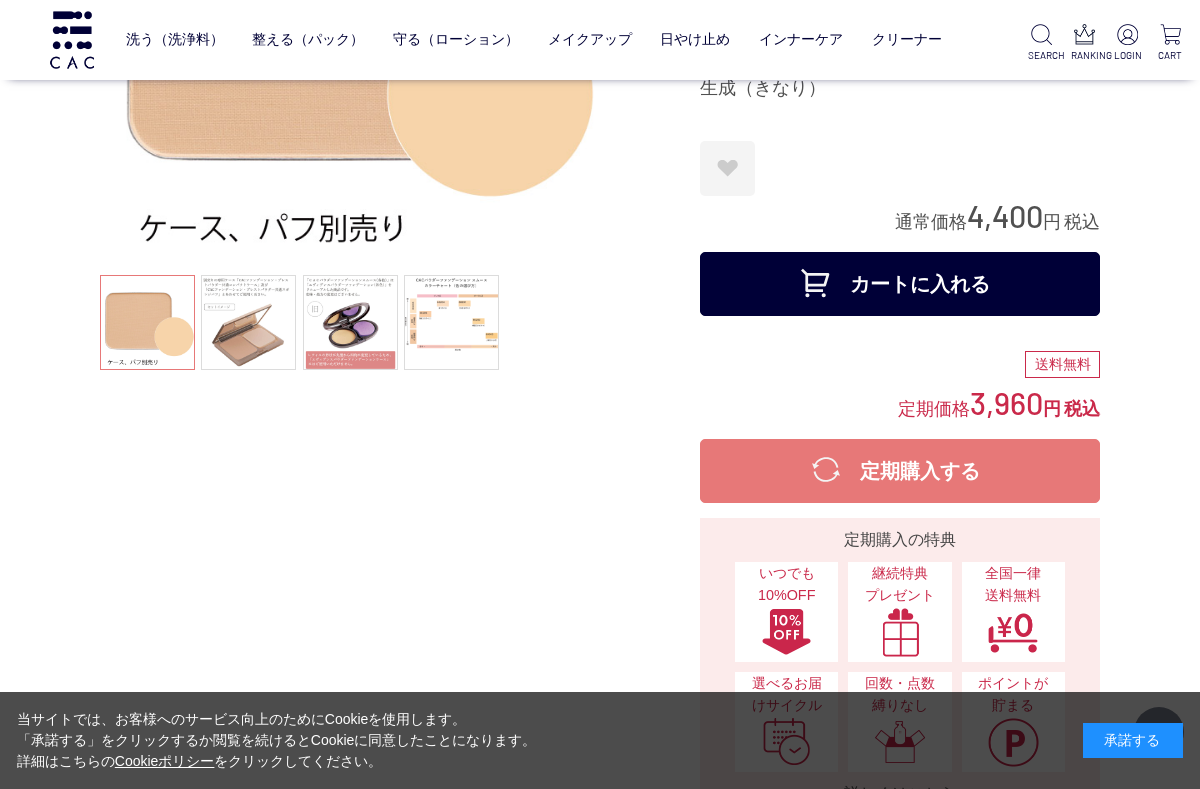 click at bounding box center (248, 322) 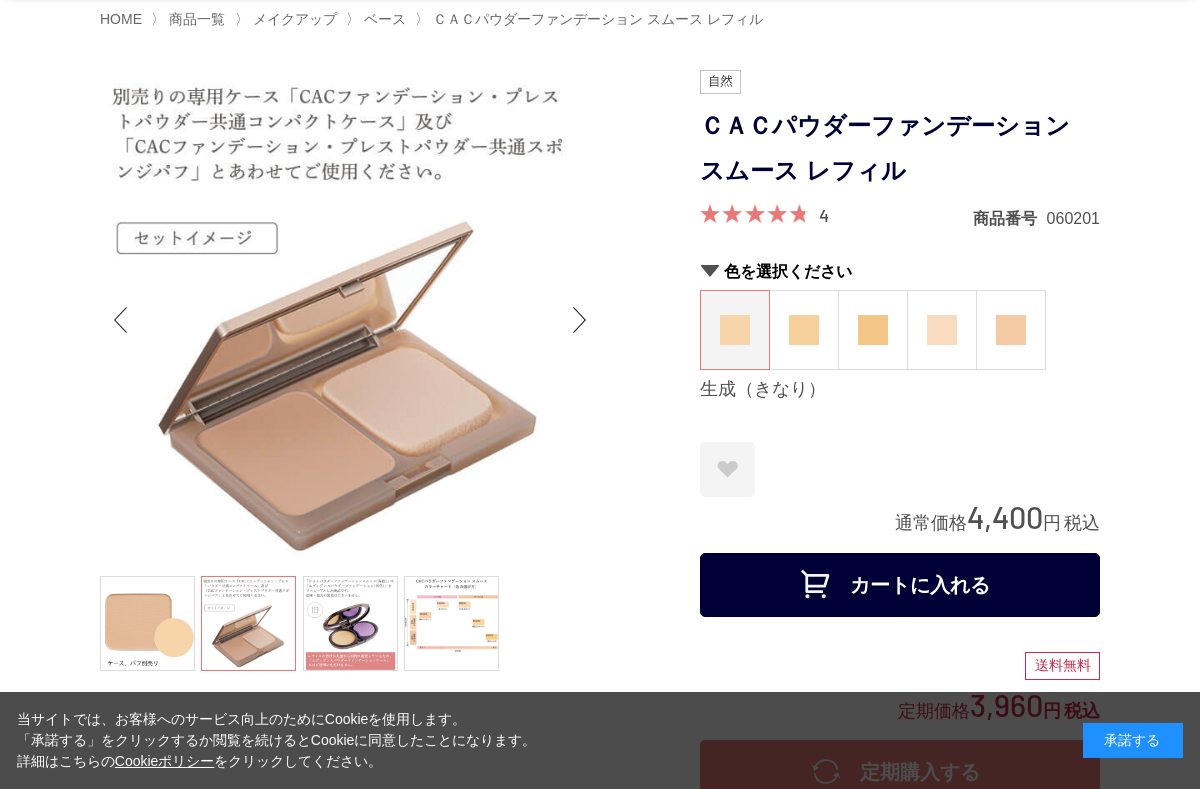 scroll, scrollTop: 138, scrollLeft: 0, axis: vertical 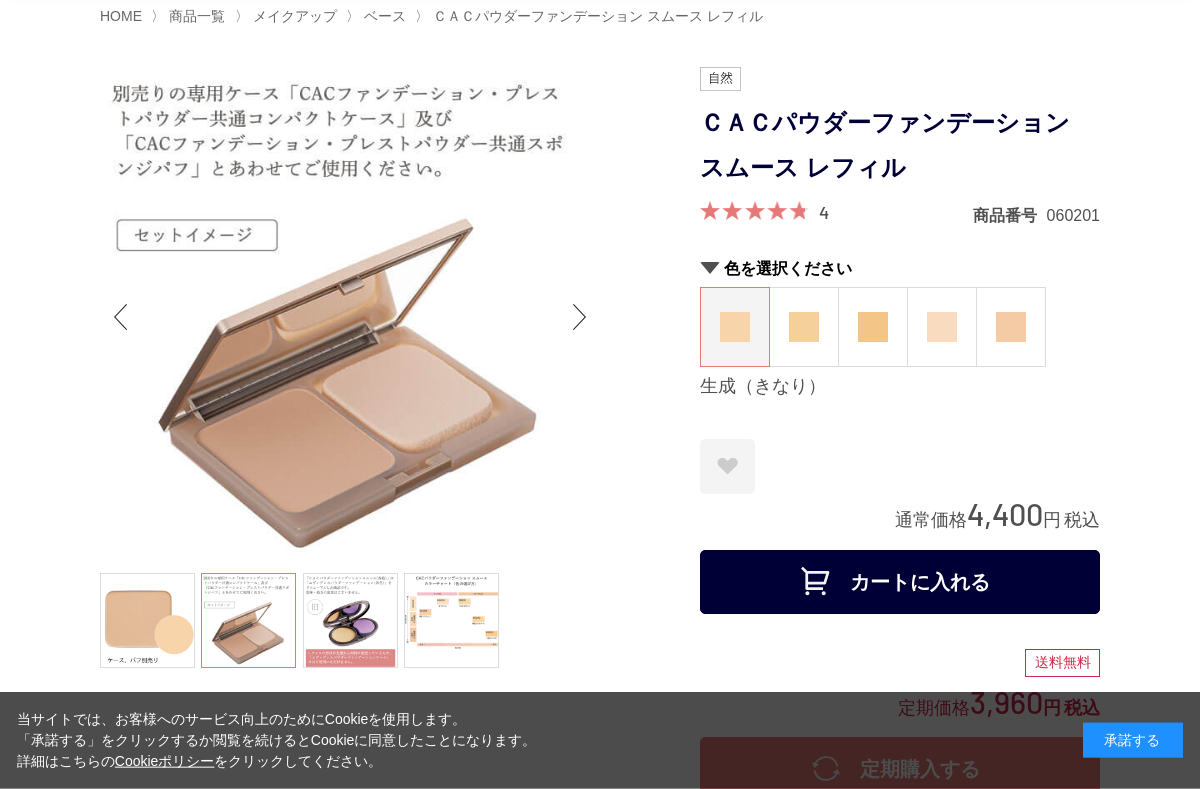 click at bounding box center (400, 590) 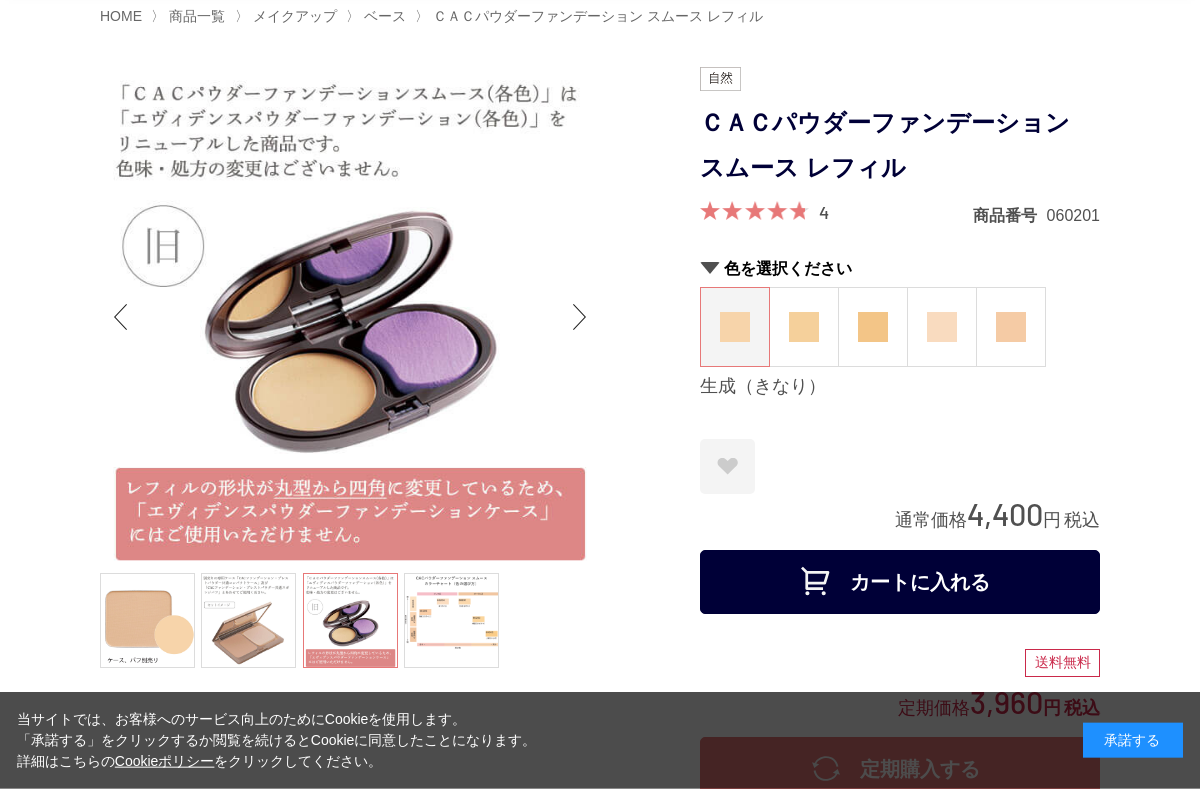 click at bounding box center (580, 317) 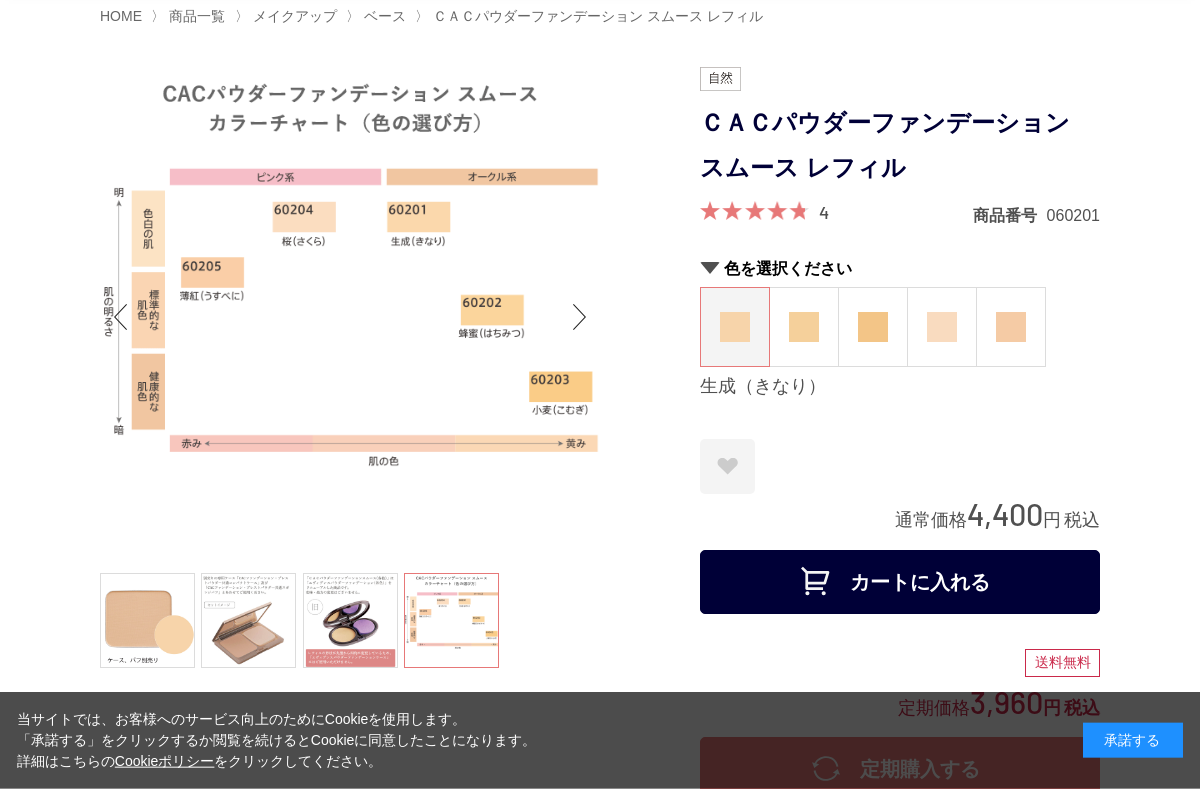click at bounding box center [350, 317] 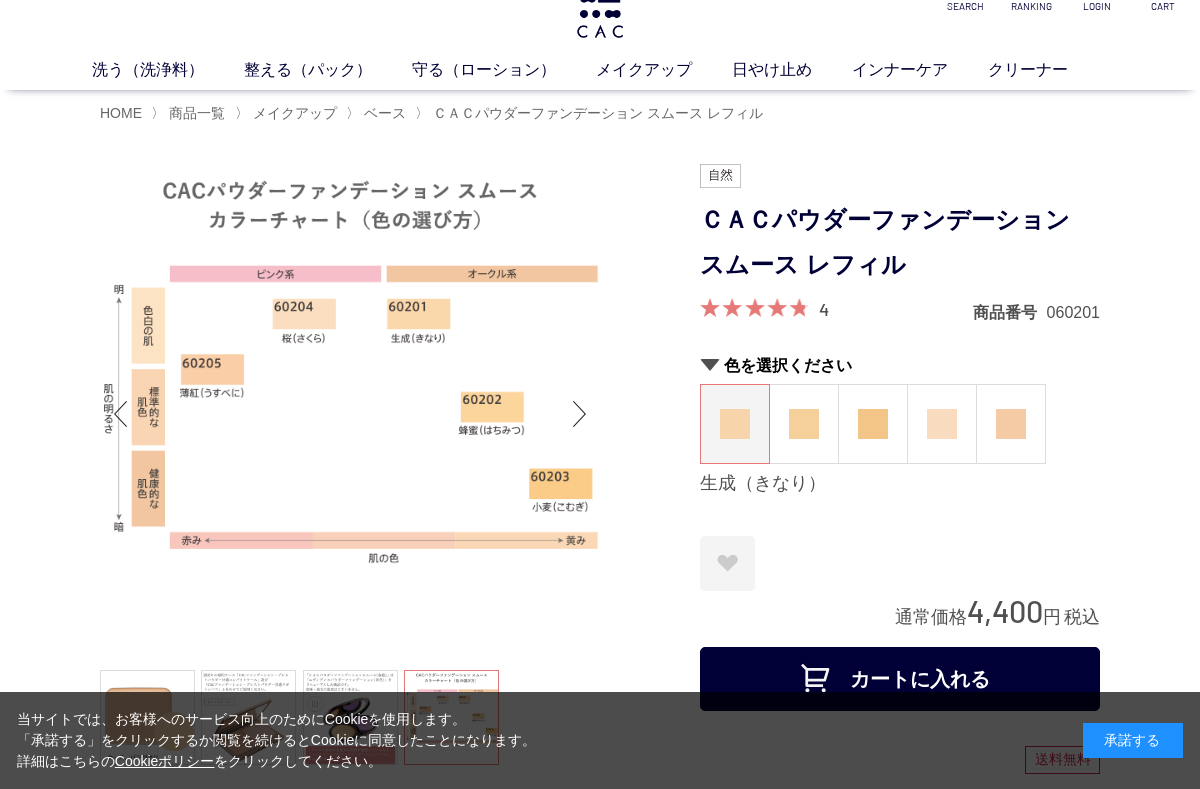 scroll, scrollTop: 0, scrollLeft: 0, axis: both 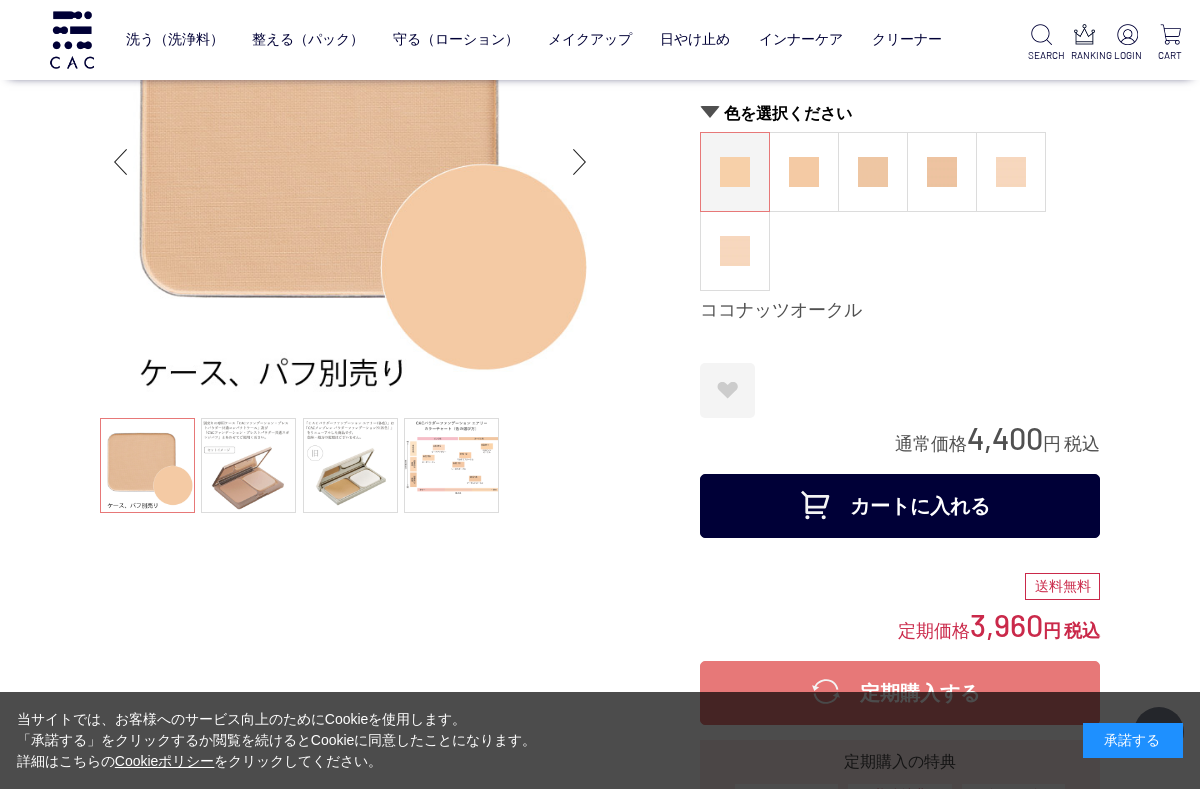 click at bounding box center [248, 465] 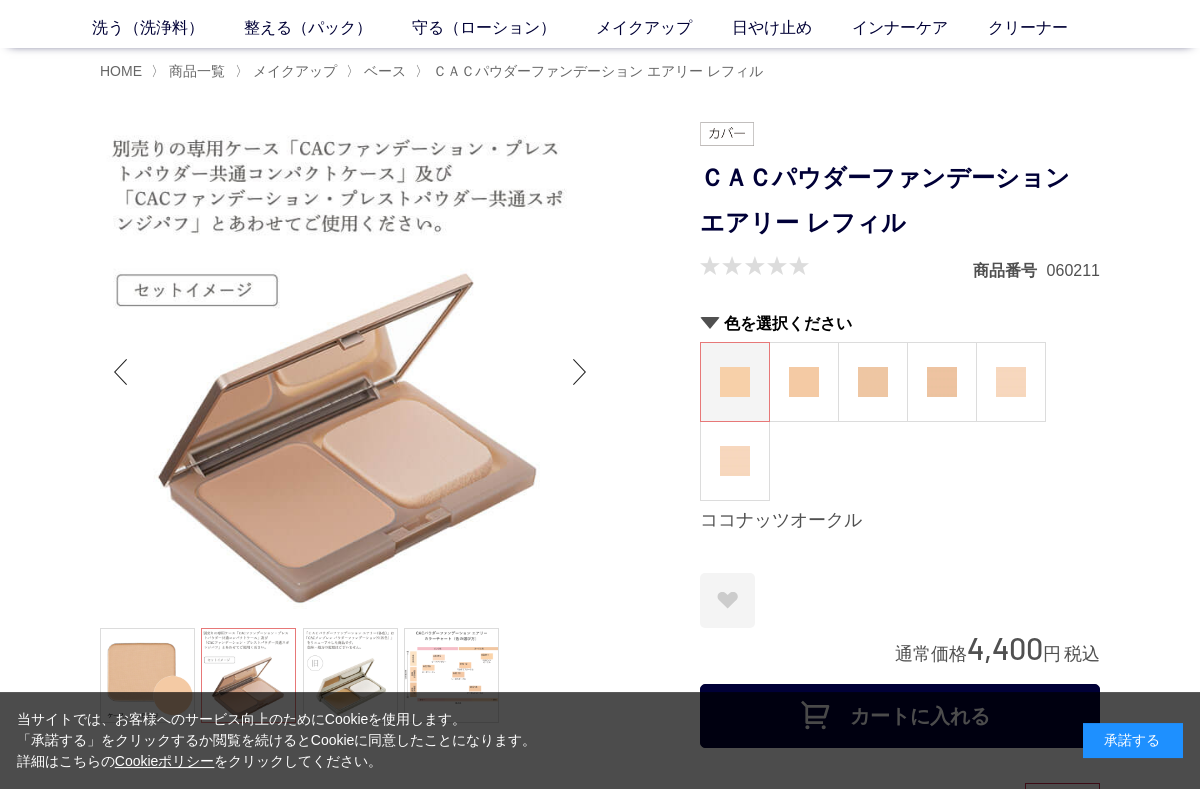scroll, scrollTop: 83, scrollLeft: 0, axis: vertical 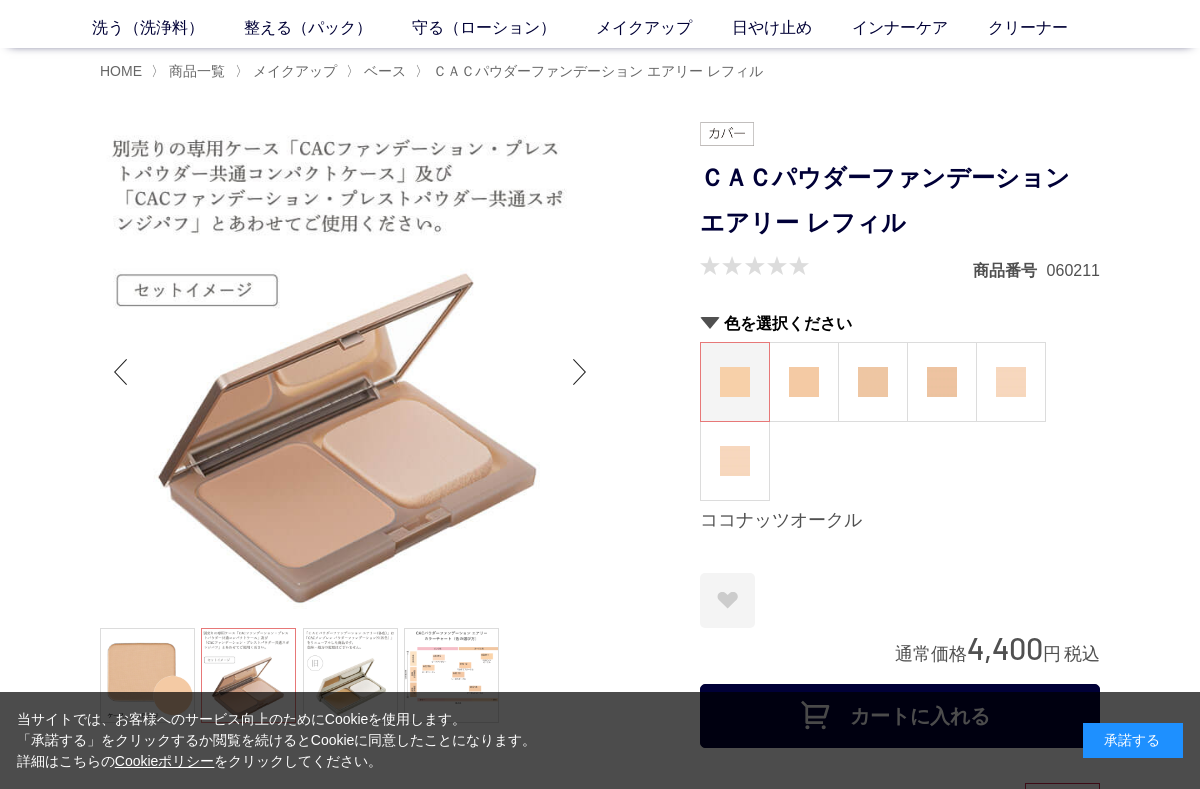 click at bounding box center (580, 372) 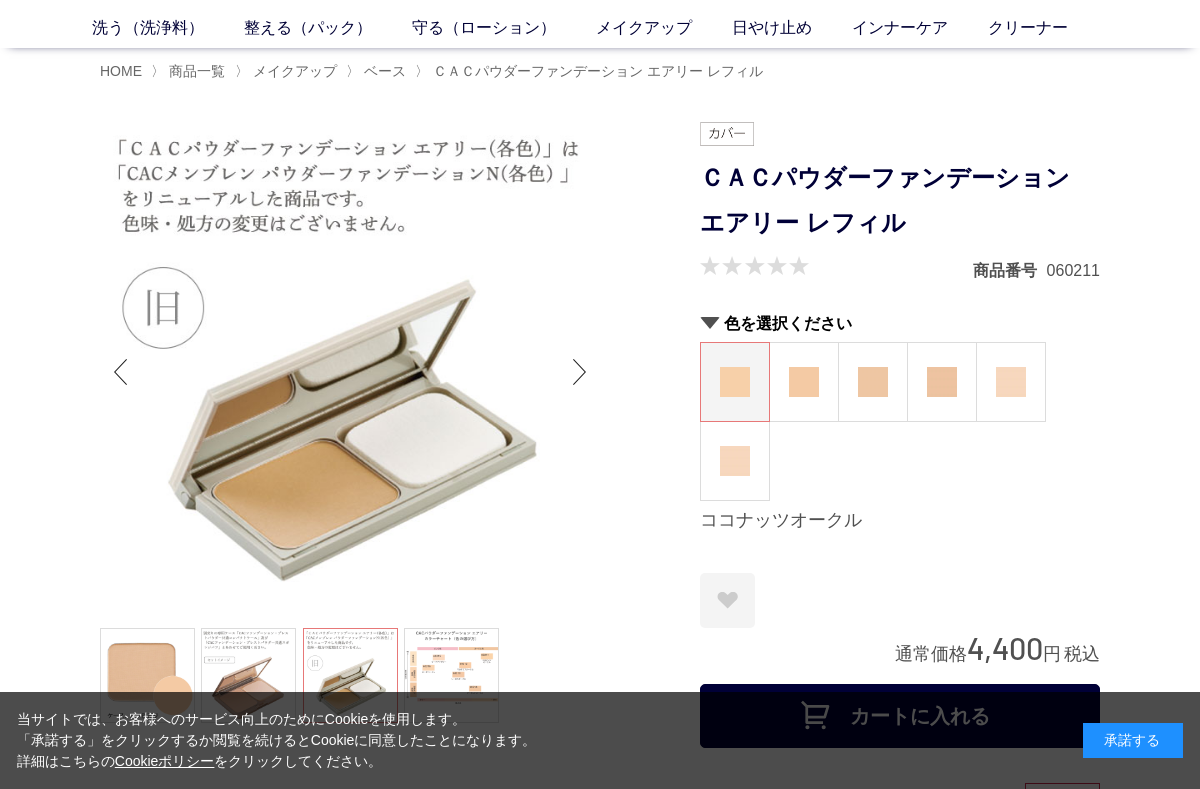 click at bounding box center (580, 372) 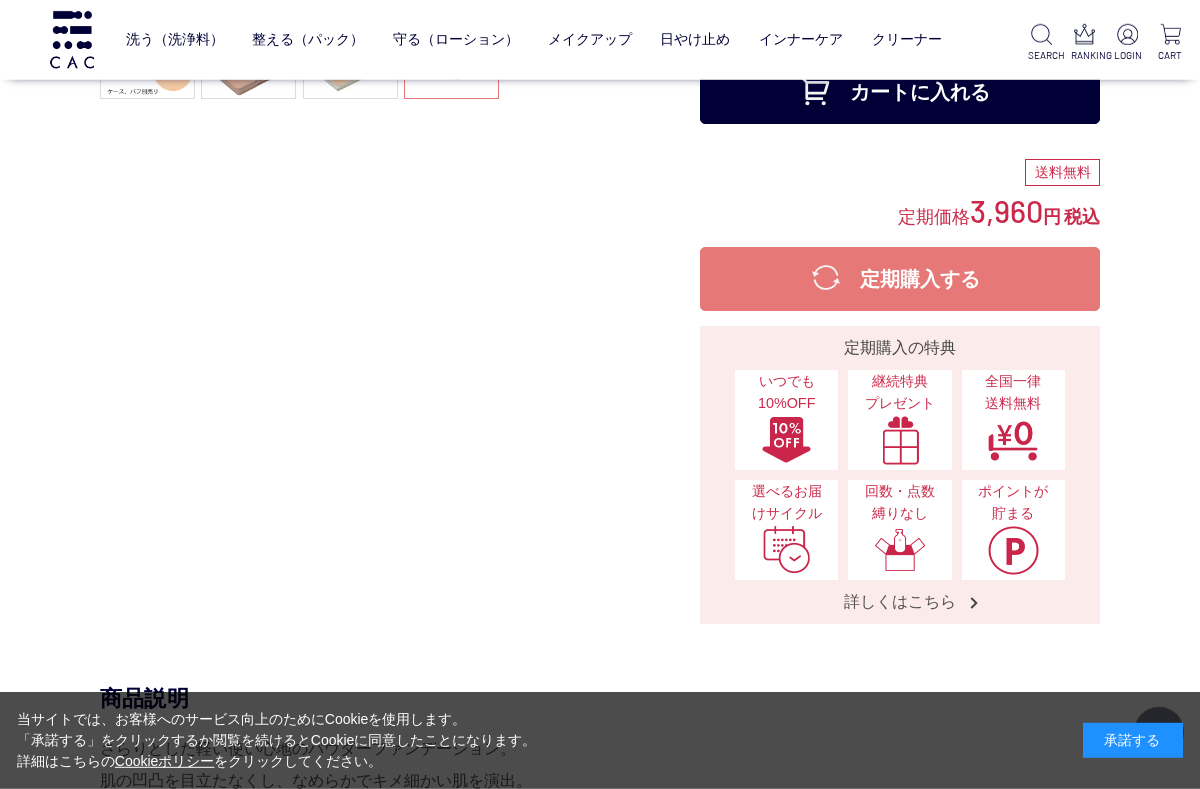 scroll, scrollTop: 577, scrollLeft: 0, axis: vertical 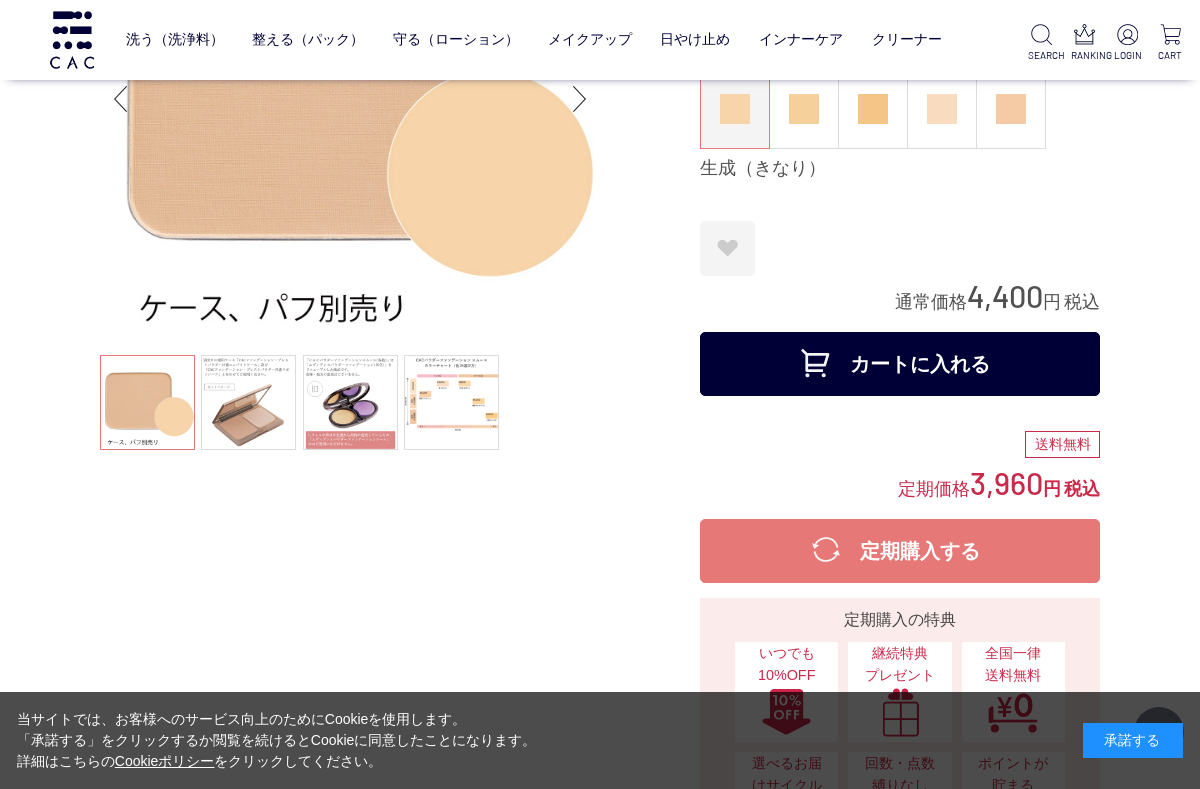 click at bounding box center [350, 402] 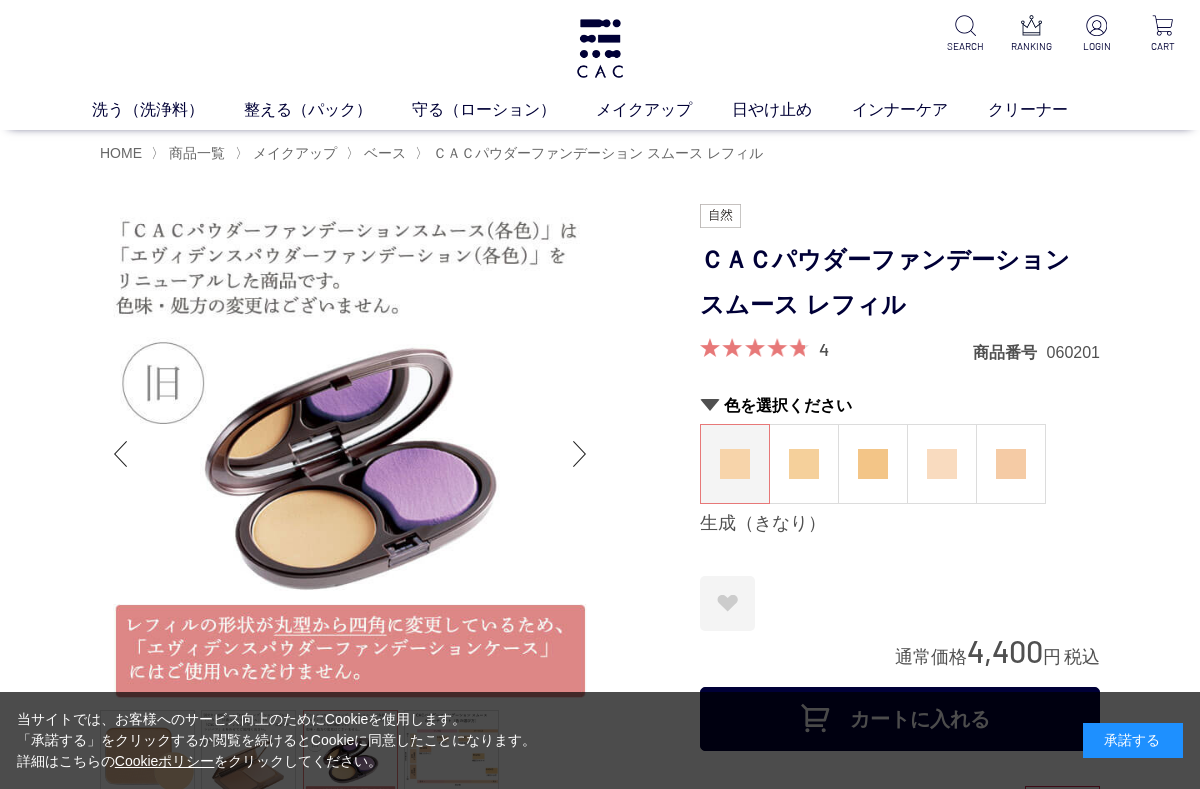 scroll, scrollTop: 2, scrollLeft: 0, axis: vertical 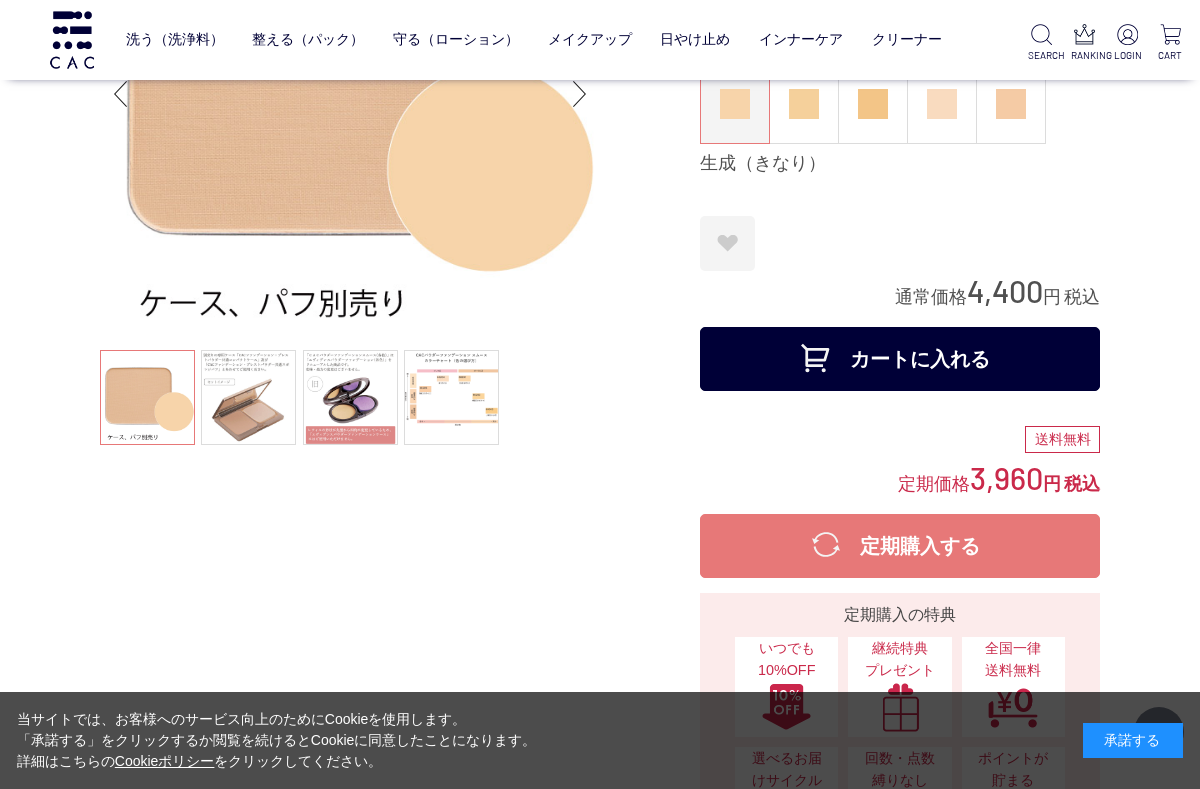 click at bounding box center [350, 397] 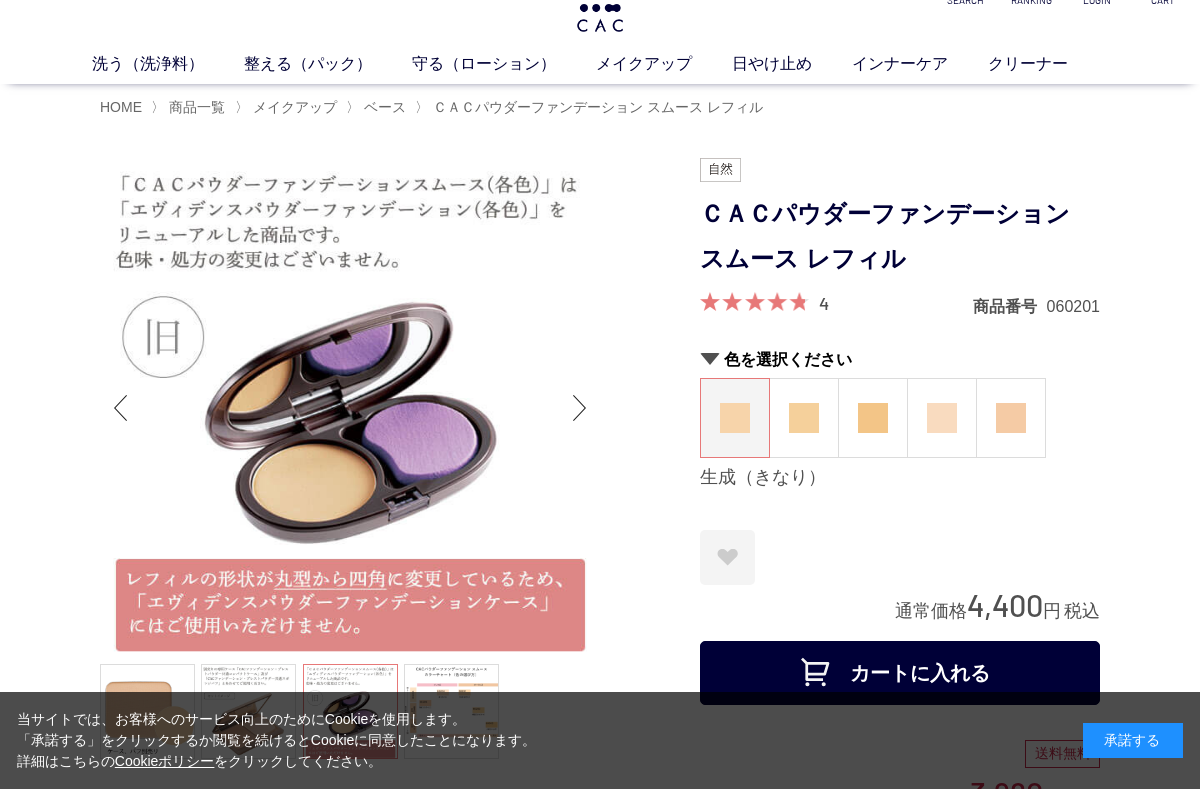 scroll, scrollTop: 0, scrollLeft: 0, axis: both 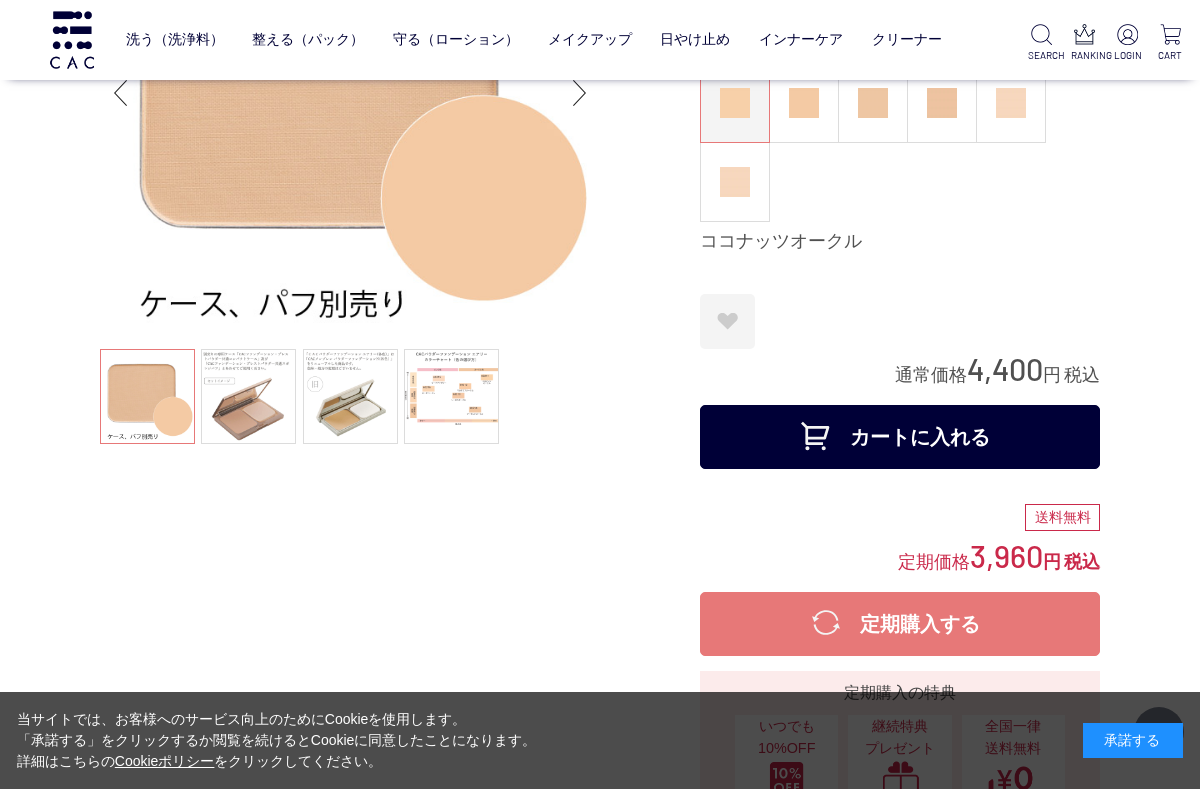 click at bounding box center [350, 396] 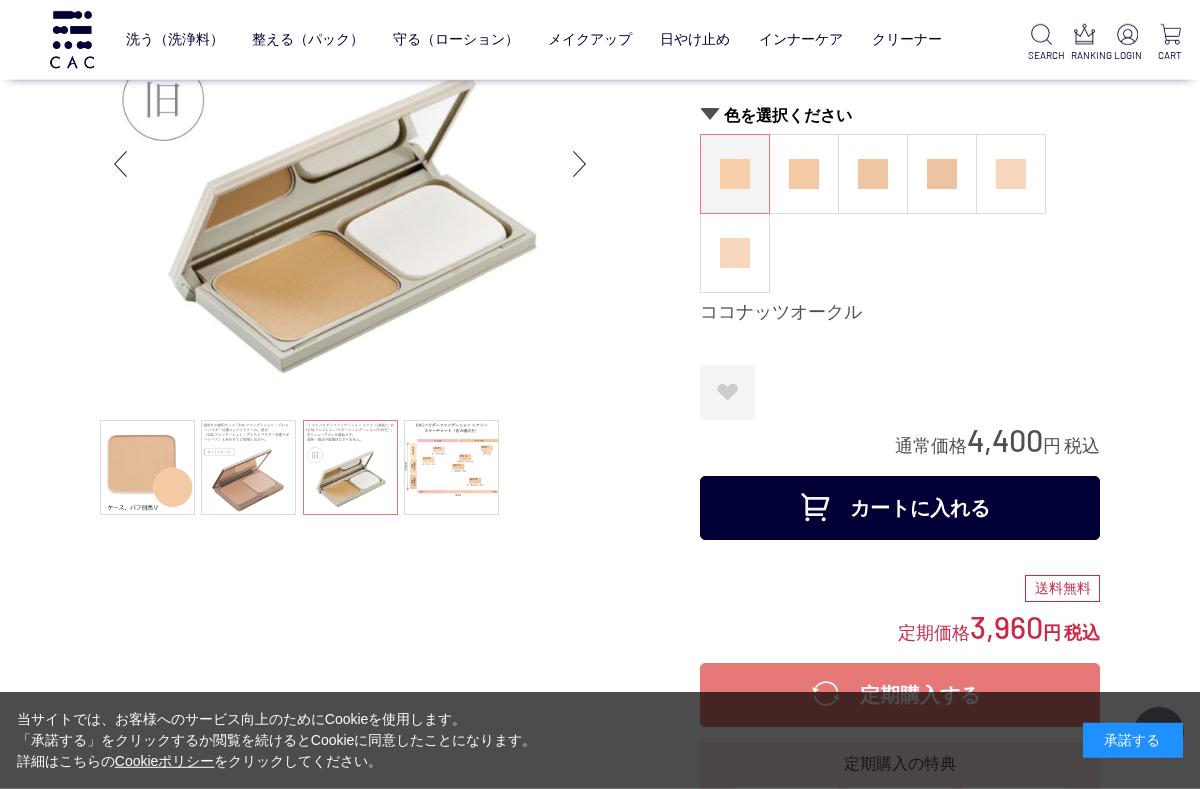 scroll, scrollTop: 171, scrollLeft: 0, axis: vertical 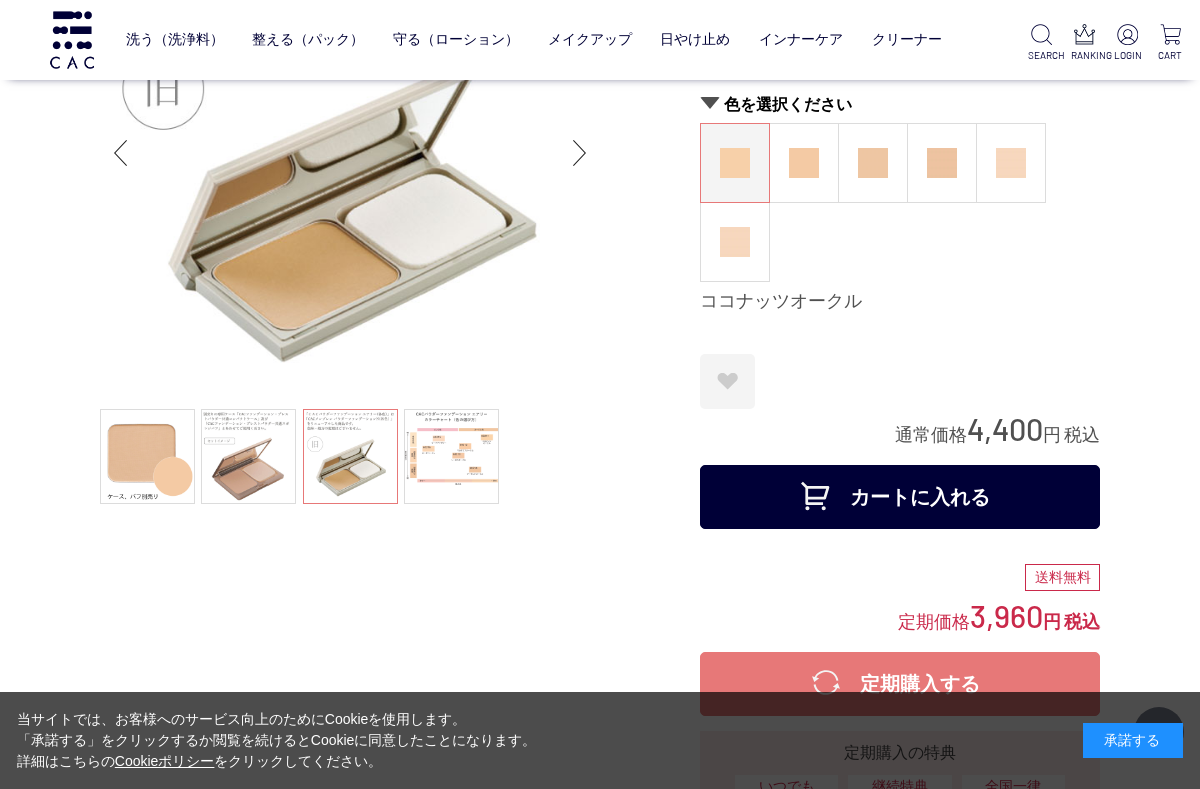 click at bounding box center [248, 456] 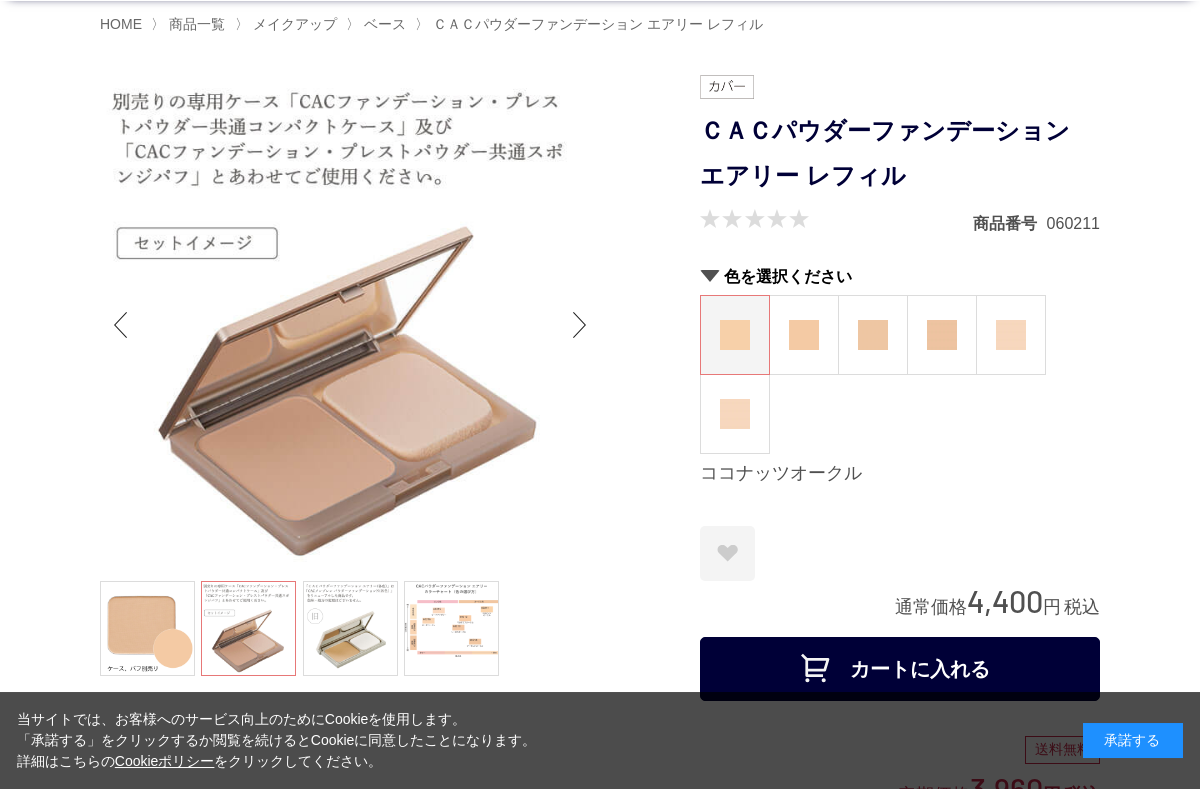 scroll, scrollTop: 130, scrollLeft: 0, axis: vertical 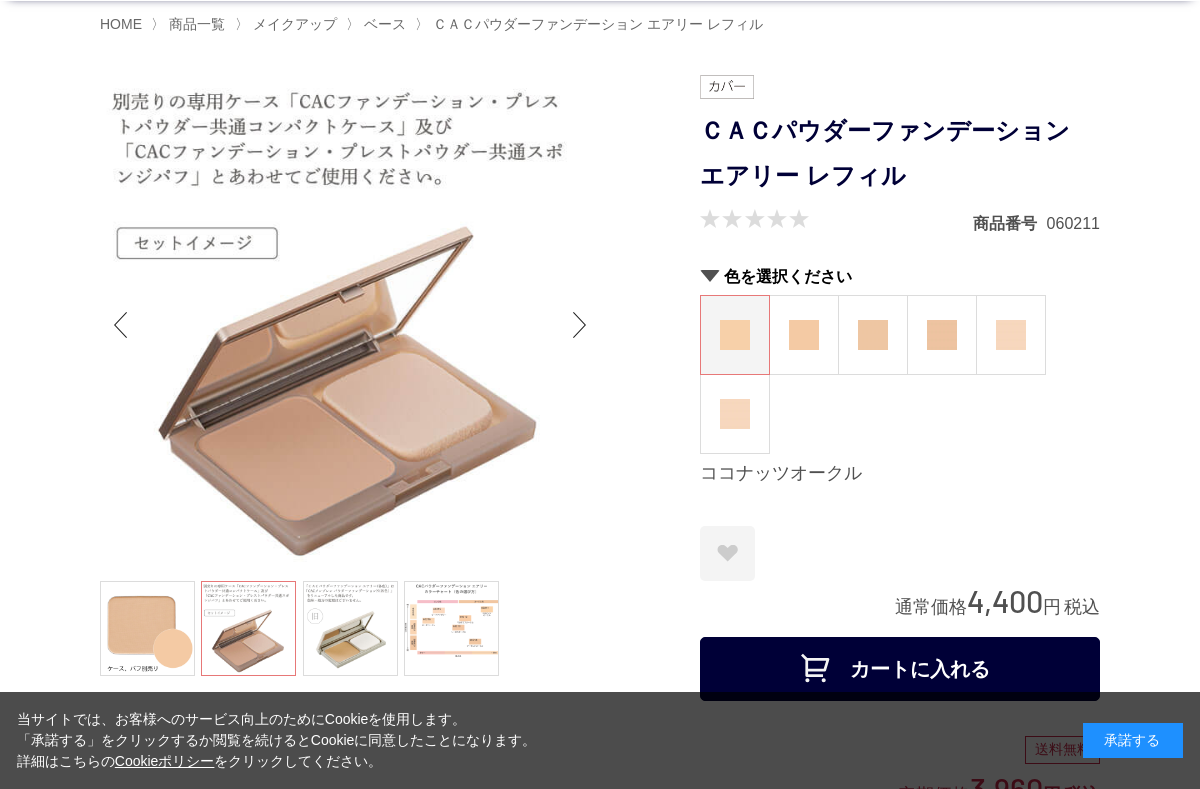 click at bounding box center (350, 628) 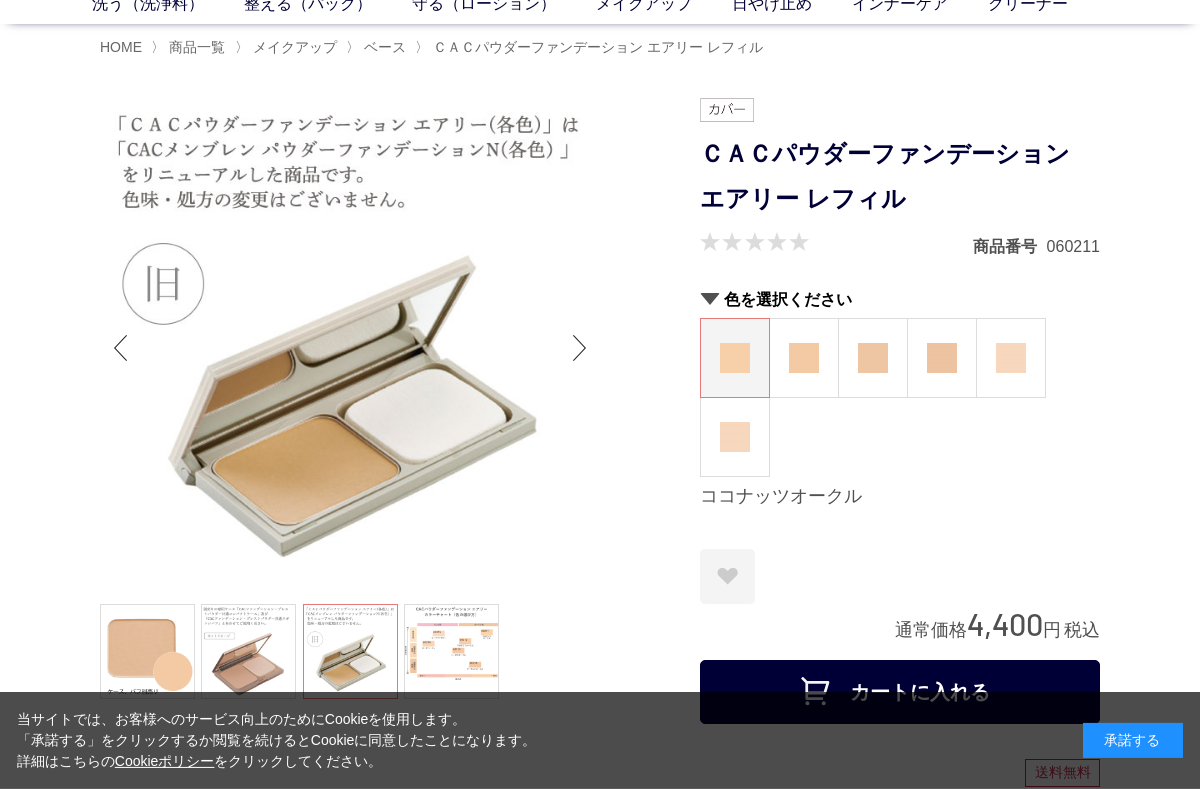 scroll, scrollTop: 157, scrollLeft: 0, axis: vertical 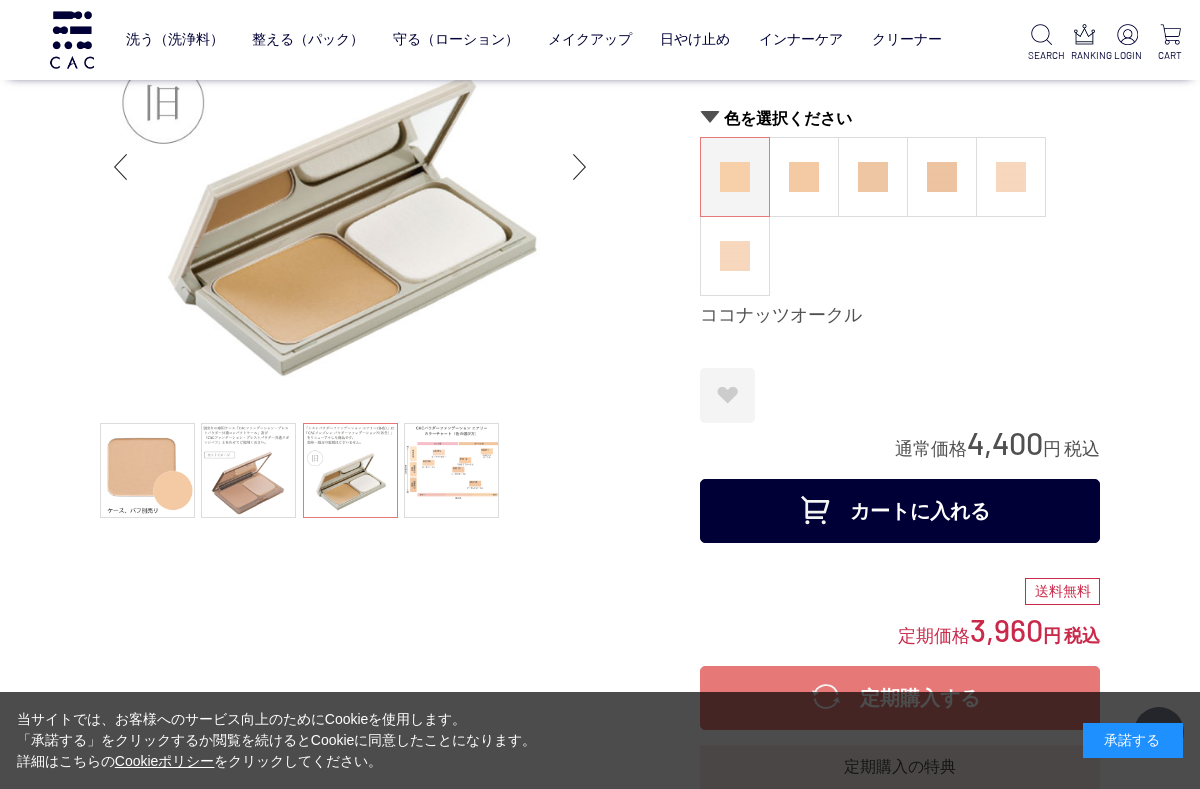 click at bounding box center [451, 470] 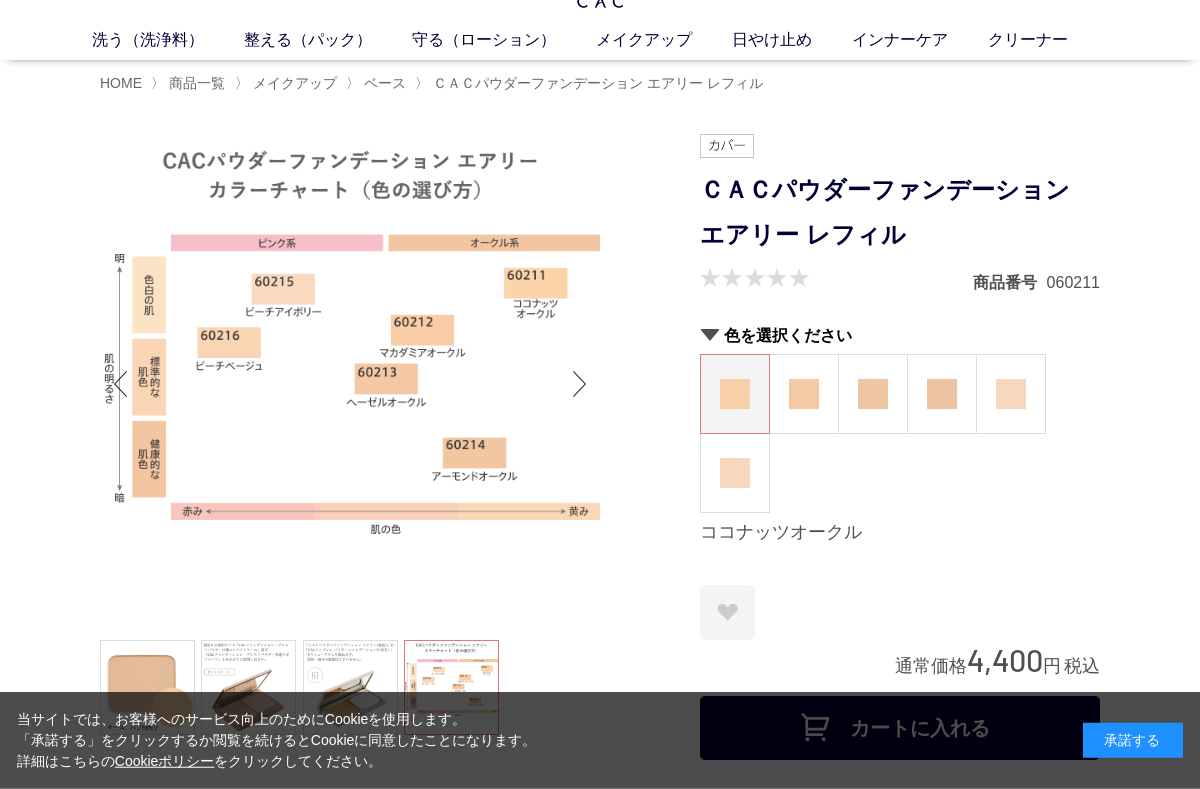 scroll, scrollTop: 0, scrollLeft: 0, axis: both 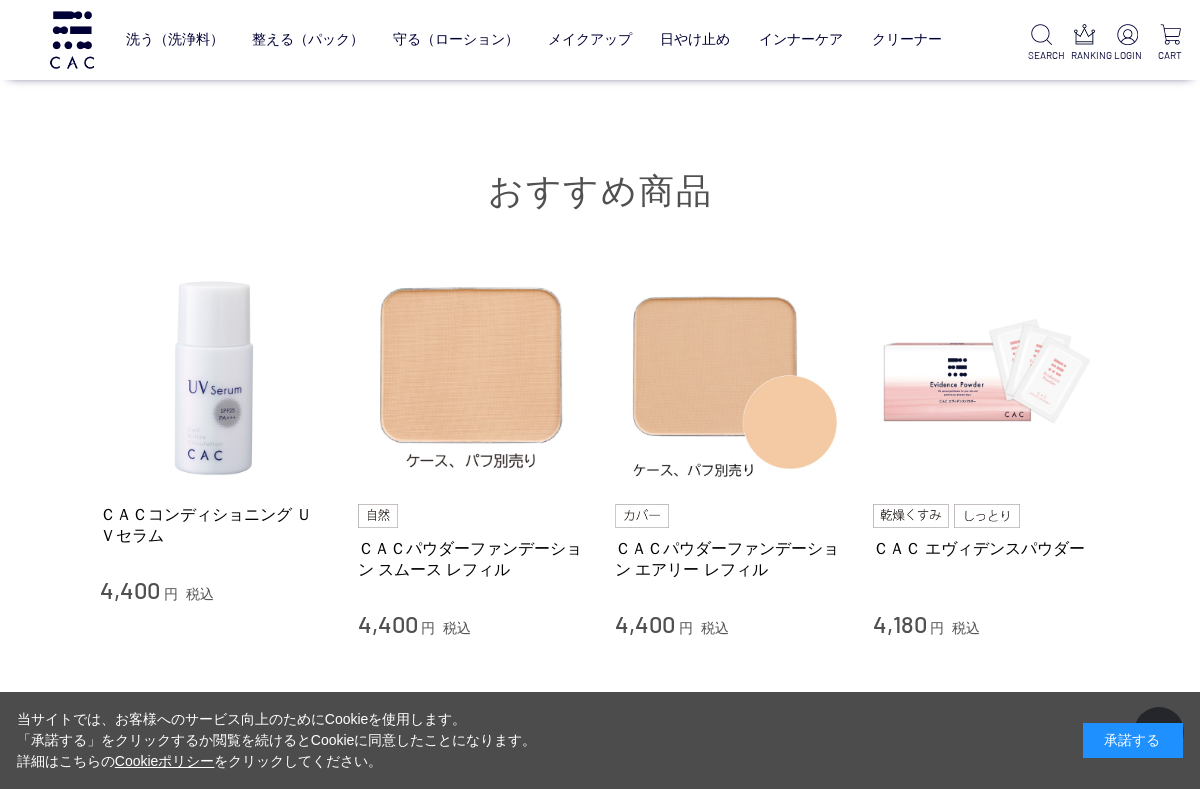 click at bounding box center (472, 375) 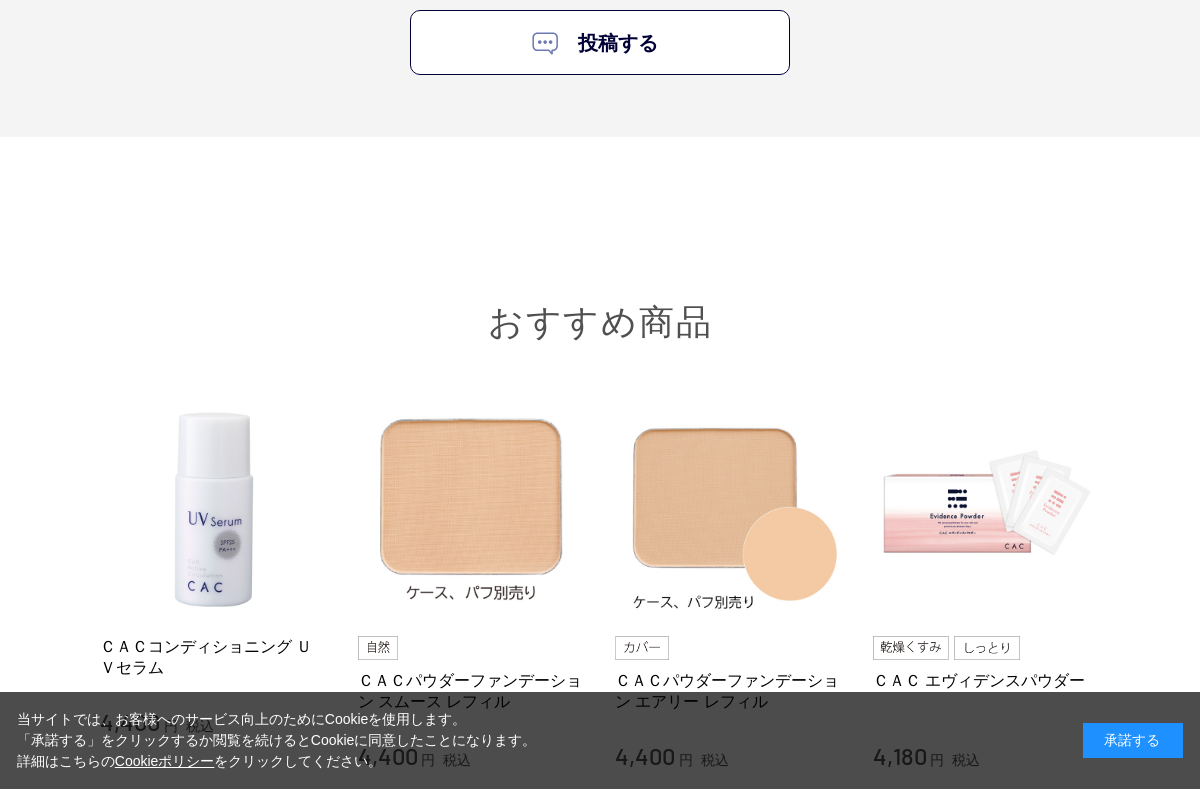scroll, scrollTop: 3256, scrollLeft: 0, axis: vertical 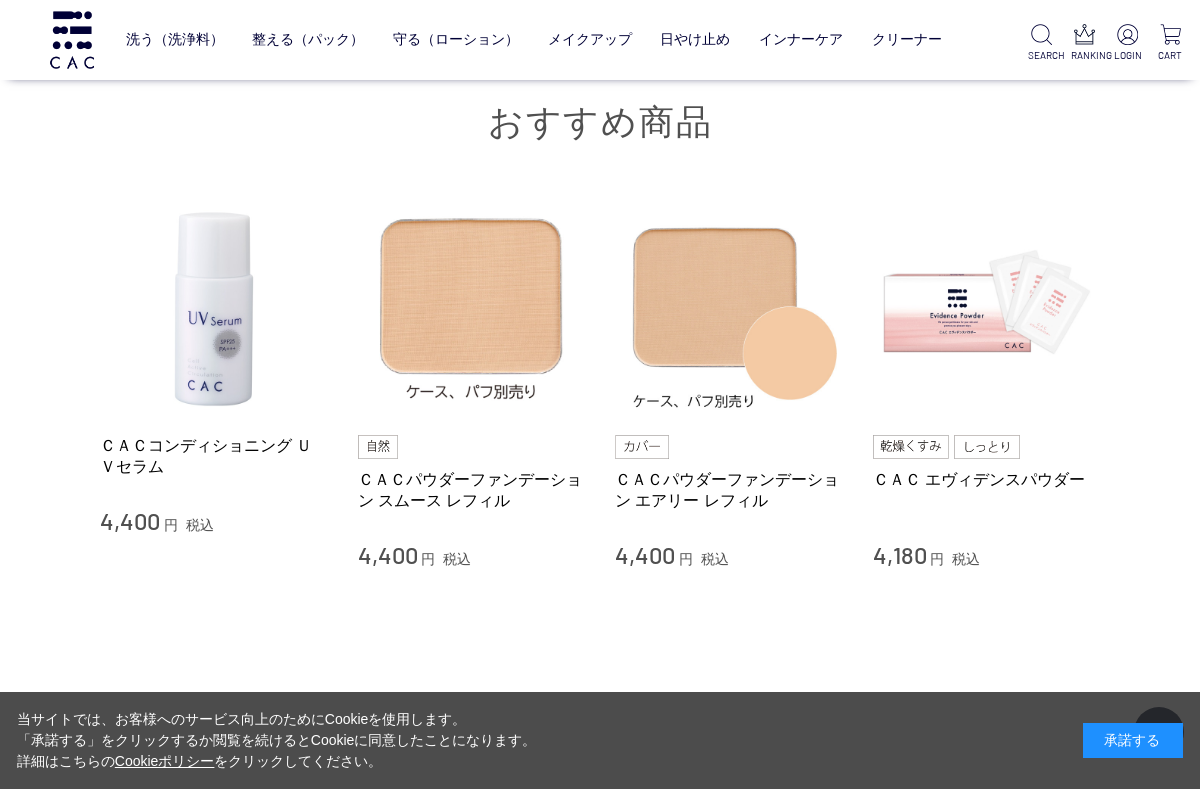 click at bounding box center (729, 306) 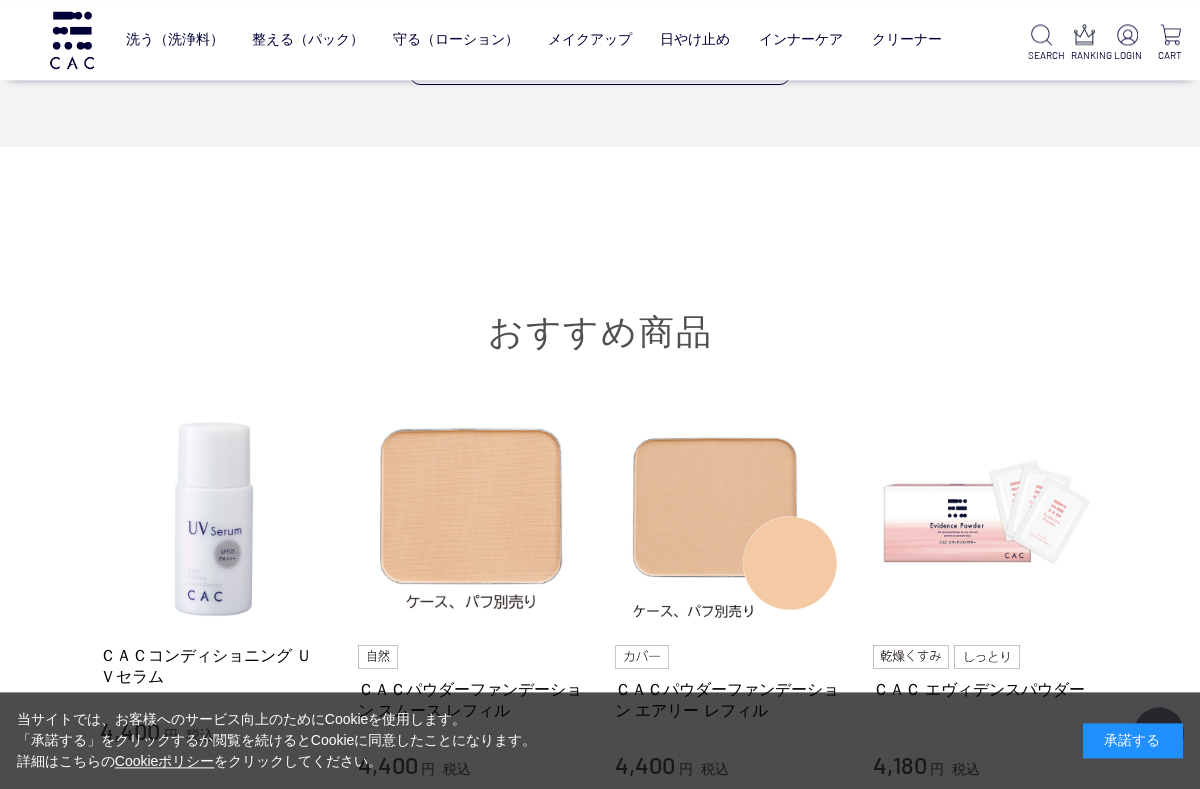 scroll, scrollTop: 3046, scrollLeft: 0, axis: vertical 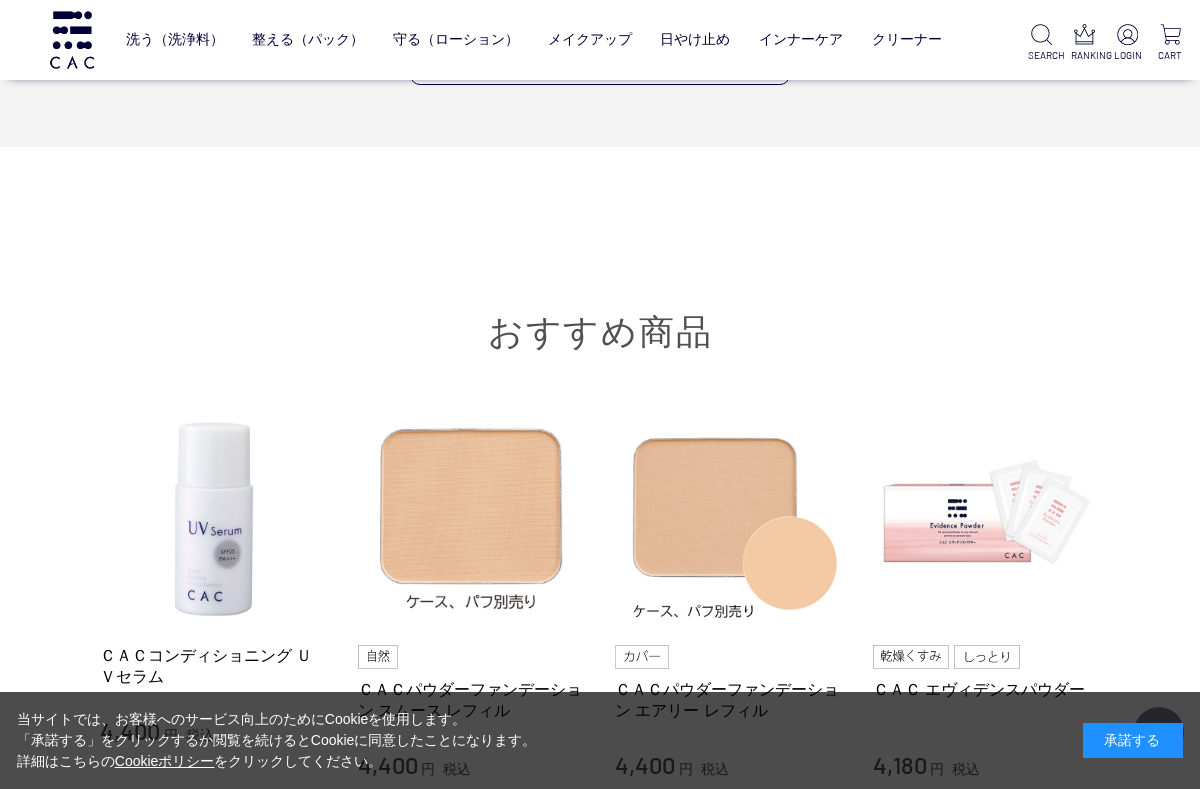 click at bounding box center [987, 516] 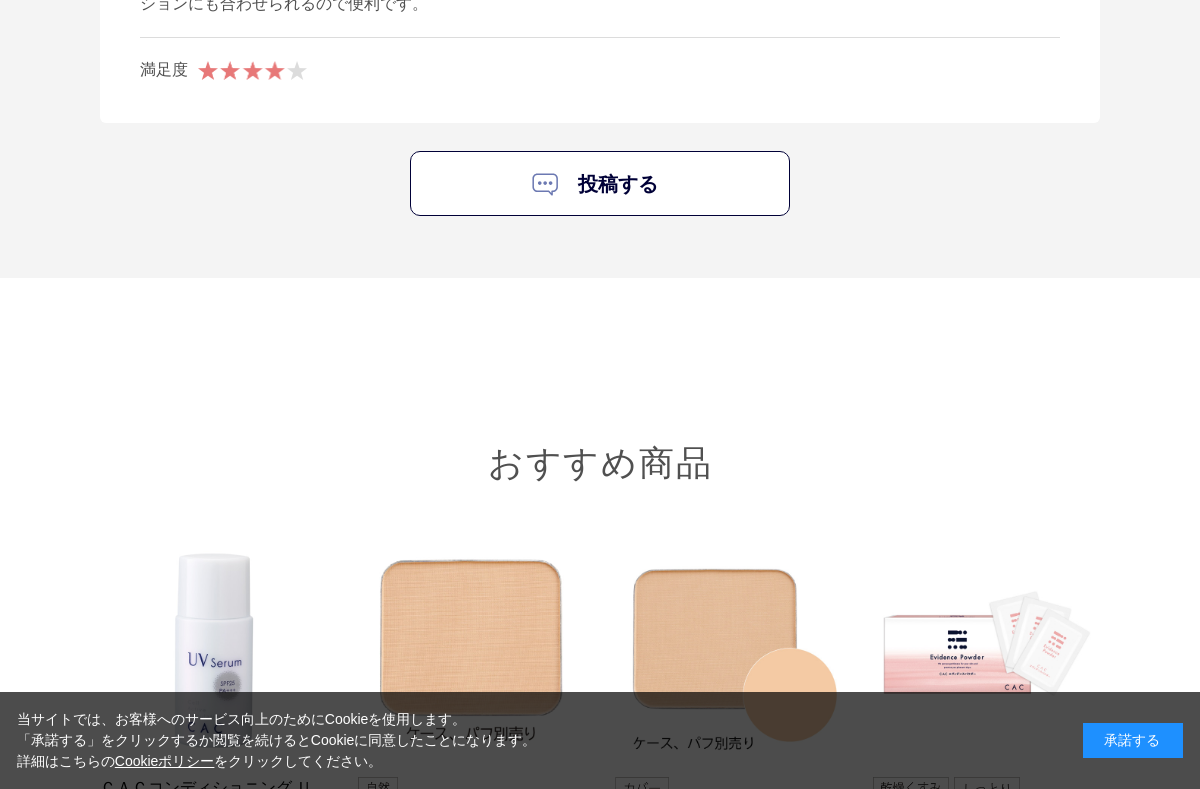 scroll, scrollTop: 3115, scrollLeft: 0, axis: vertical 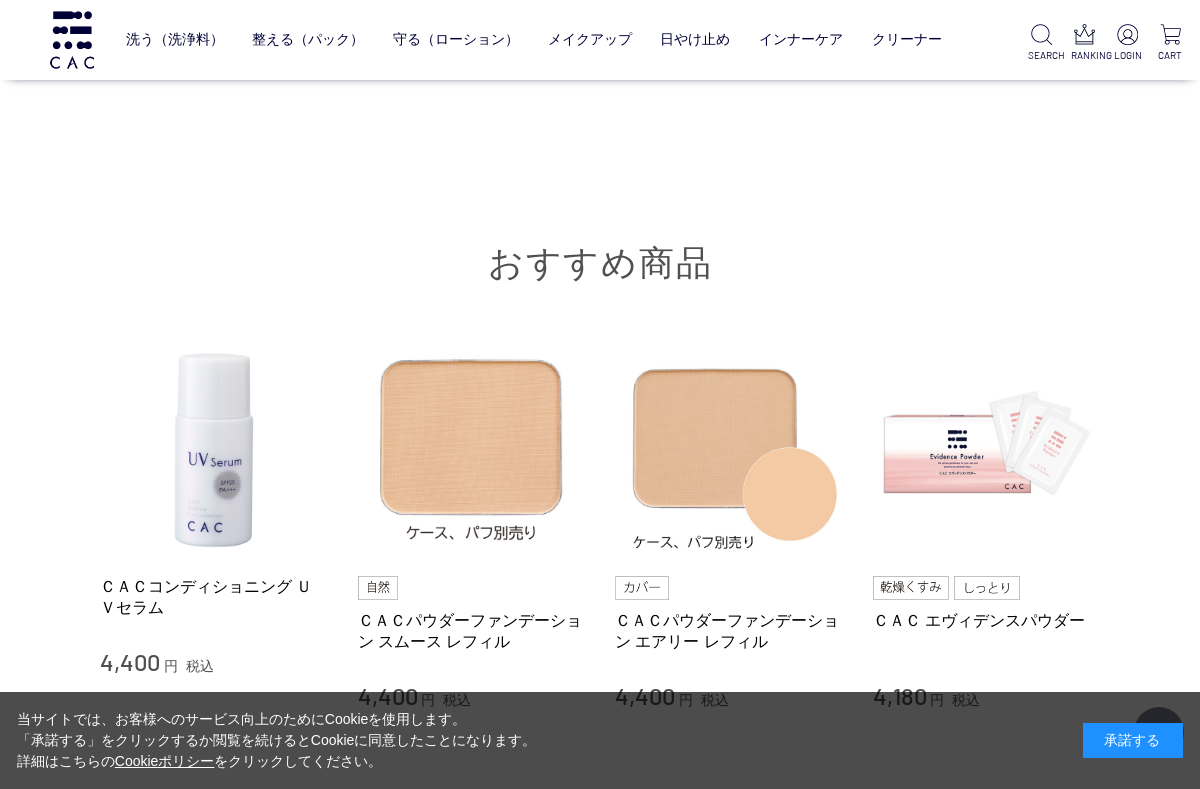 click at bounding box center (214, 447) 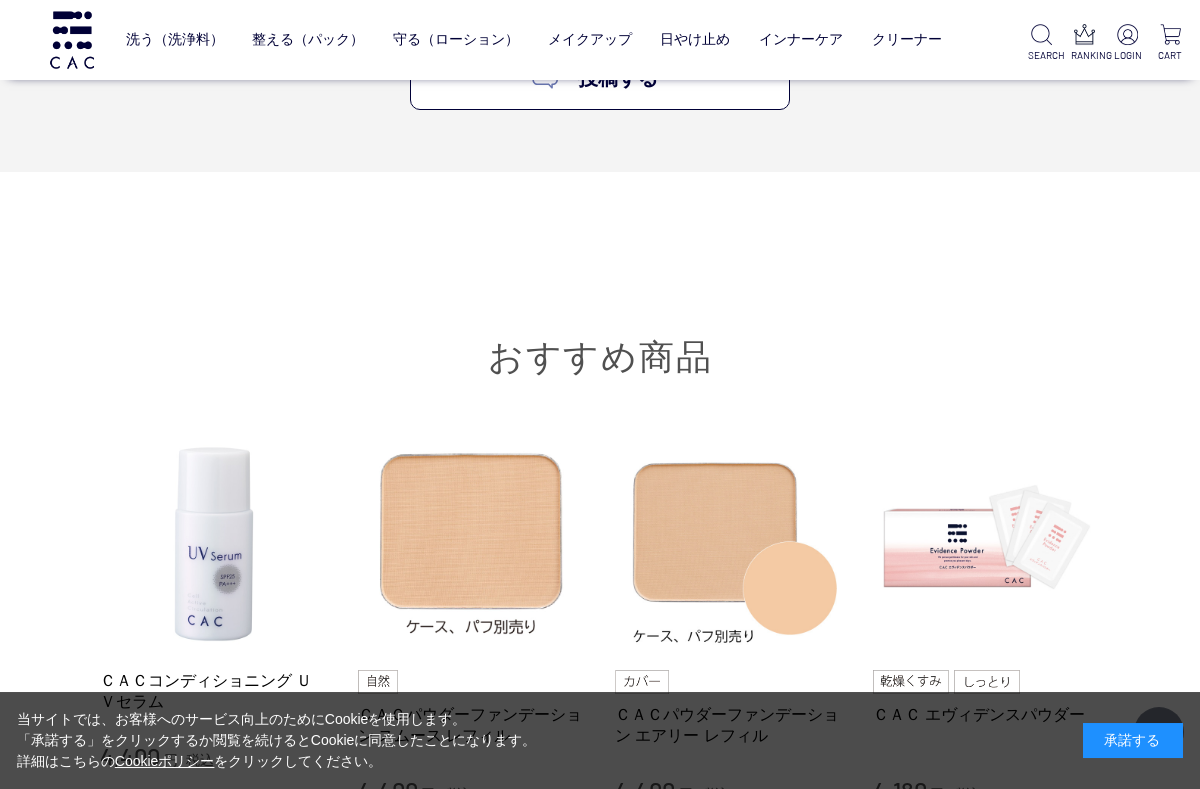 scroll, scrollTop: 3021, scrollLeft: 0, axis: vertical 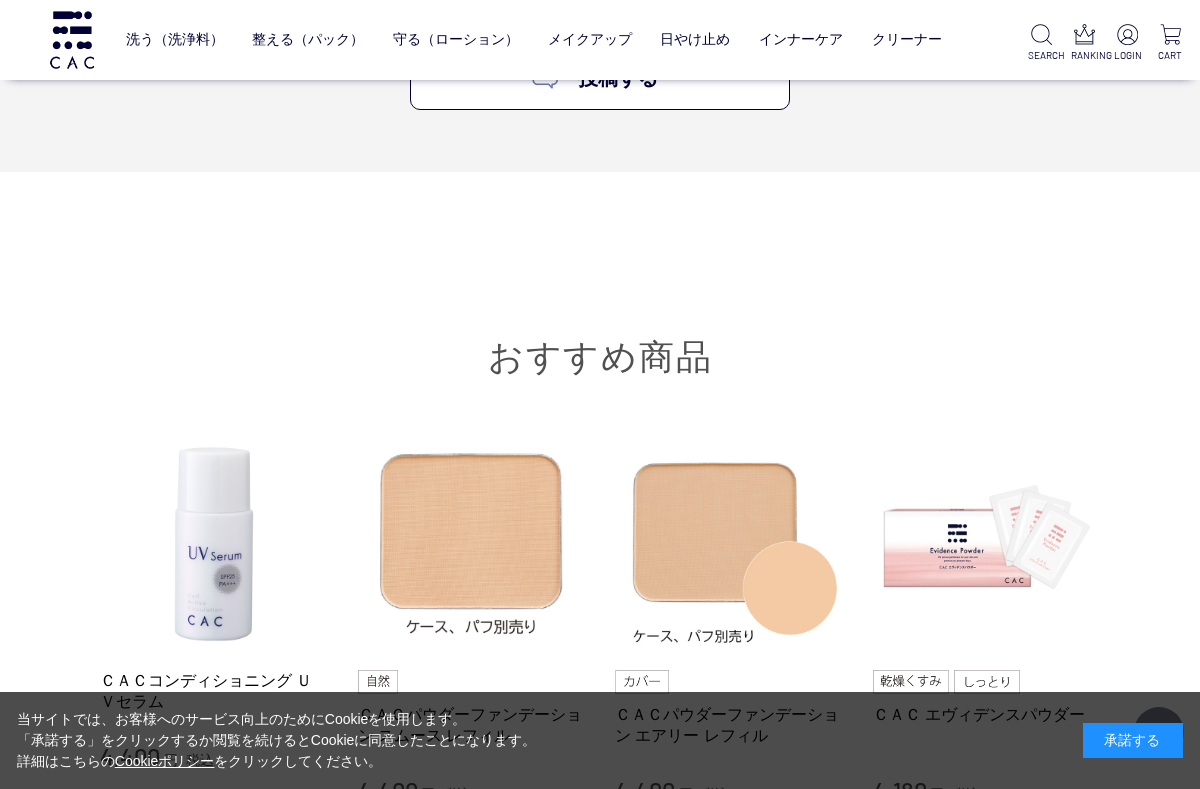 click at bounding box center (472, 541) 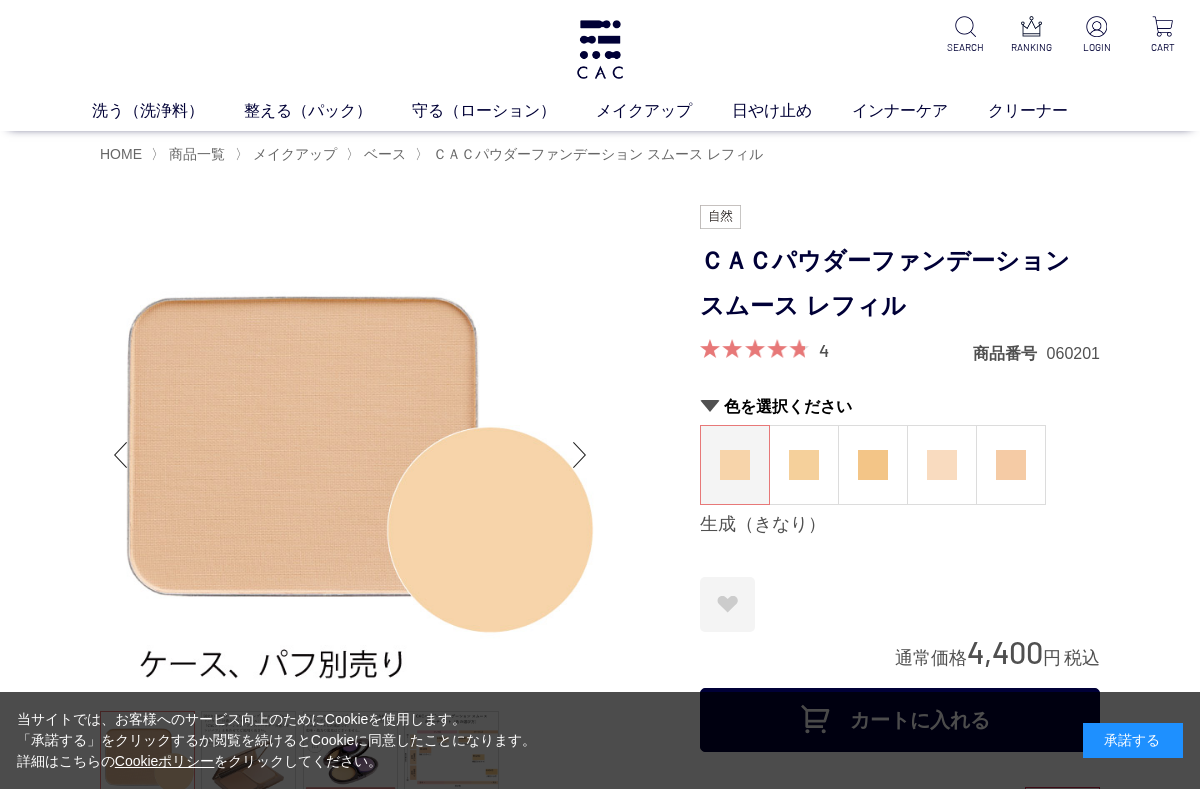 scroll, scrollTop: 0, scrollLeft: 0, axis: both 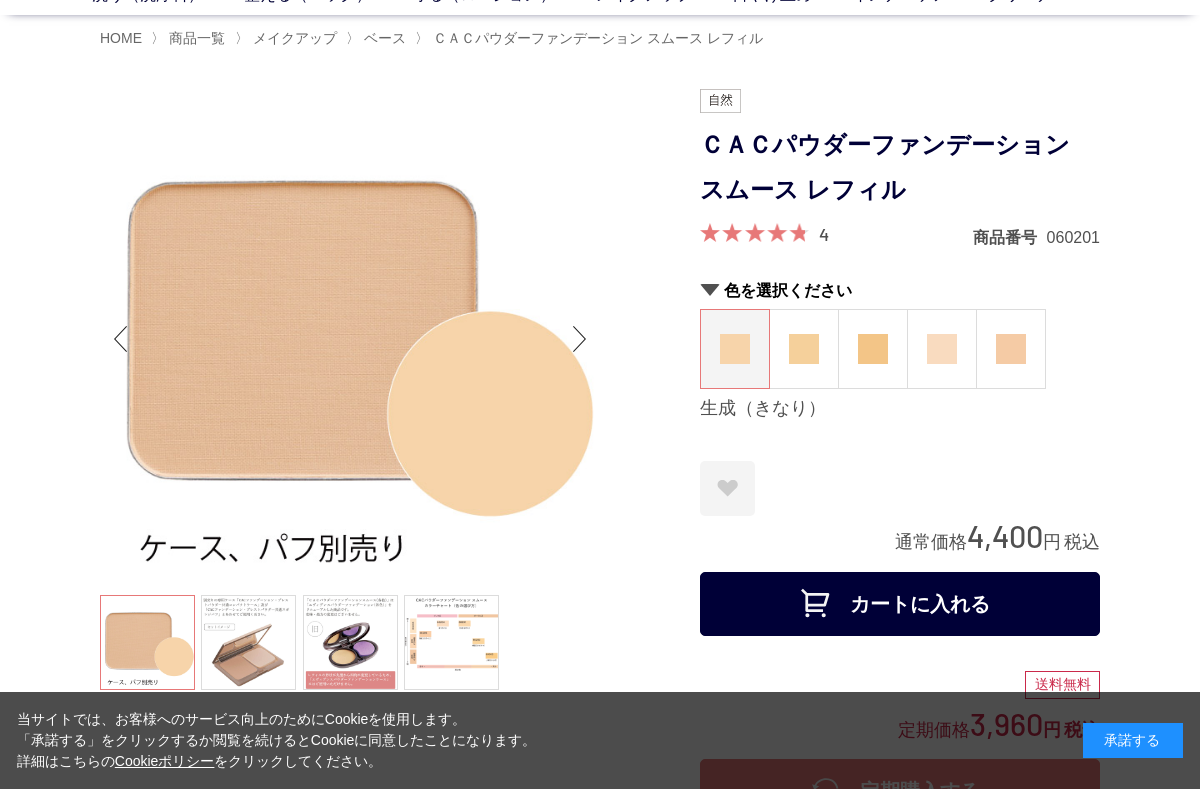 click on "買い物かご
買い物かご内の商品
買い物かごは空です...
カテゴリから探す
商品一覧
スキンケア
メイクアップ
ベース
アイ
フェイスカラー
リップ
その他
日やけ止め
インナーケア
クリーナー
ジャンルから探す
限定品
4" at bounding box center [600, 2515] 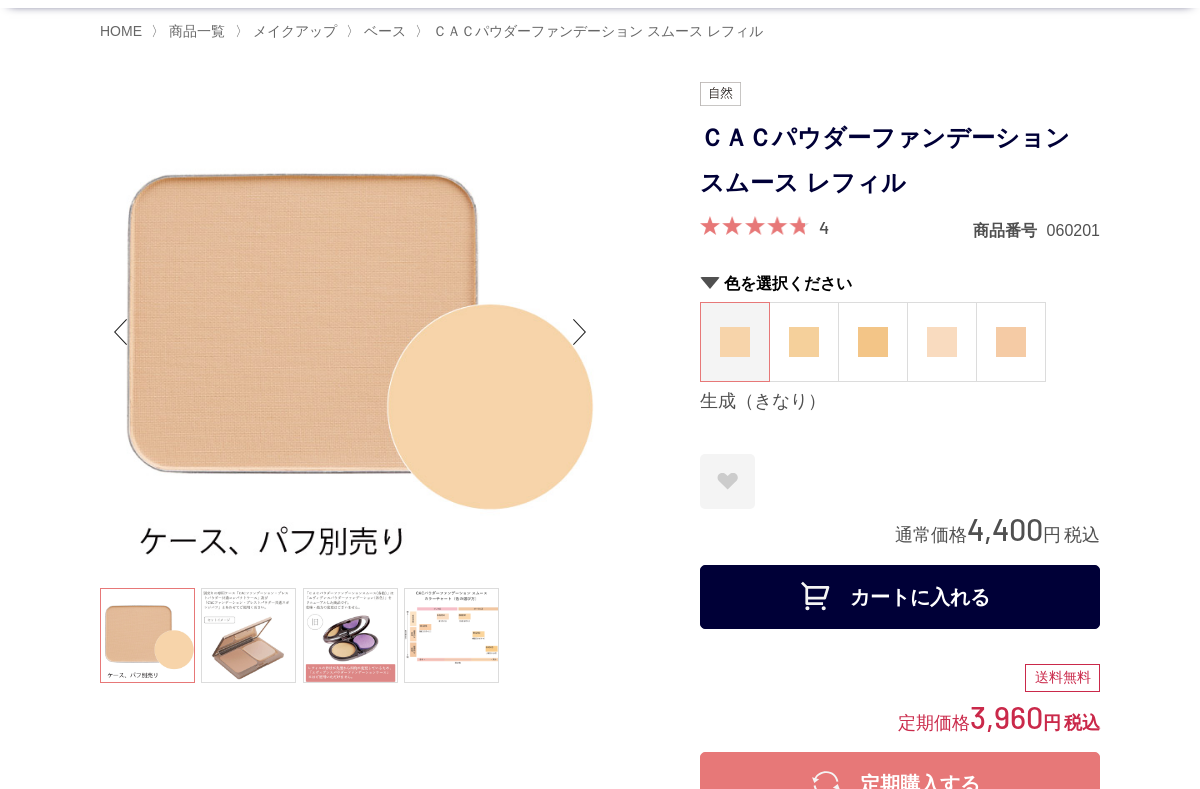 scroll, scrollTop: 99, scrollLeft: 0, axis: vertical 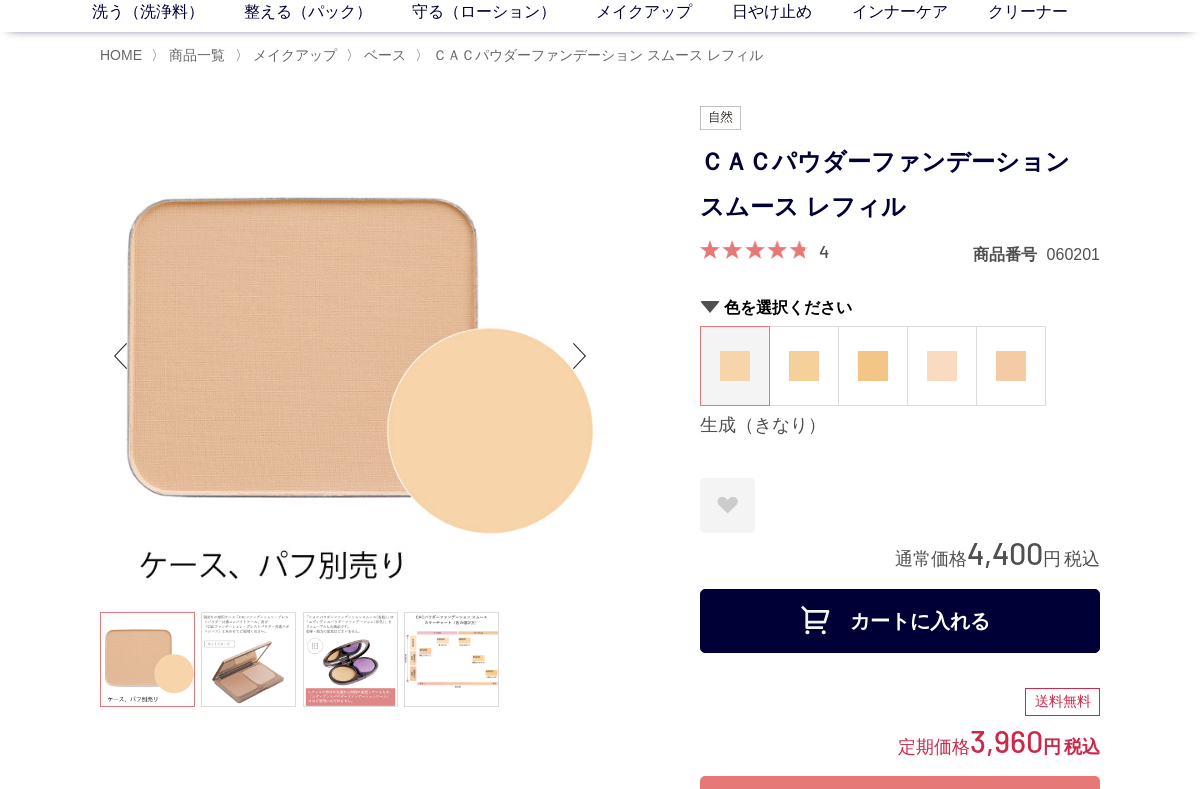 click at bounding box center [451, 659] 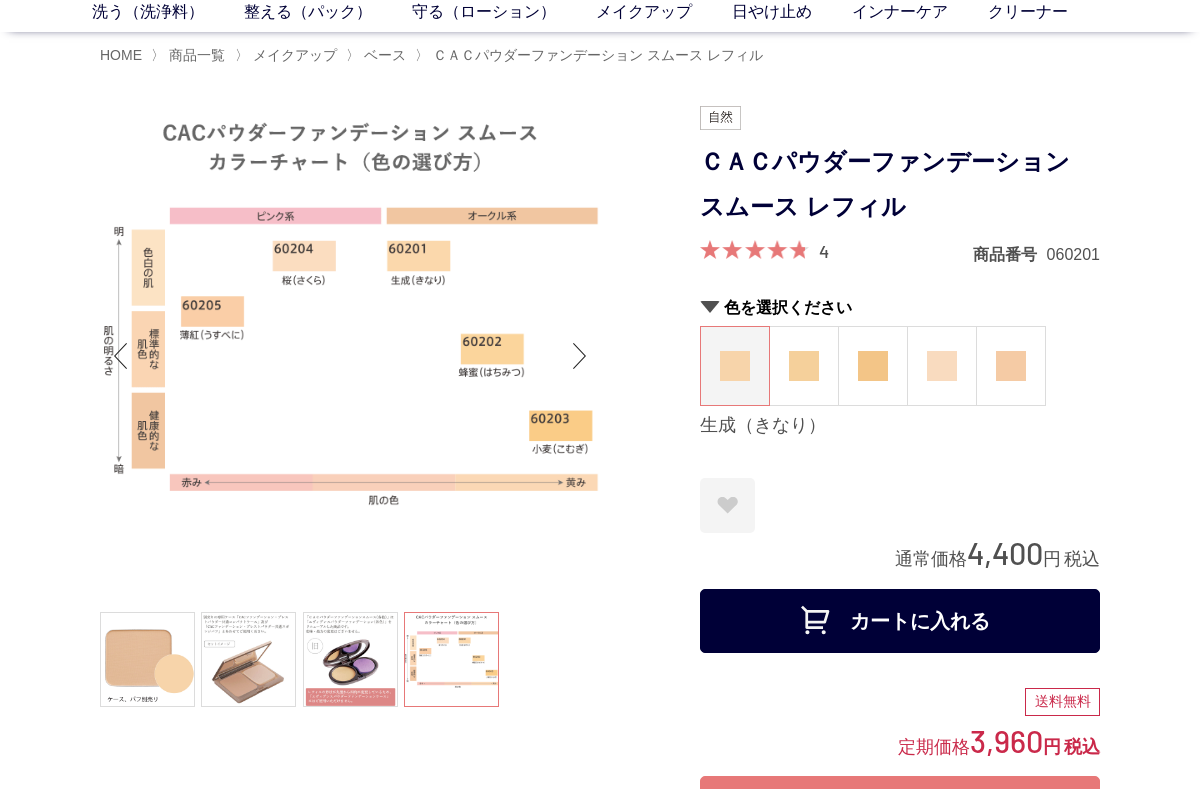 click on "カートに入れる" at bounding box center [900, 621] 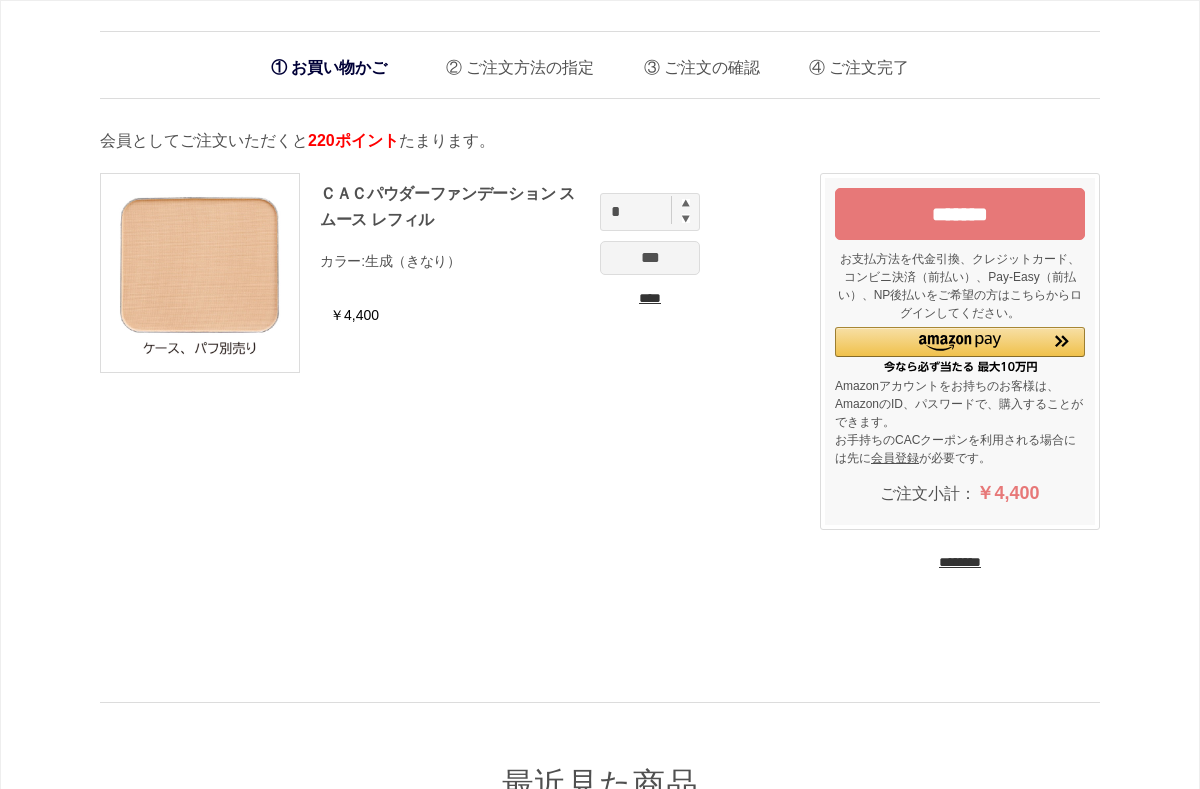 scroll, scrollTop: 0, scrollLeft: 0, axis: both 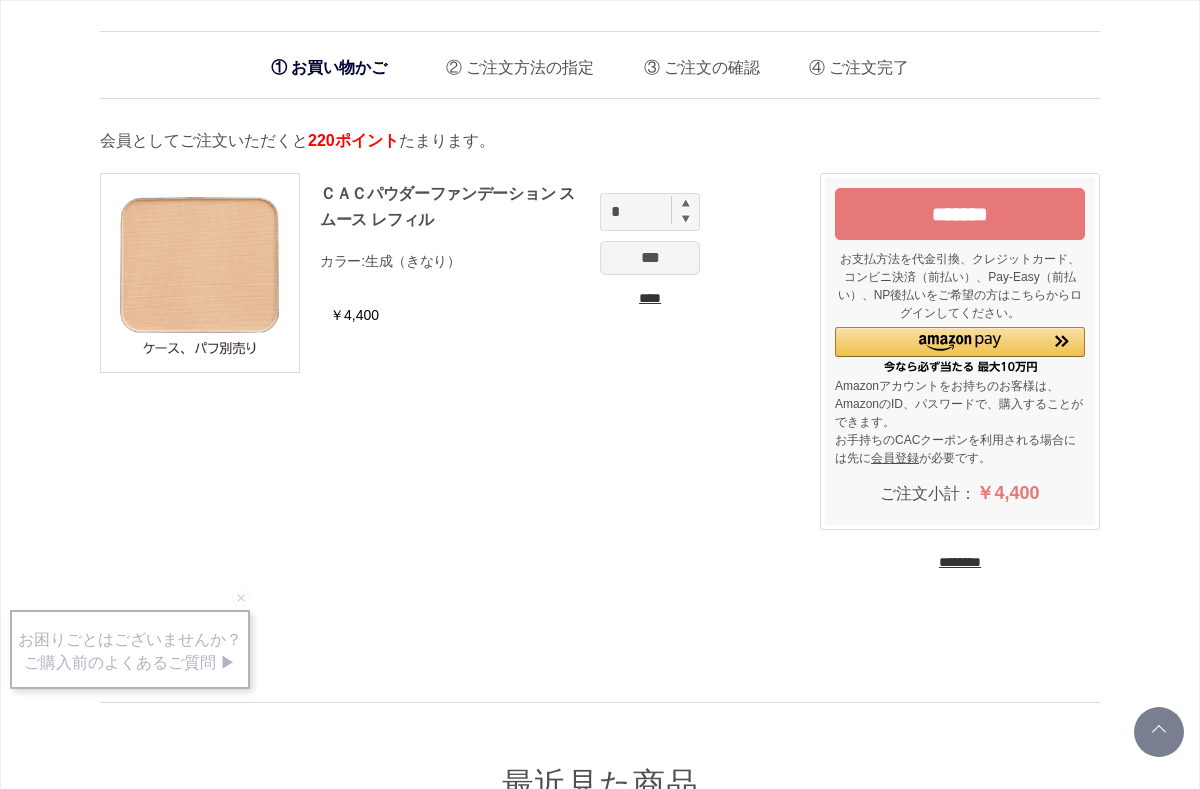 click on "*******" at bounding box center (960, 214) 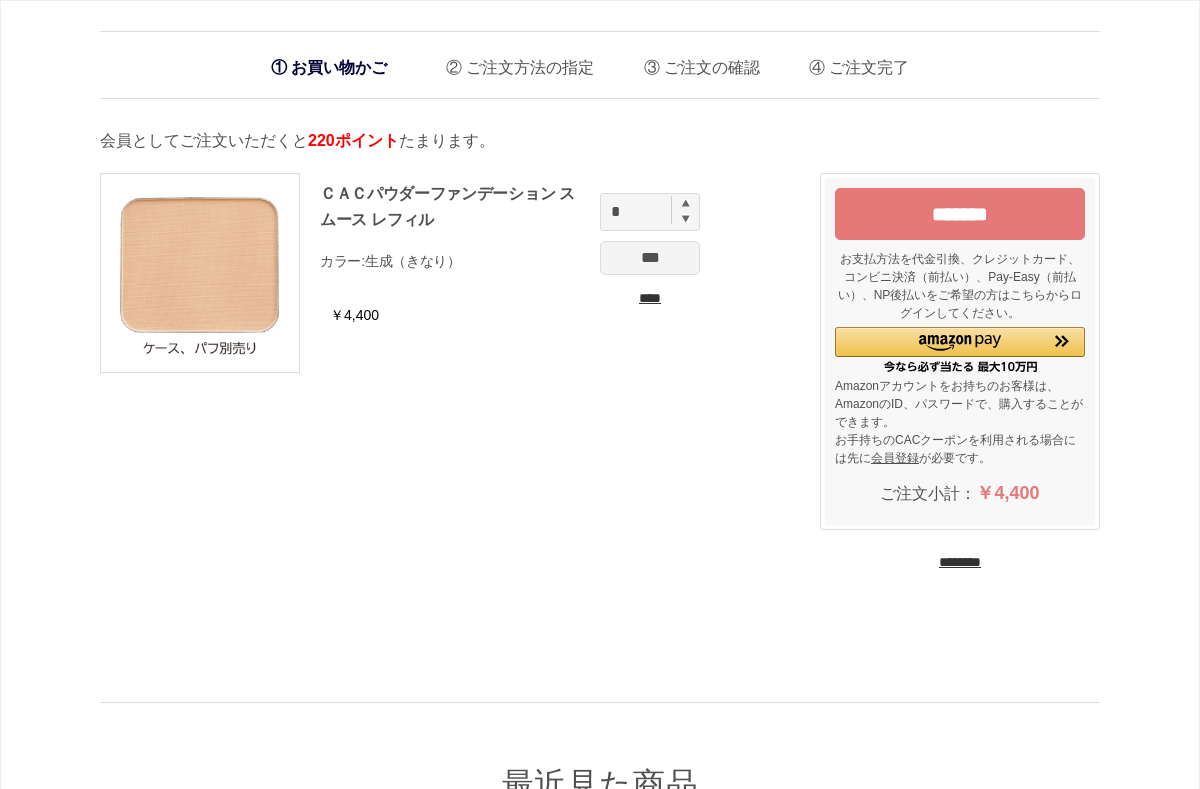 scroll, scrollTop: 0, scrollLeft: 0, axis: both 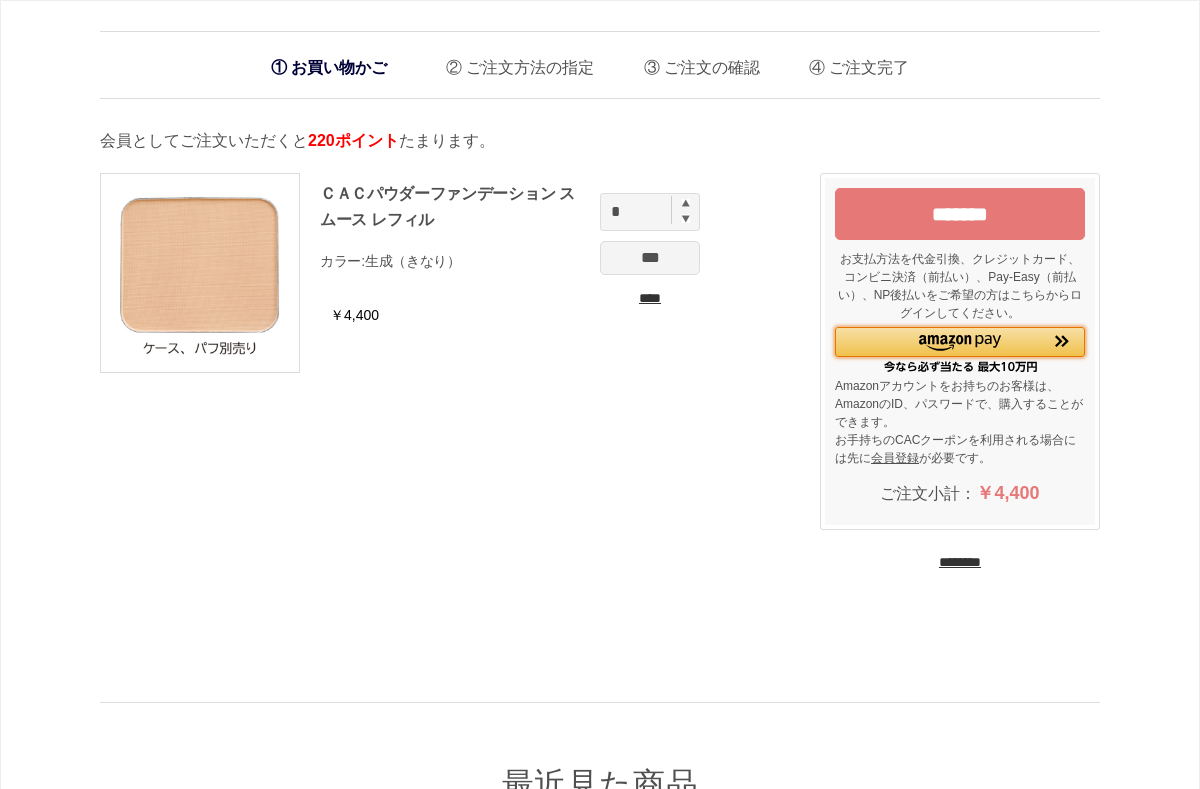 click at bounding box center (1062, 341) 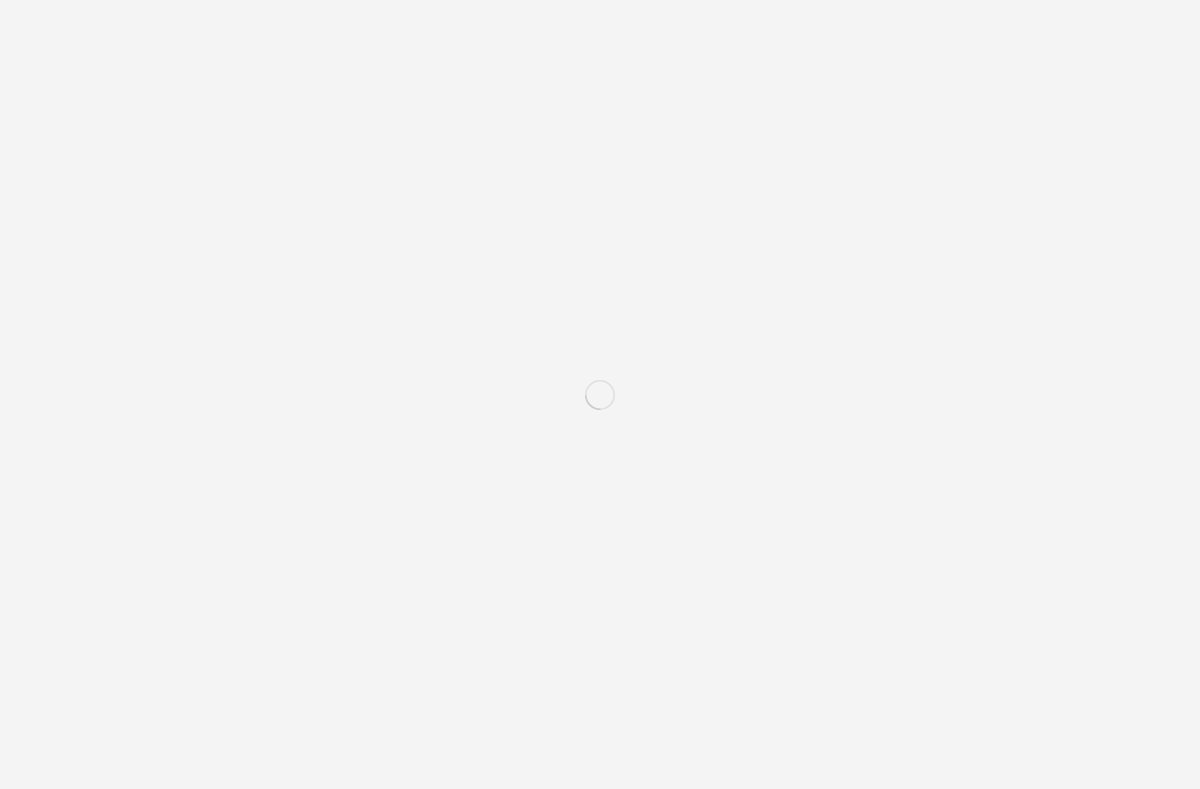 scroll, scrollTop: 0, scrollLeft: 0, axis: both 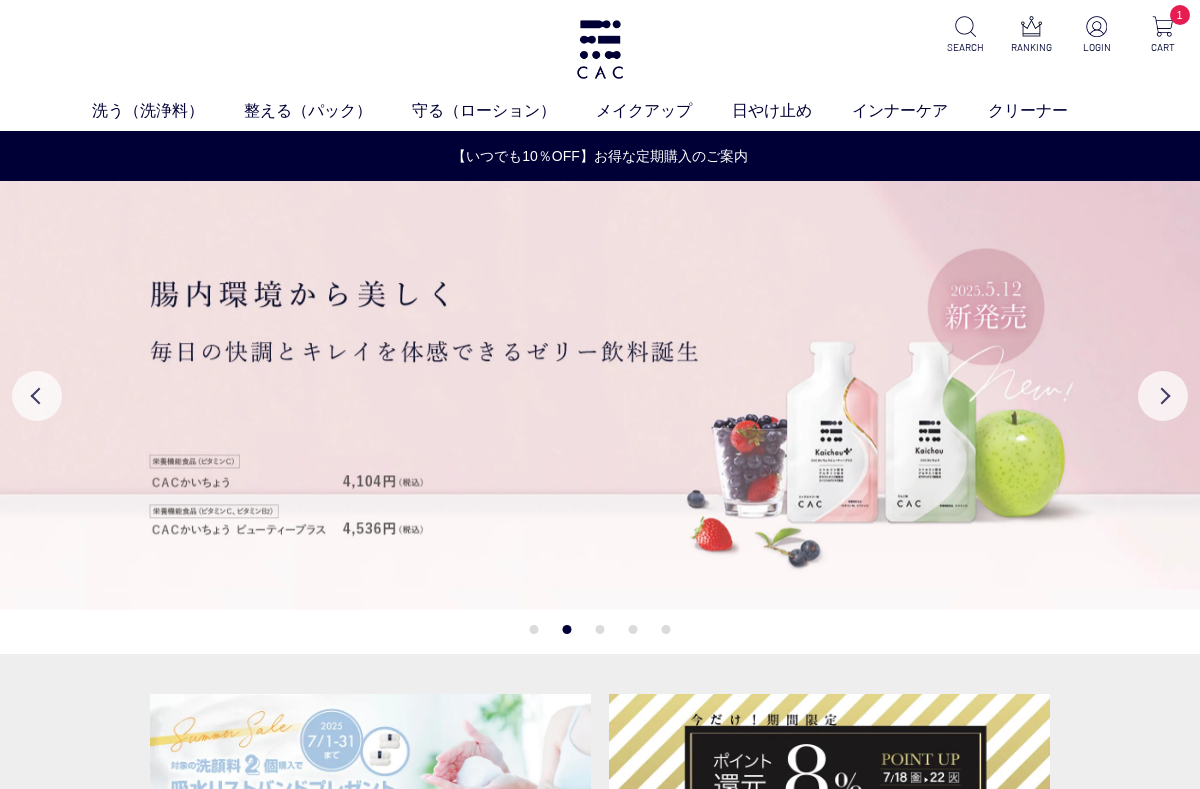 click at bounding box center (1162, 26) 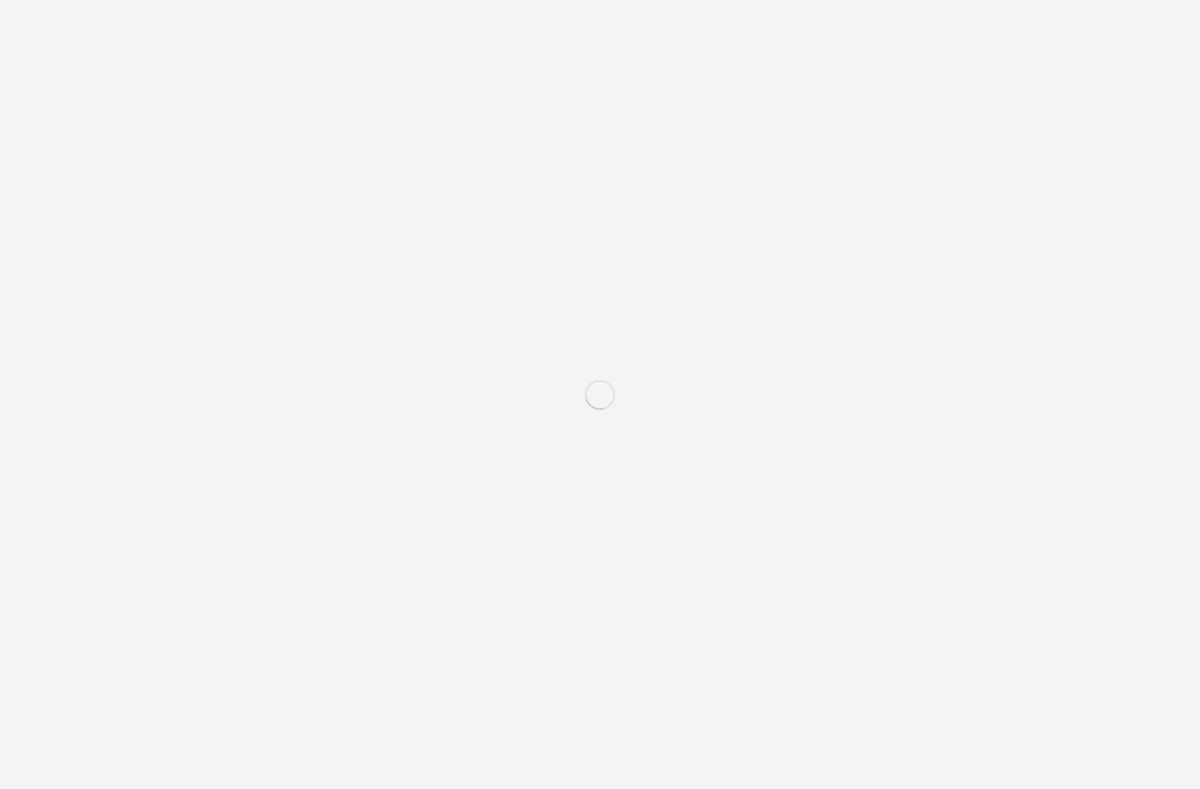 scroll, scrollTop: 0, scrollLeft: 0, axis: both 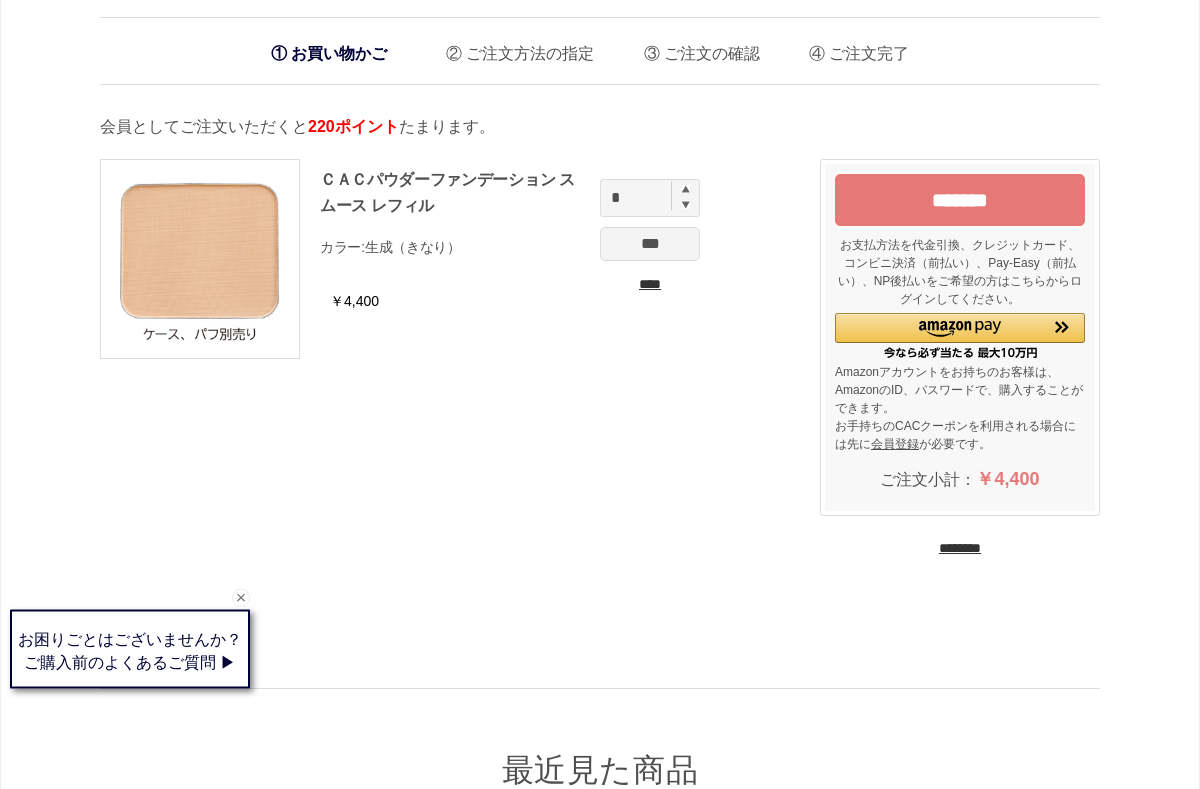 click on "*******" at bounding box center [960, 200] 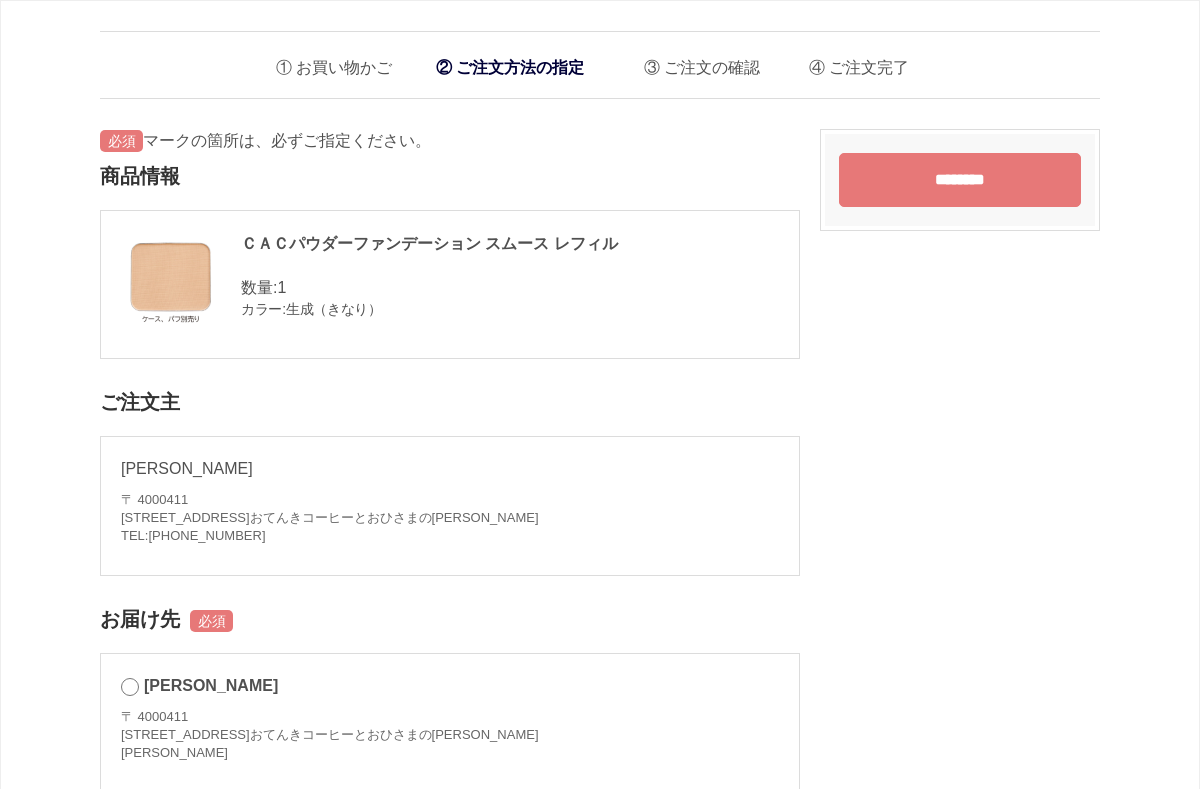 scroll, scrollTop: 0, scrollLeft: 0, axis: both 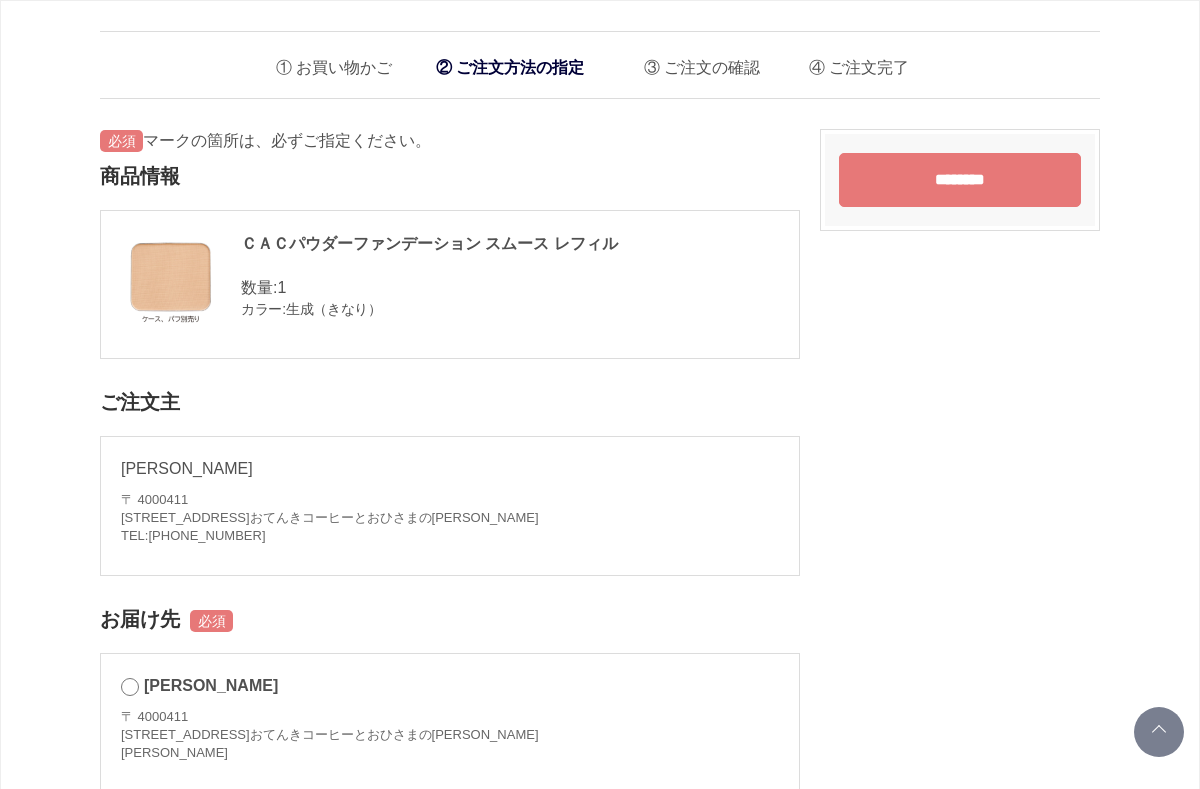 click on "[STREET_ADDRESS]おてんきコーヒーとおひさまの恵
TEL:  [PHONE_NUMBER]" at bounding box center [450, 518] 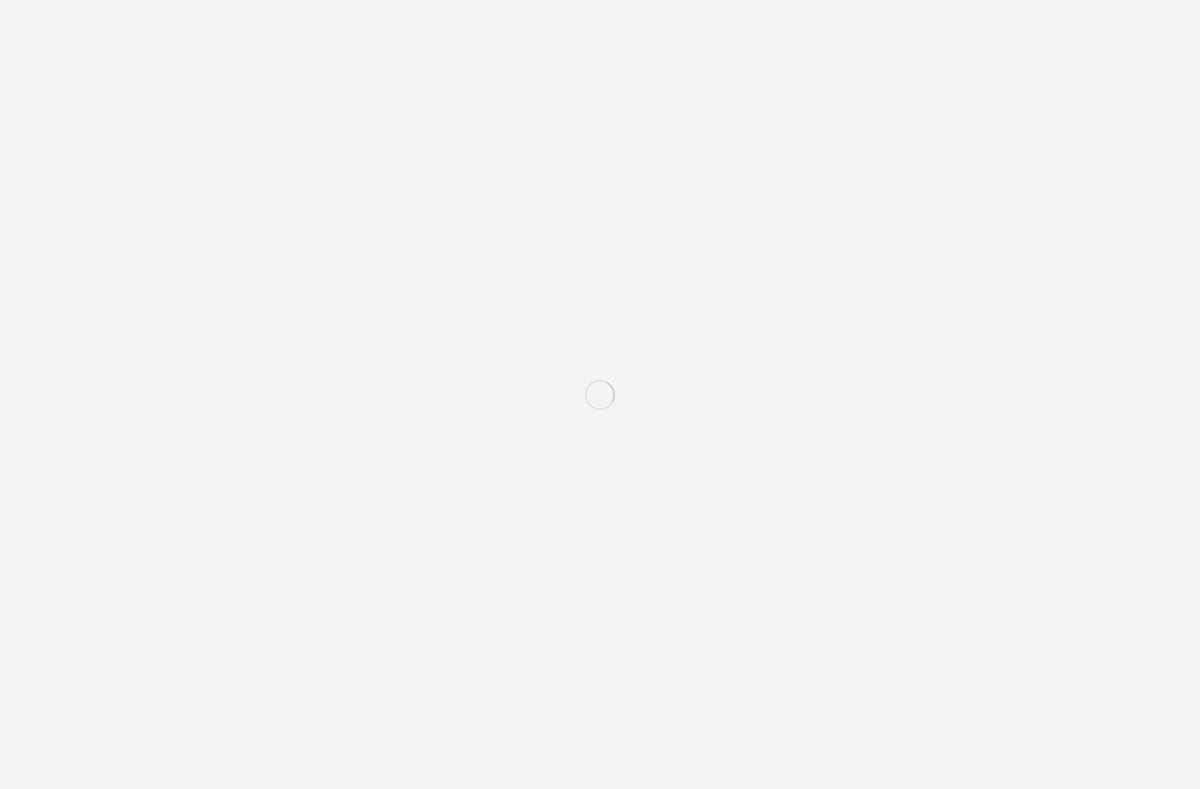 scroll, scrollTop: 0, scrollLeft: 0, axis: both 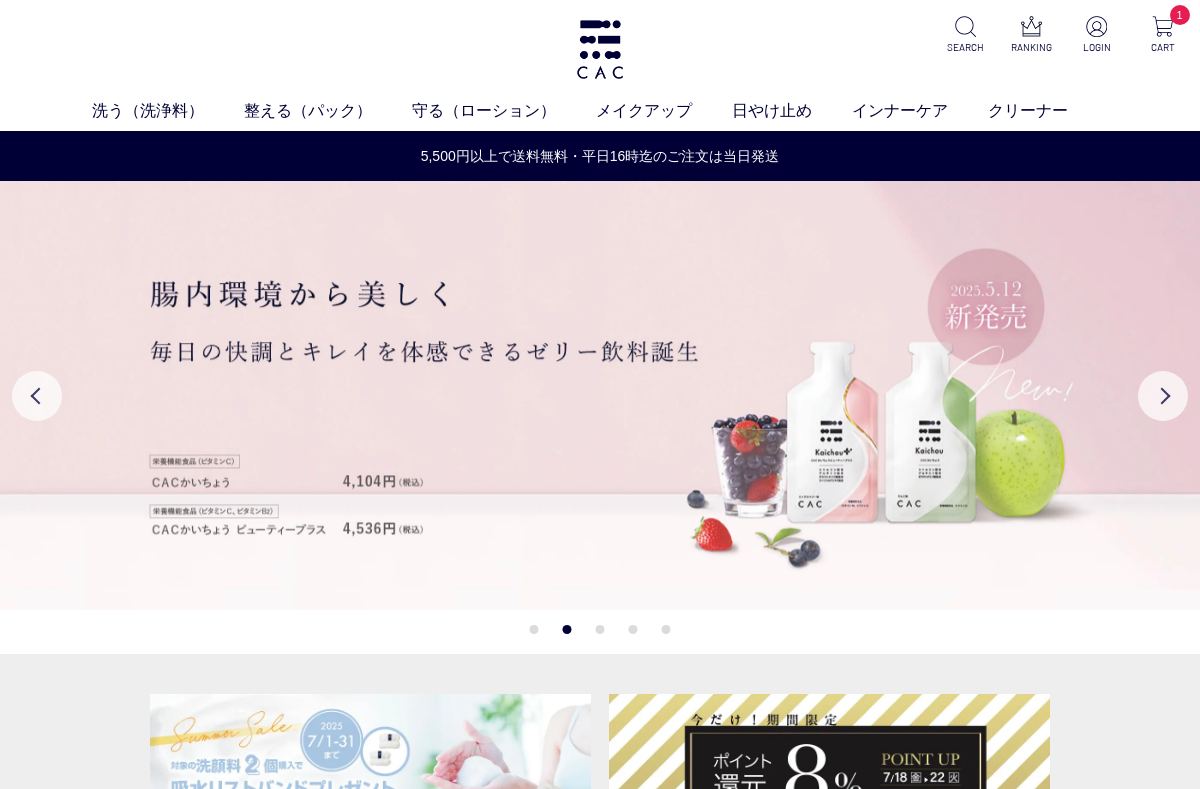 click at bounding box center [1096, 26] 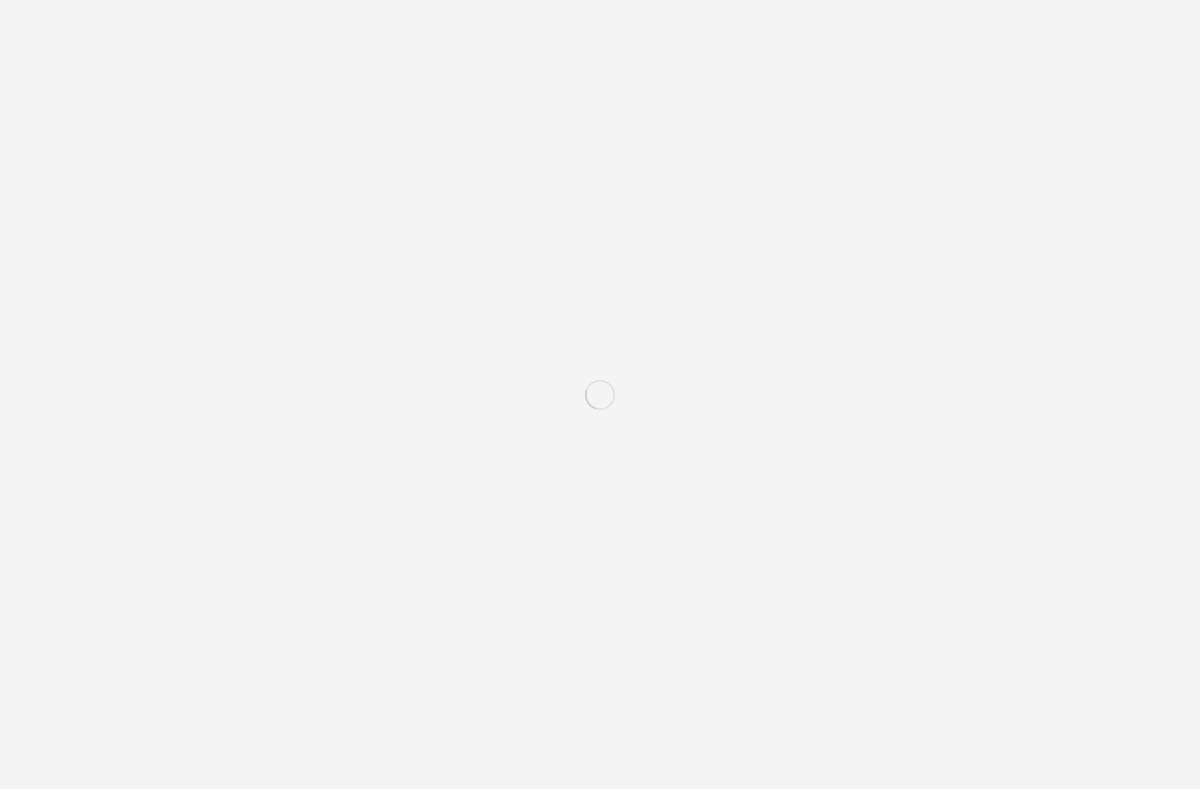 scroll, scrollTop: 203, scrollLeft: 0, axis: vertical 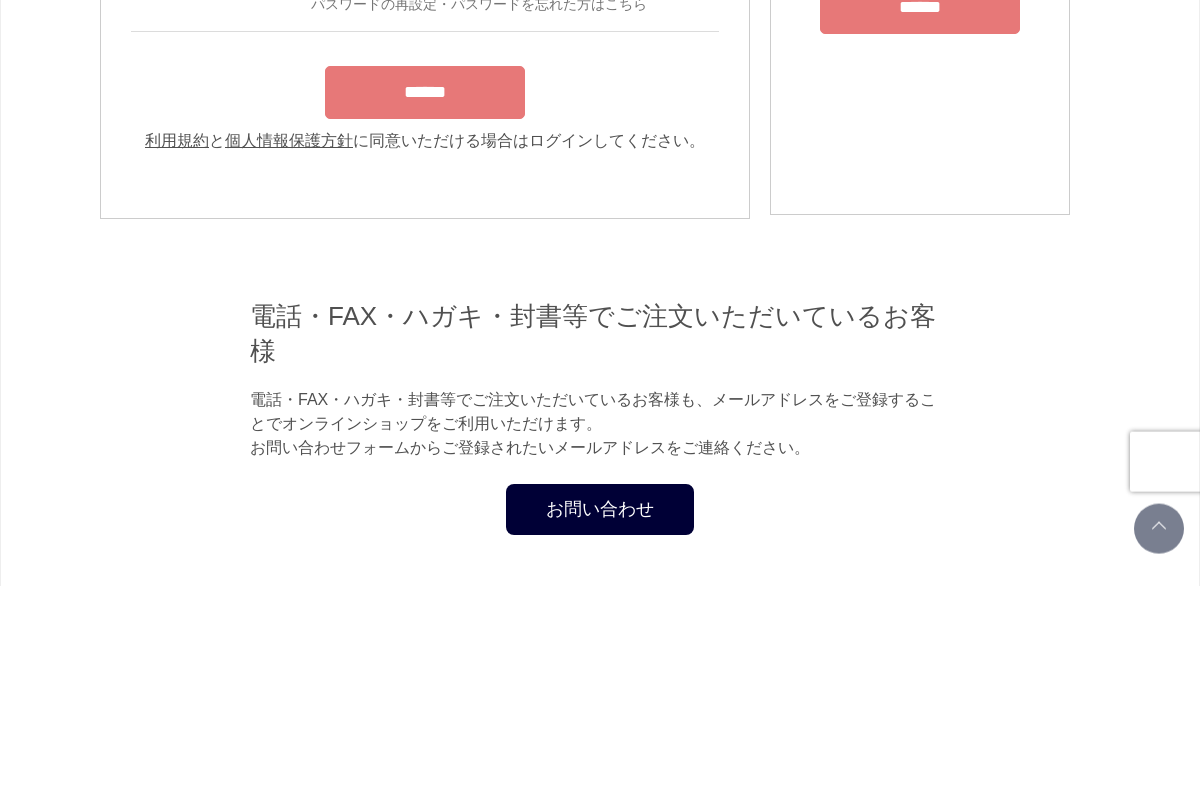 type on "**********" 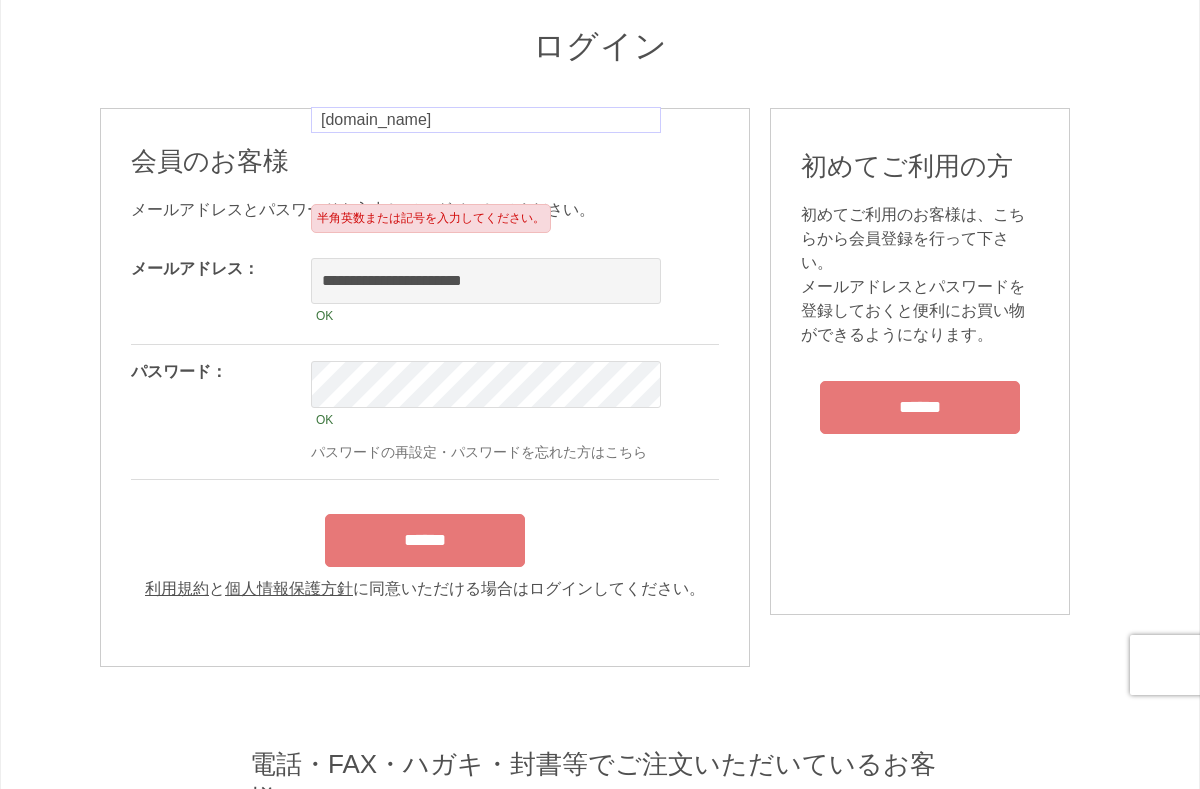 scroll, scrollTop: 134, scrollLeft: 0, axis: vertical 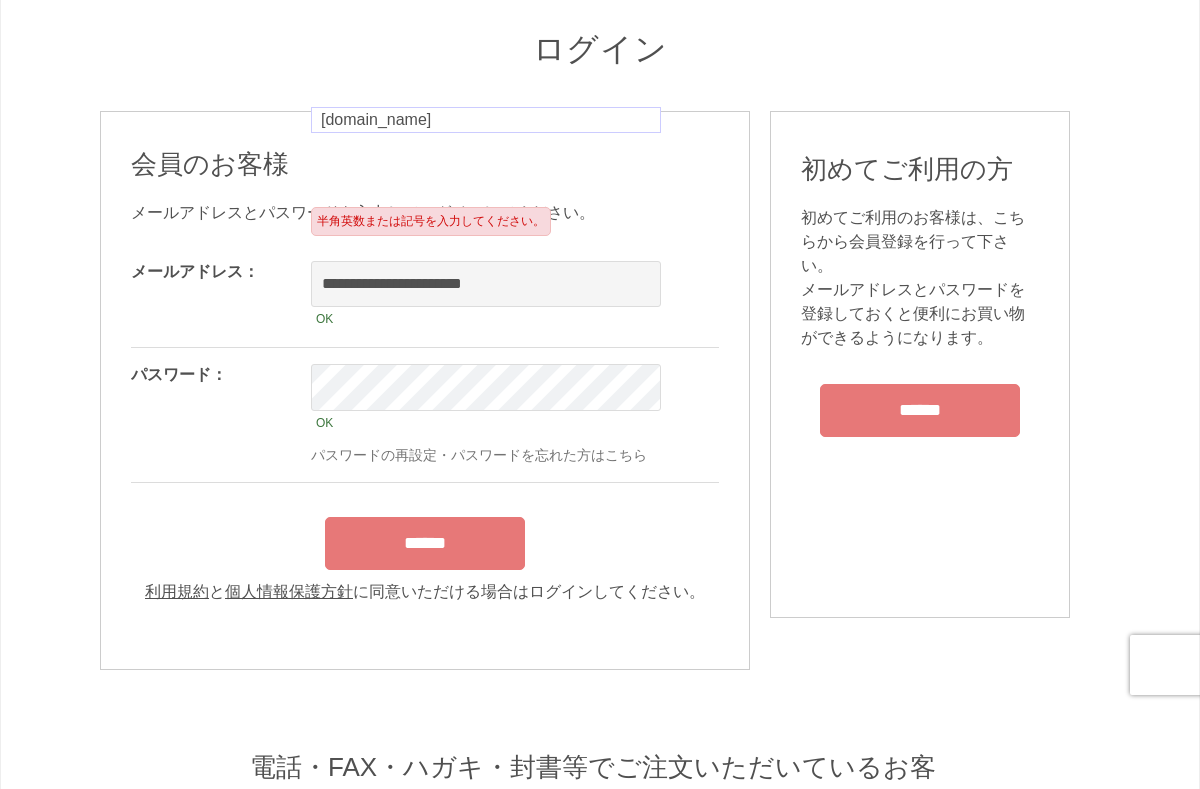 click on "******" at bounding box center (425, 543) 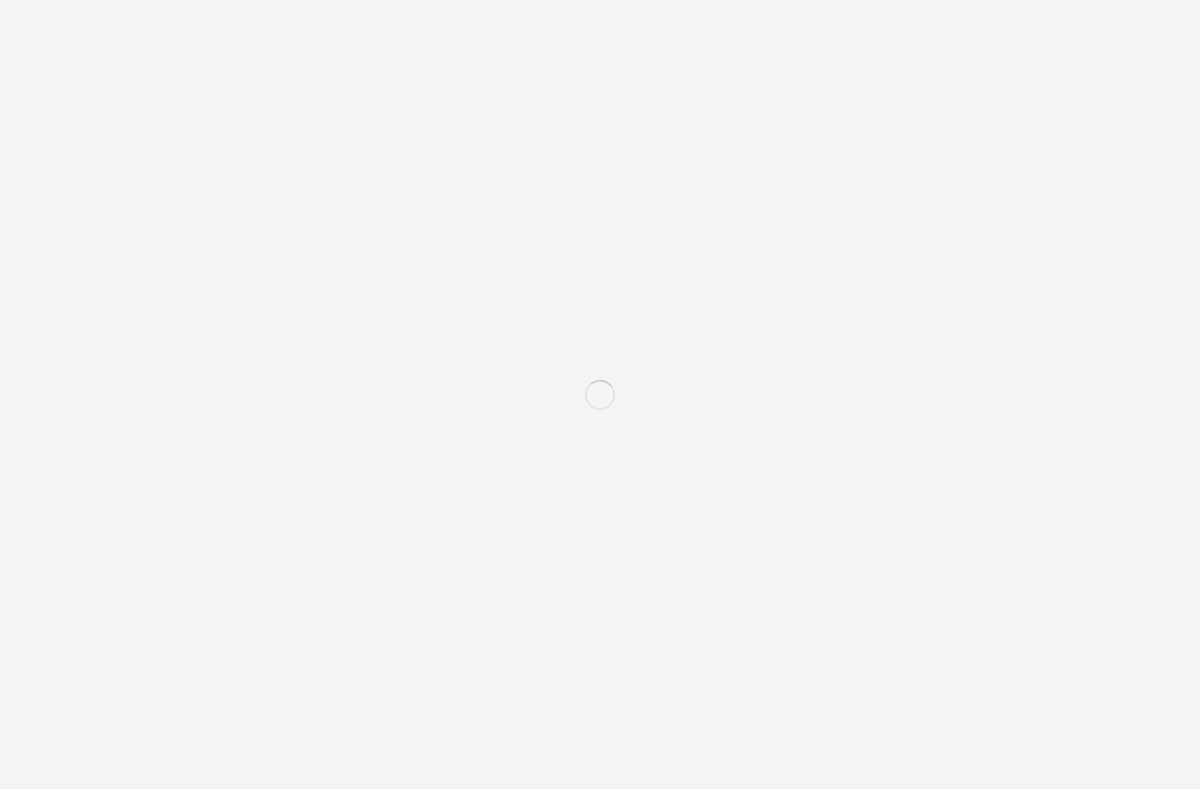 scroll, scrollTop: 0, scrollLeft: 0, axis: both 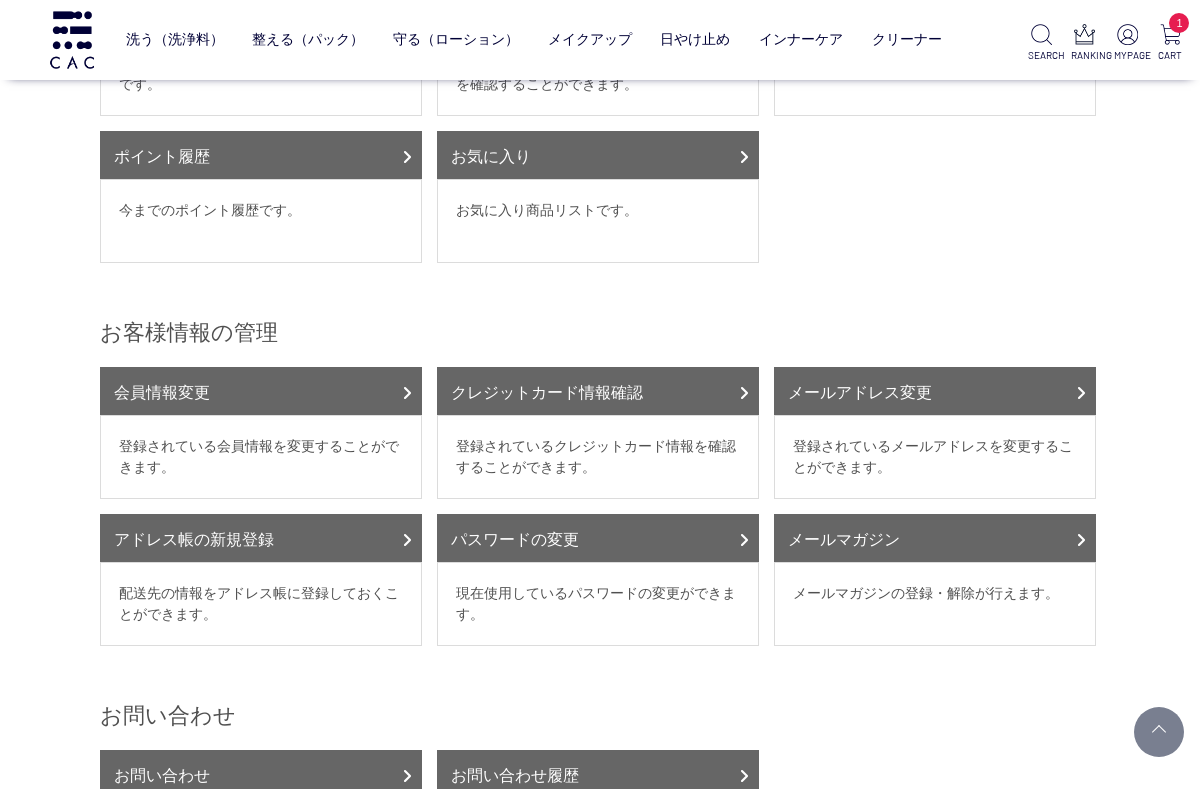 click on "会員情報変更" at bounding box center (261, 391) 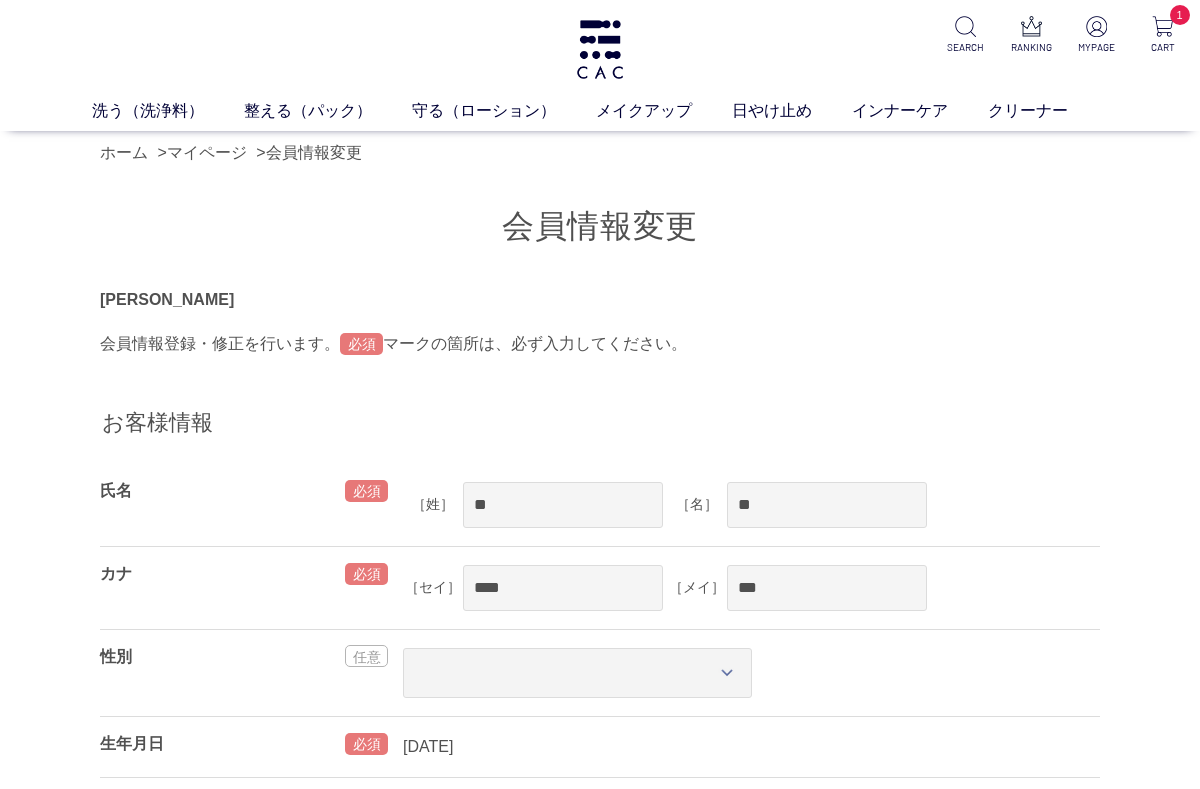 scroll, scrollTop: 0, scrollLeft: 0, axis: both 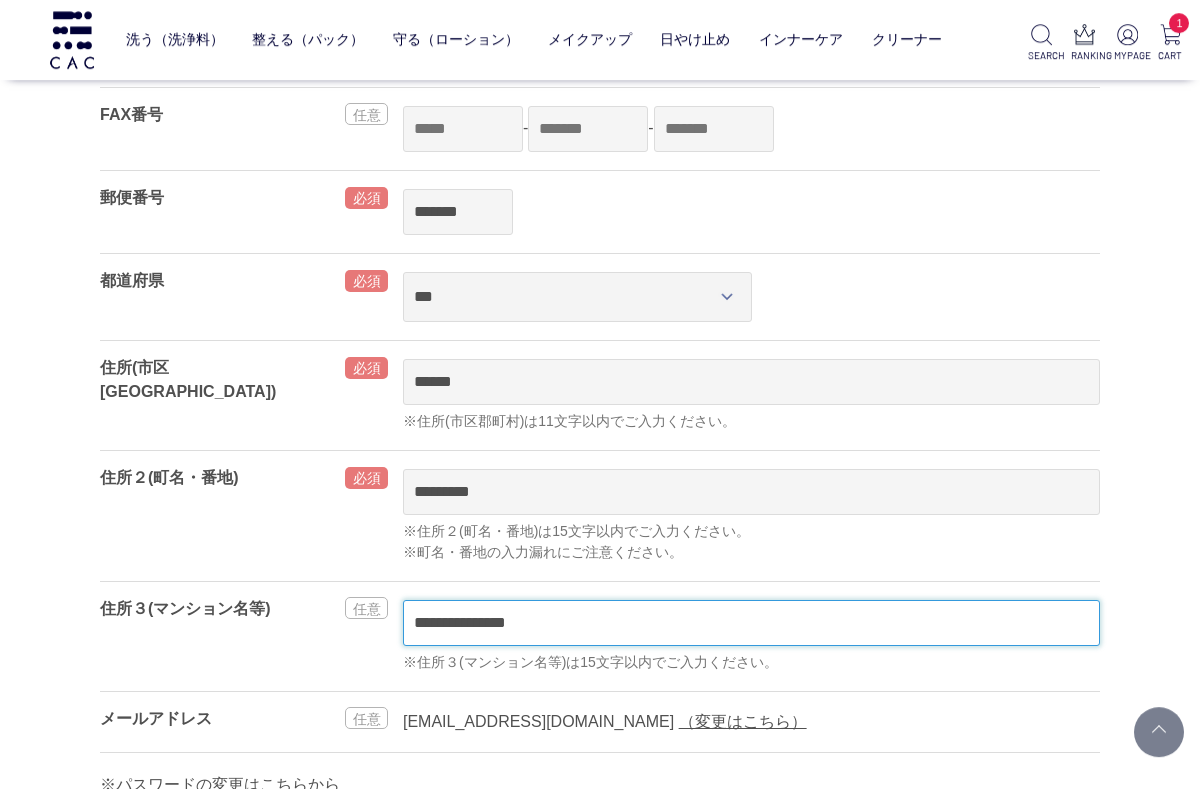 click on "**********" at bounding box center (751, 623) 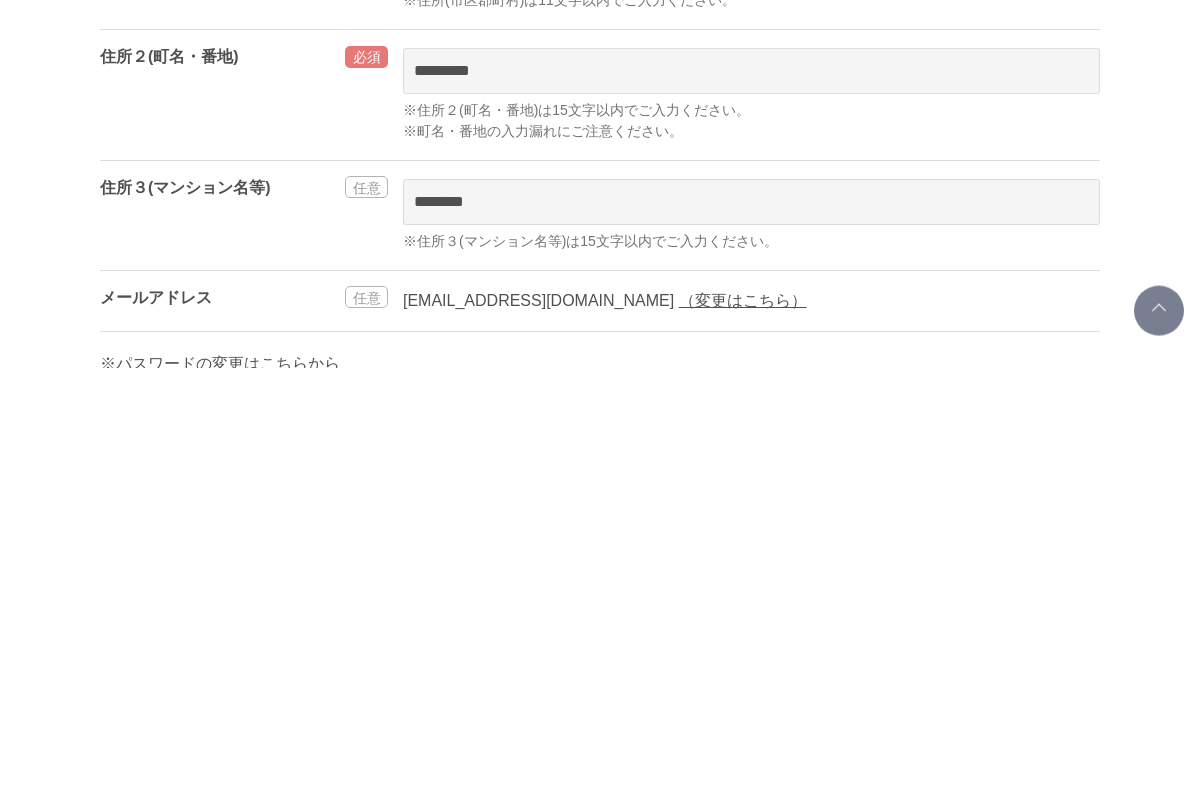 scroll, scrollTop: 1147, scrollLeft: 0, axis: vertical 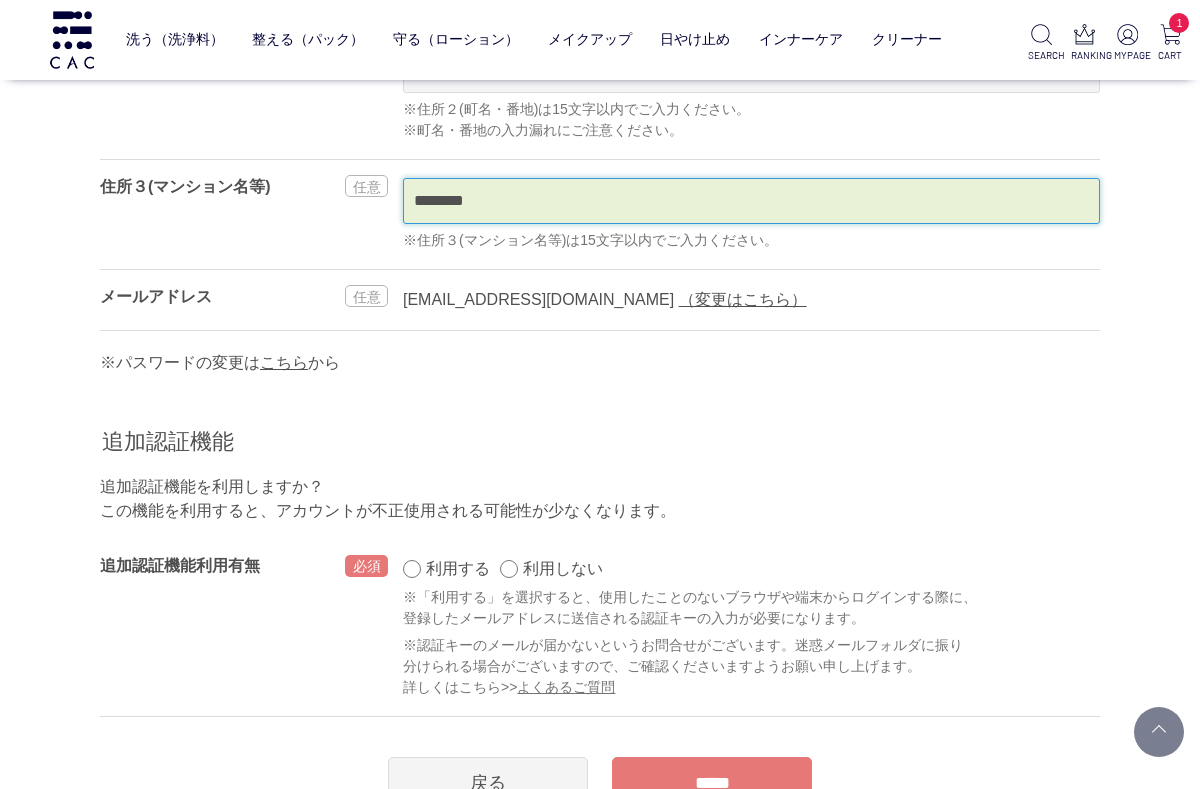 type on "********" 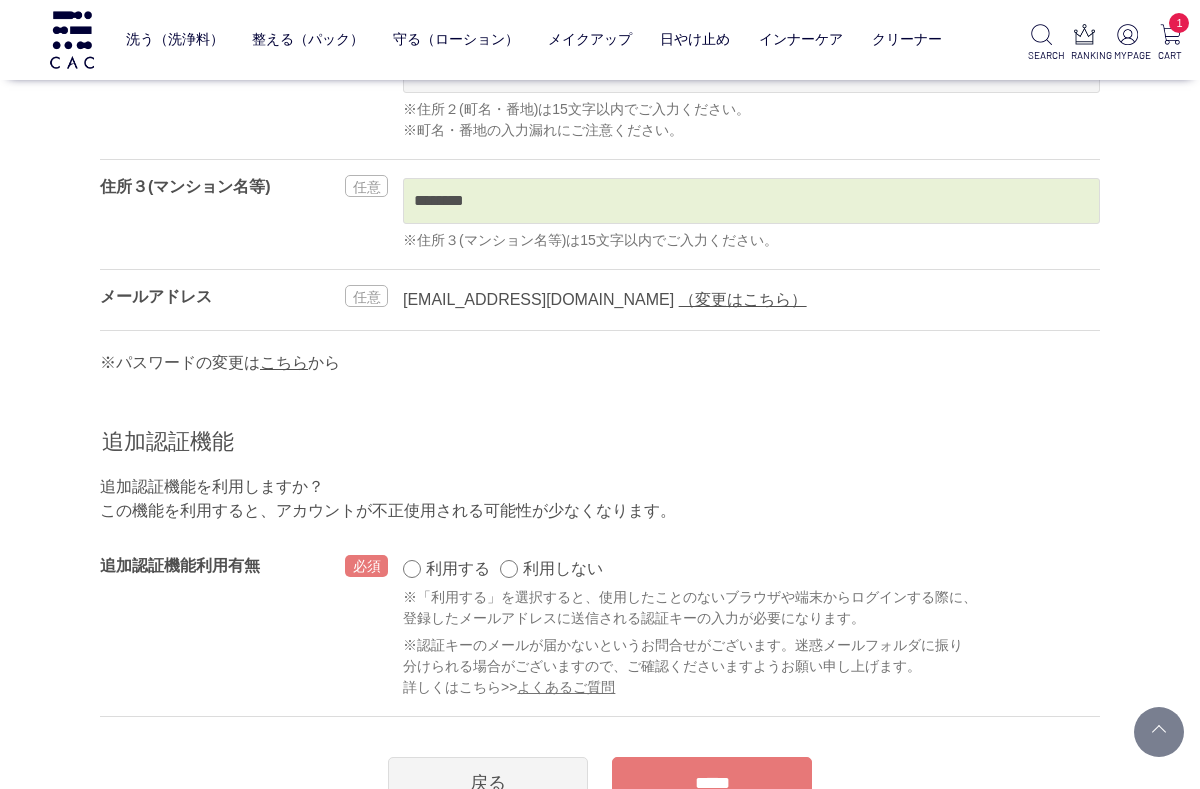 click on "（変更はこちら）" at bounding box center (743, 299) 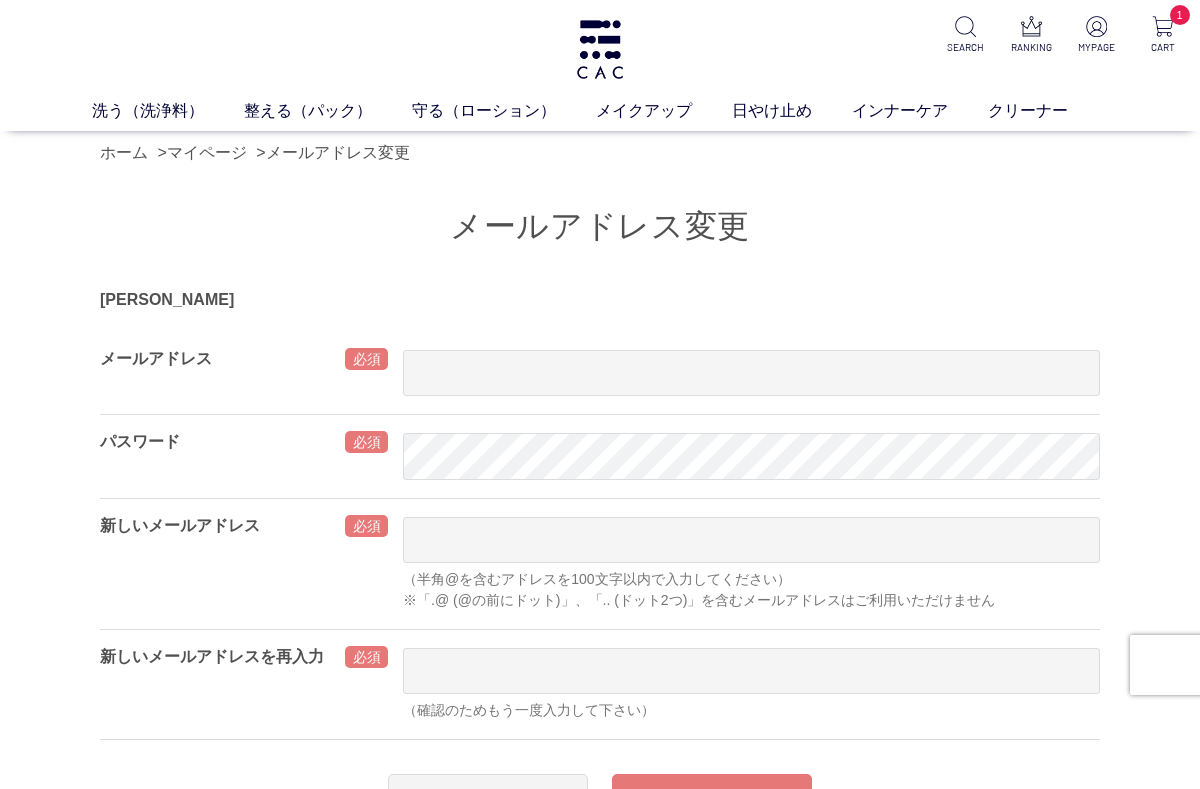 scroll, scrollTop: 159, scrollLeft: 0, axis: vertical 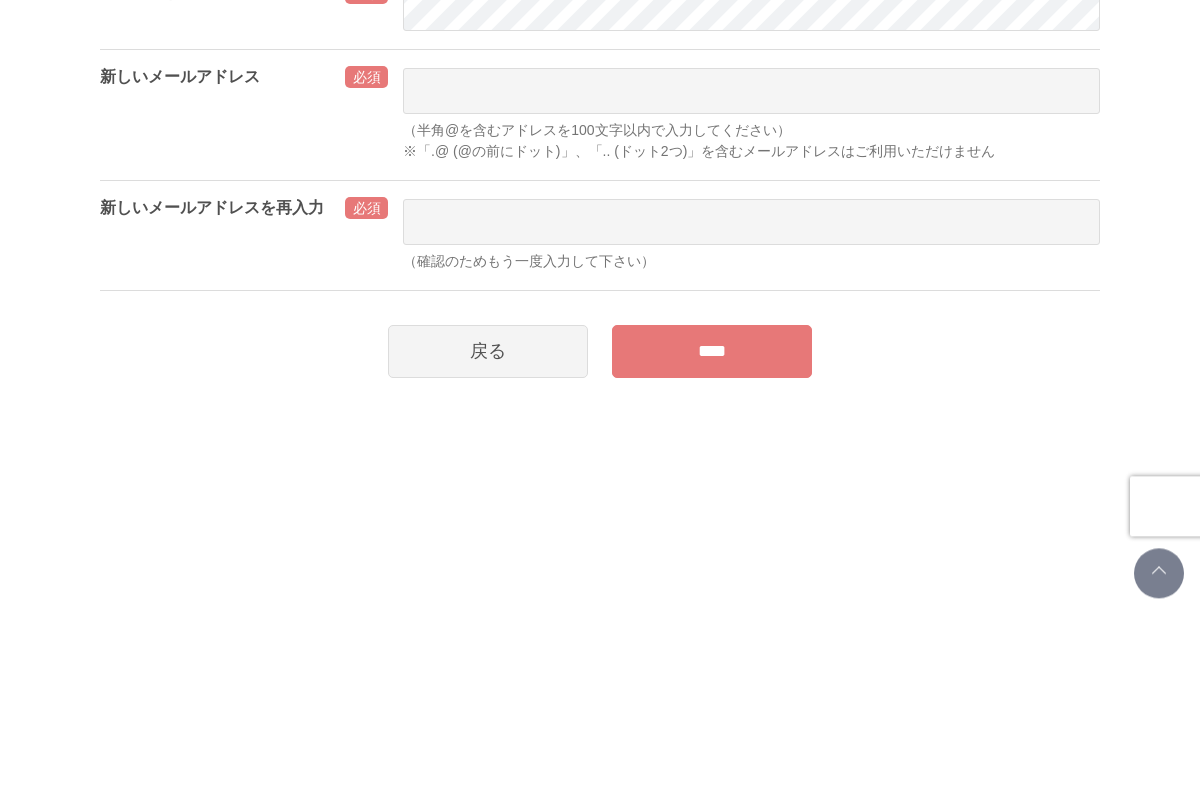 click at bounding box center (751, 83) 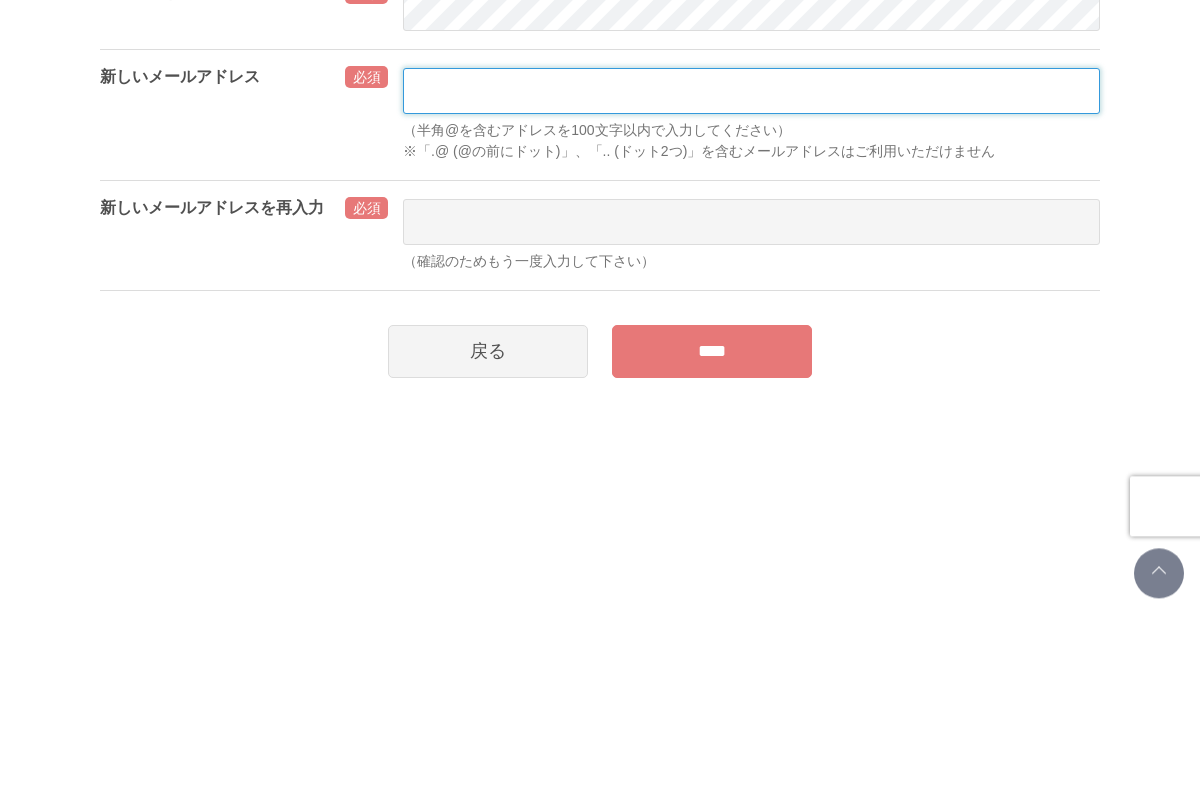 click at bounding box center (751, 250) 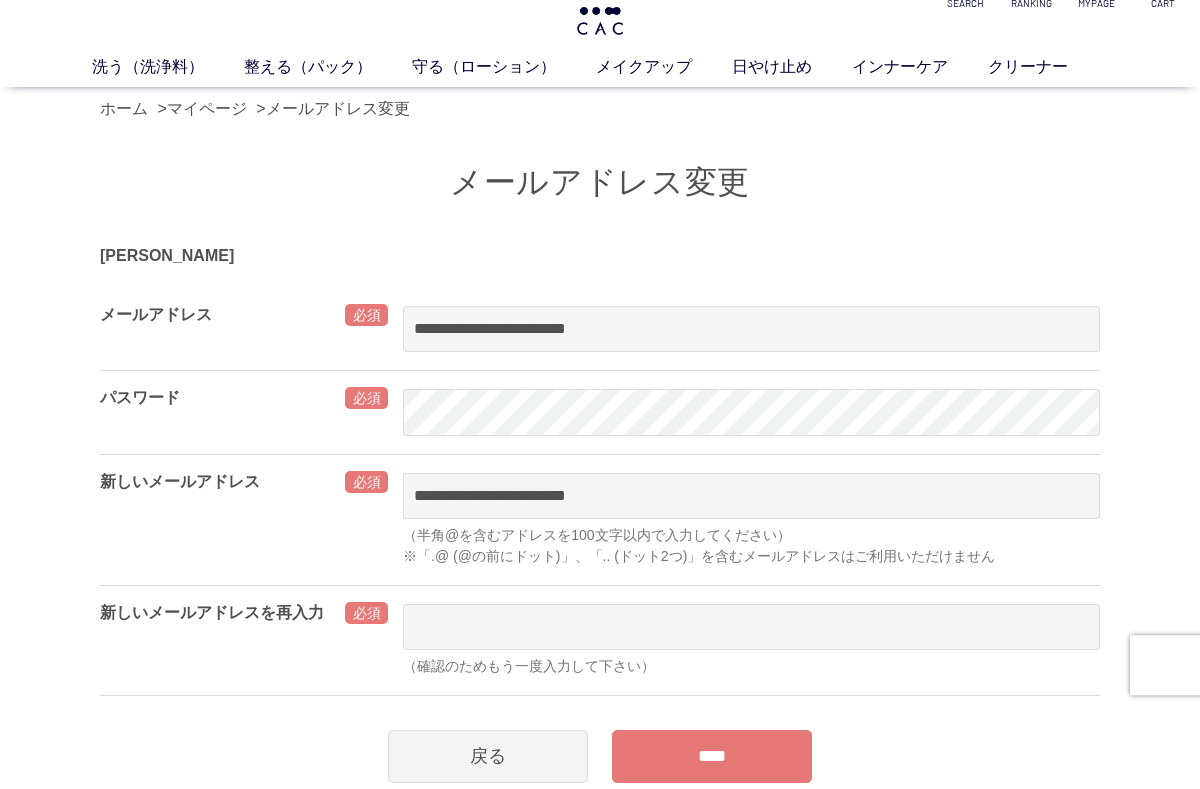 scroll, scrollTop: 43, scrollLeft: 0, axis: vertical 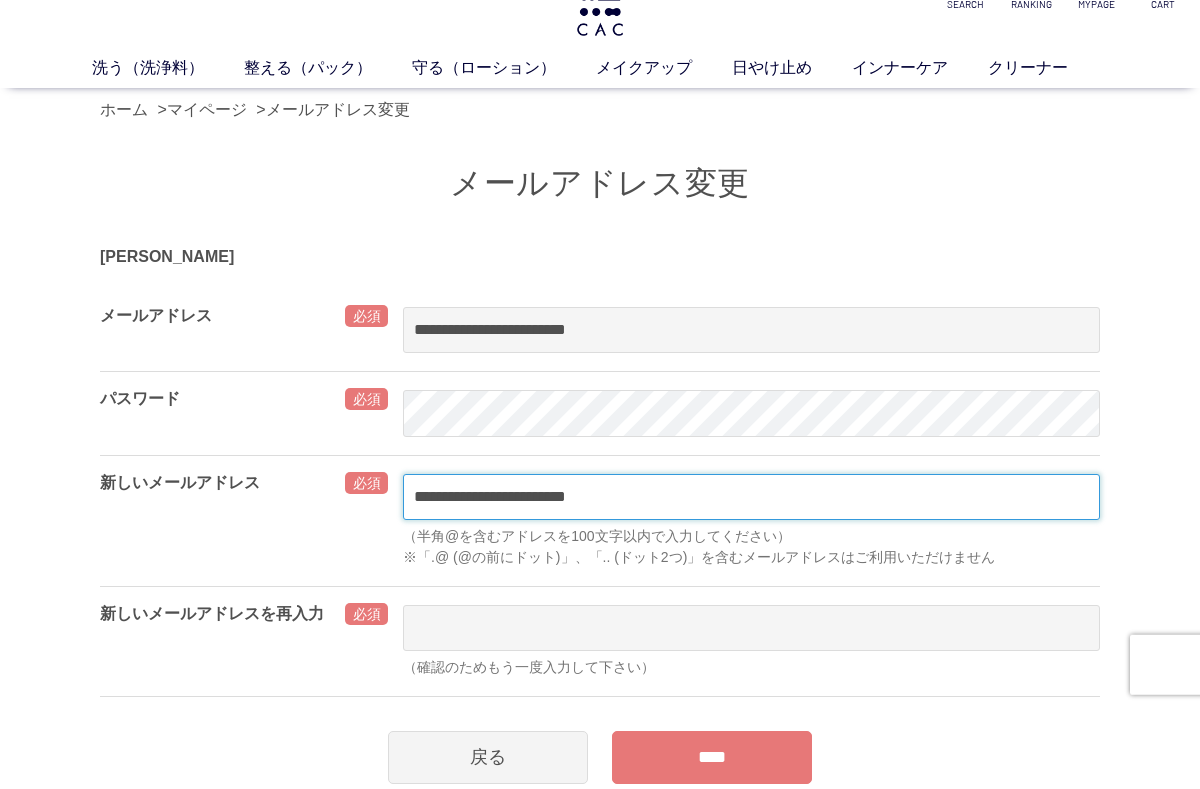 type on "**********" 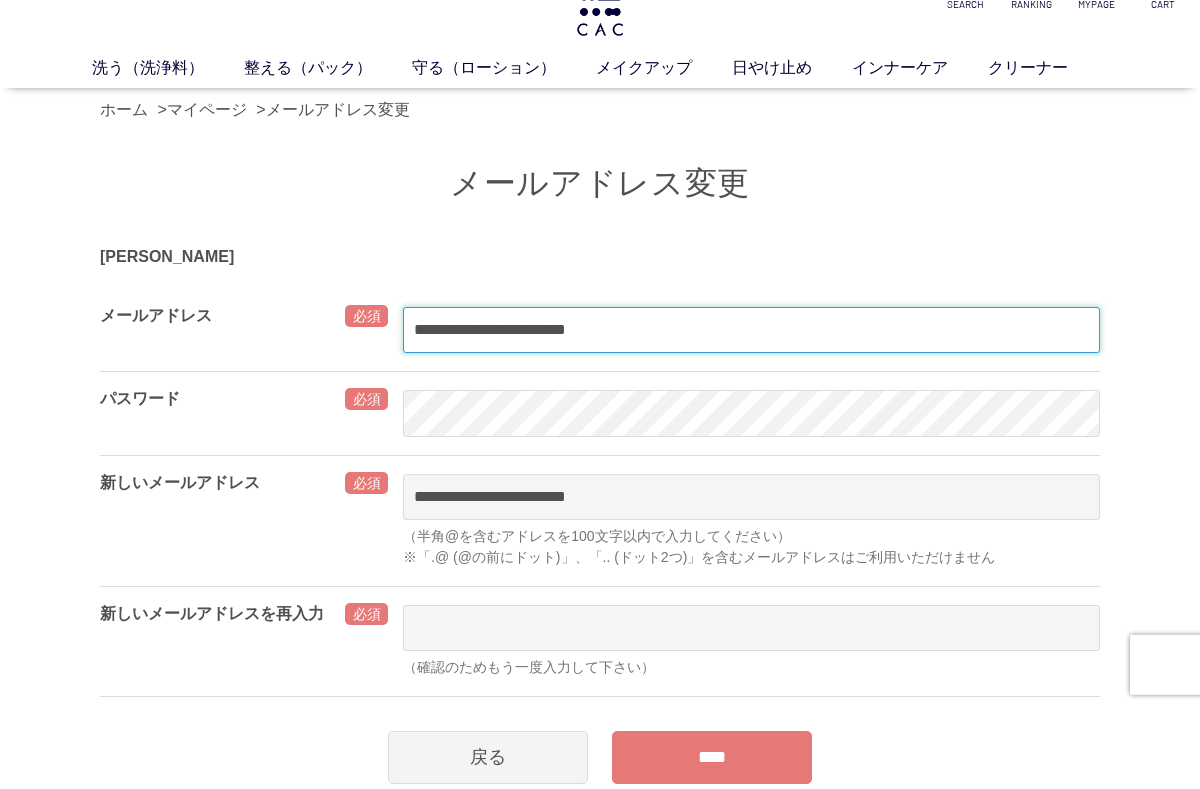 click on "**********" at bounding box center [751, 330] 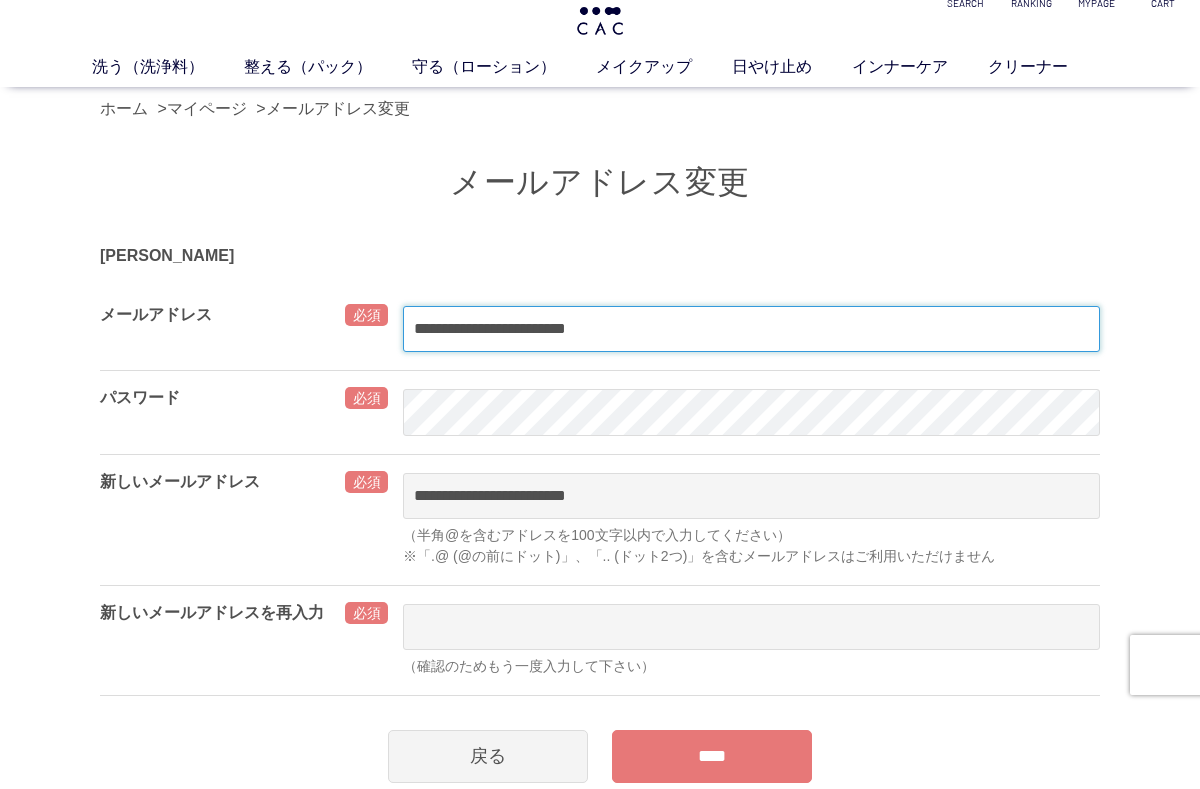 scroll, scrollTop: 43, scrollLeft: 0, axis: vertical 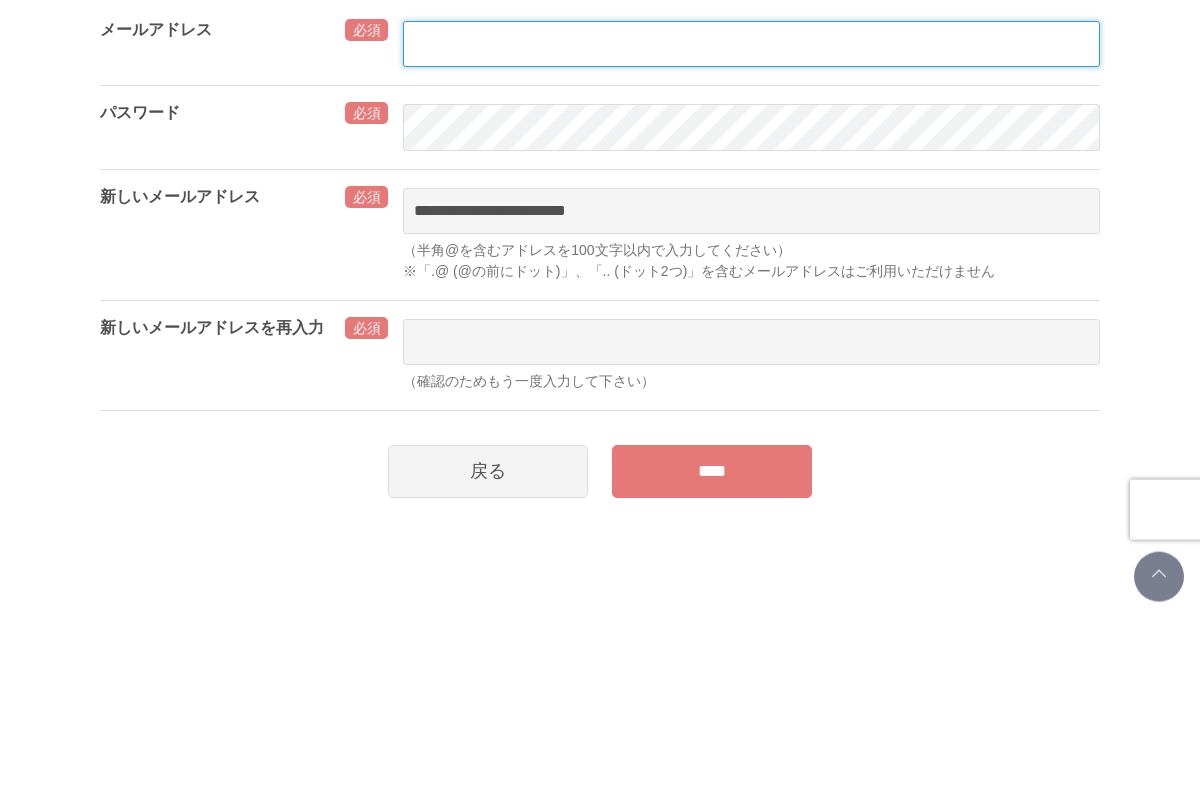 type 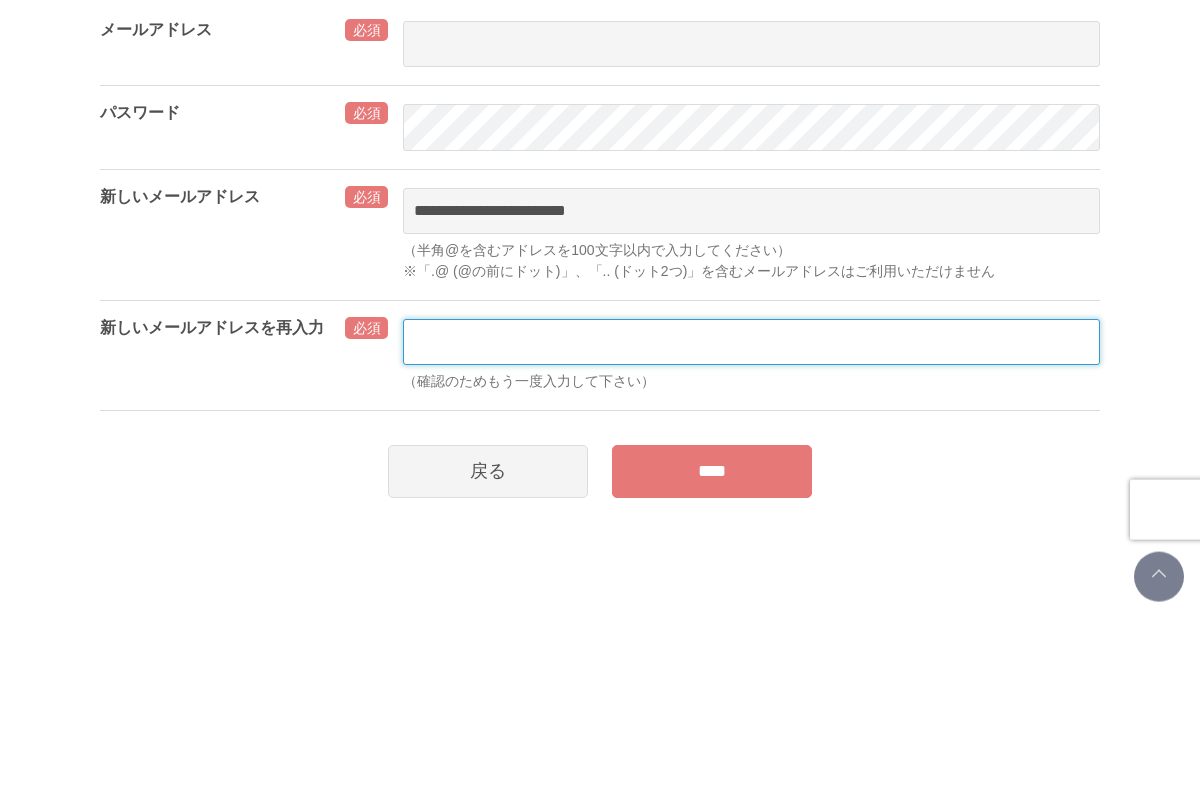 click at bounding box center (751, 497) 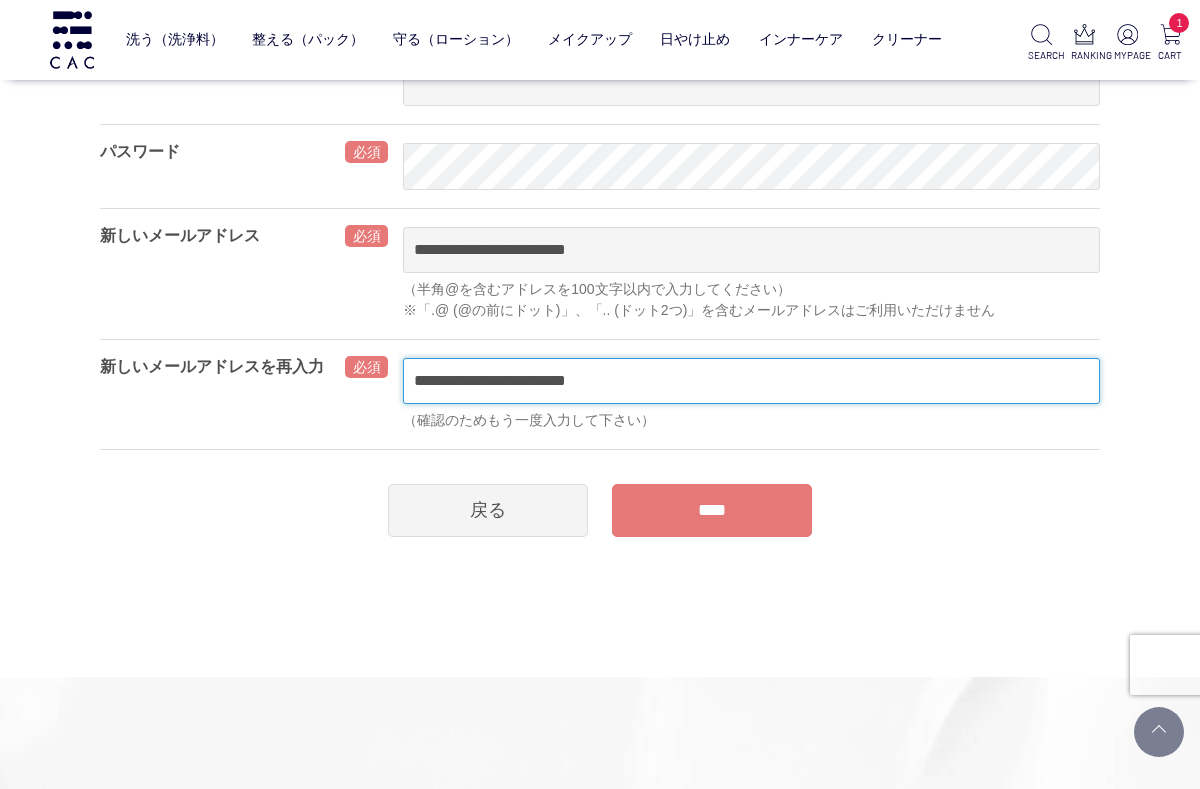 scroll, scrollTop: 152, scrollLeft: 0, axis: vertical 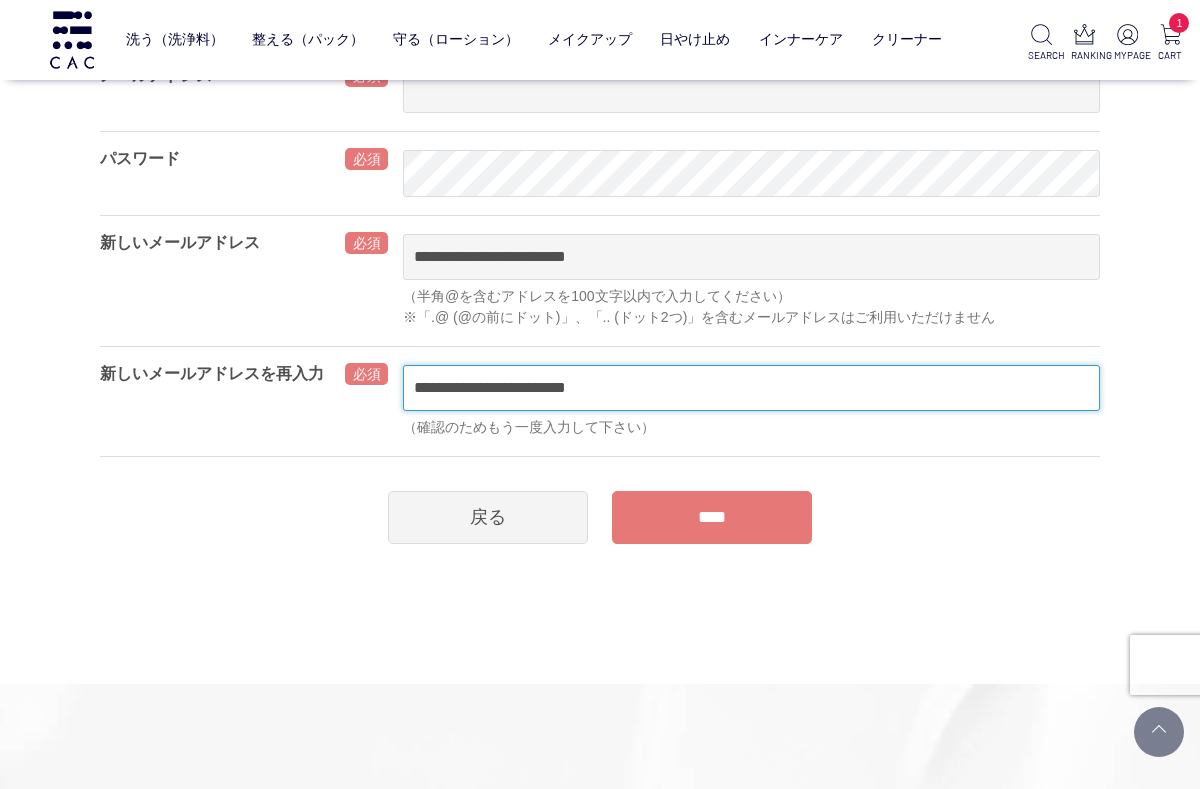 type on "**********" 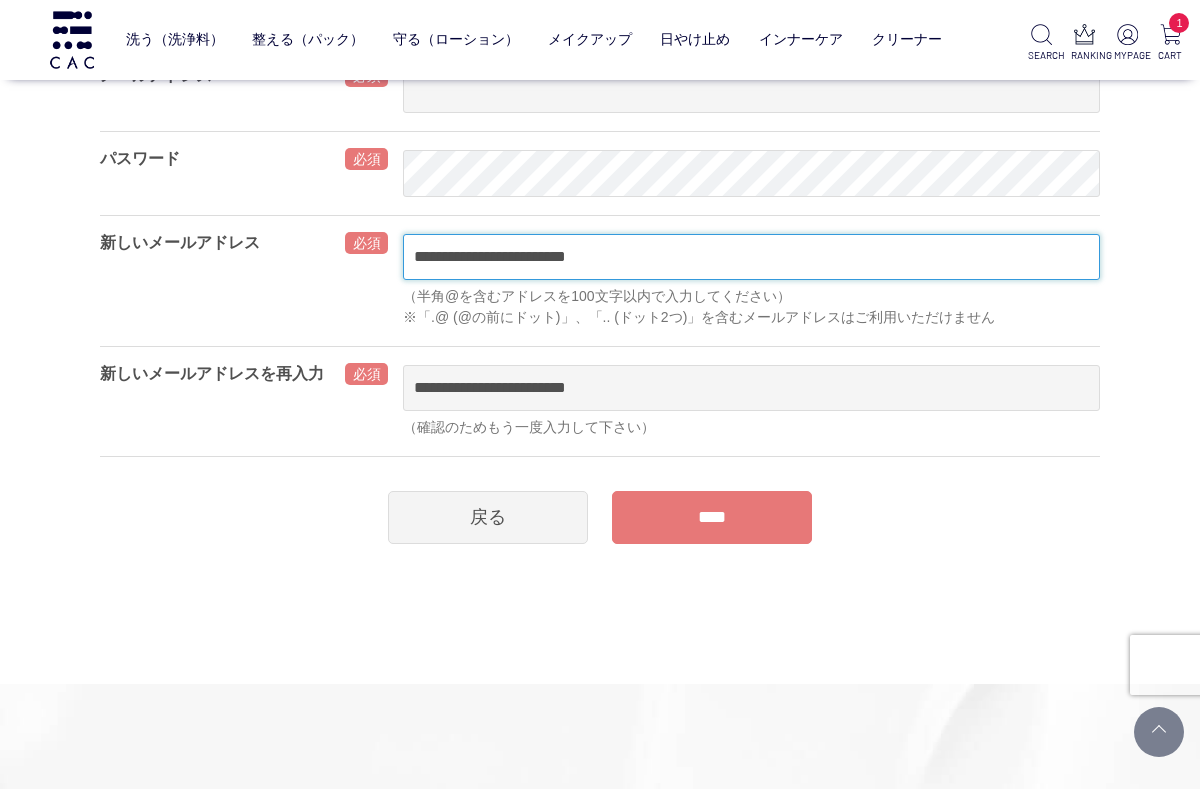 click on "**********" at bounding box center (751, 257) 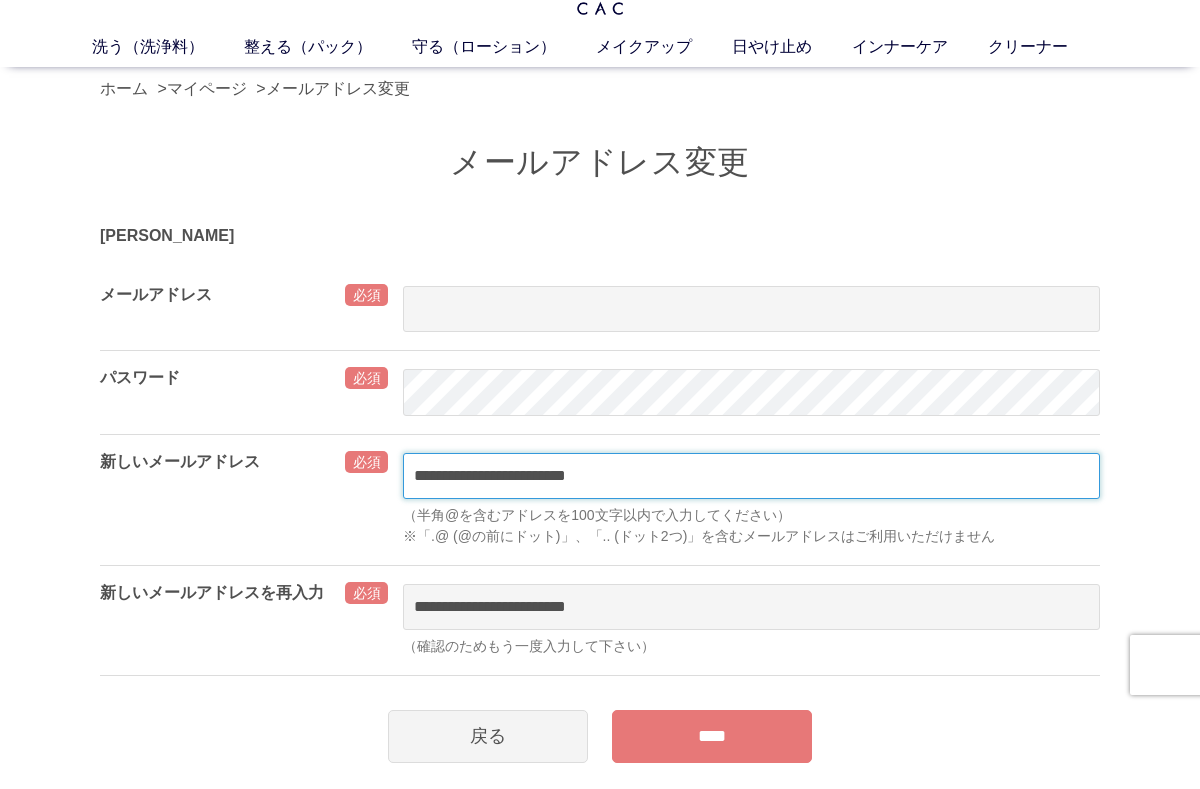 scroll, scrollTop: 61, scrollLeft: 0, axis: vertical 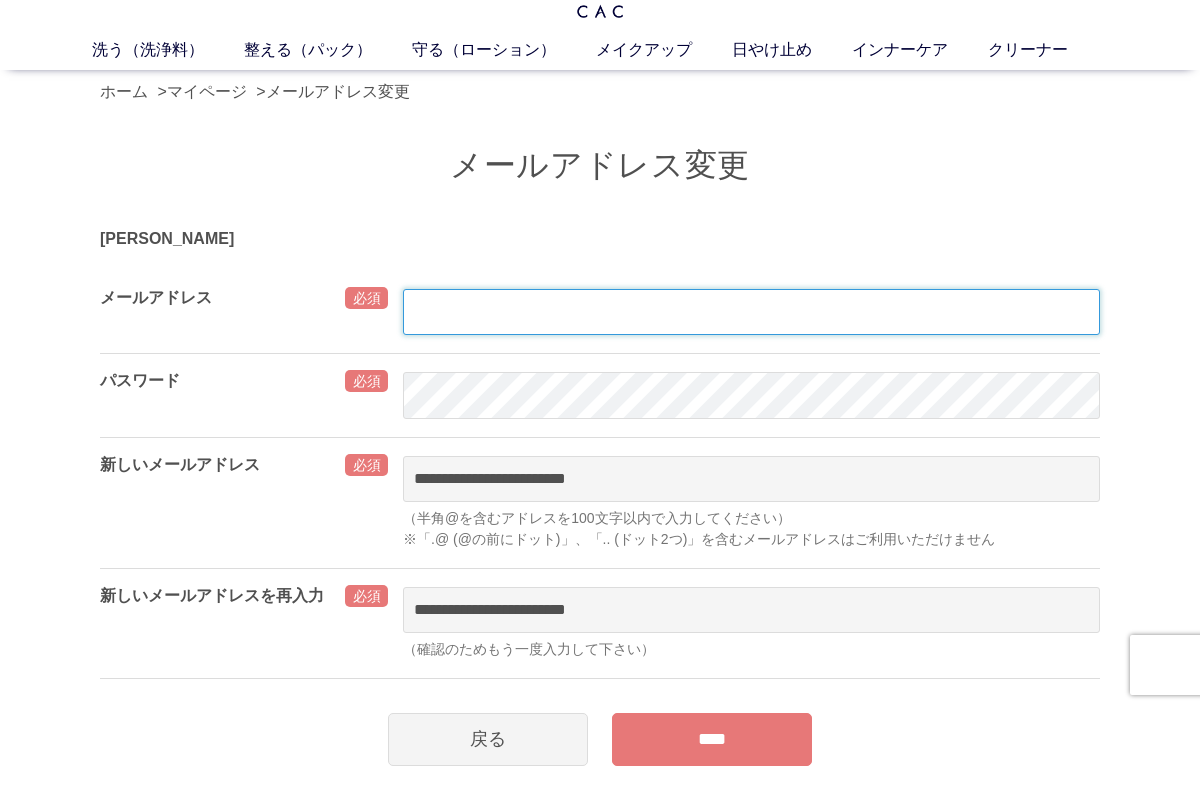 click at bounding box center [751, 312] 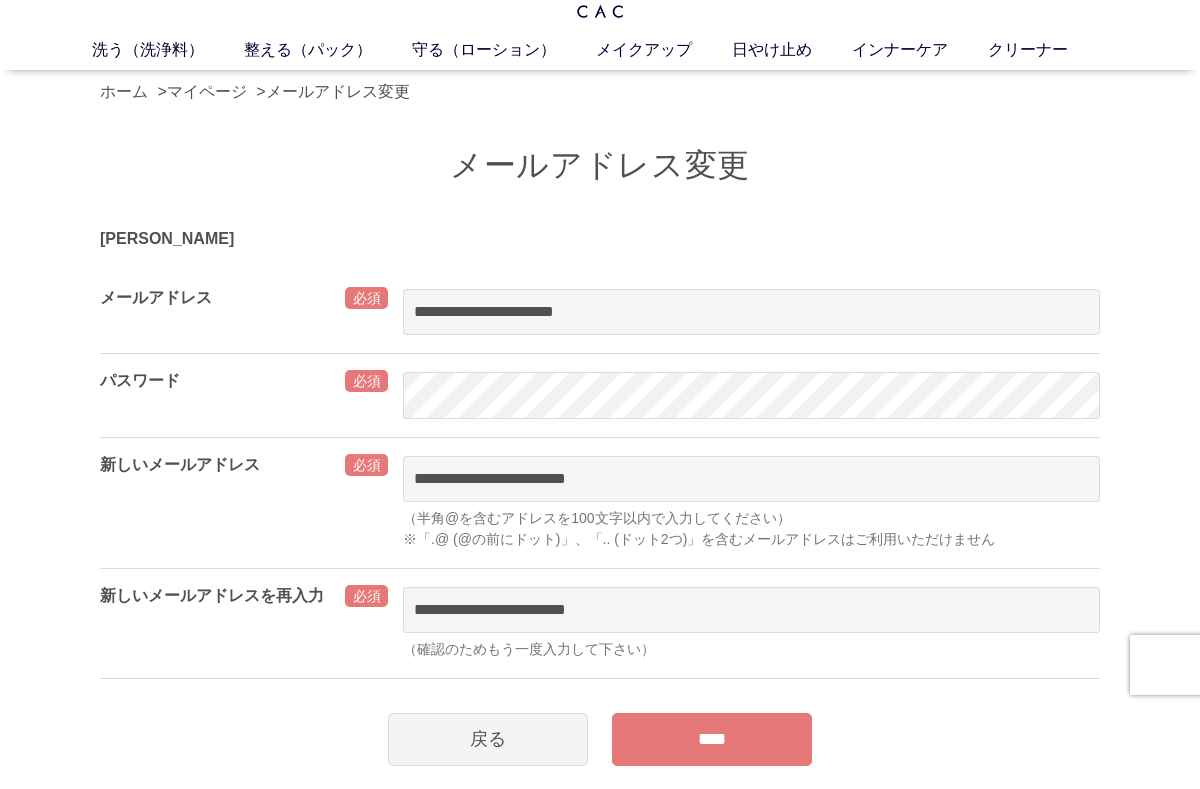 scroll, scrollTop: 62, scrollLeft: 0, axis: vertical 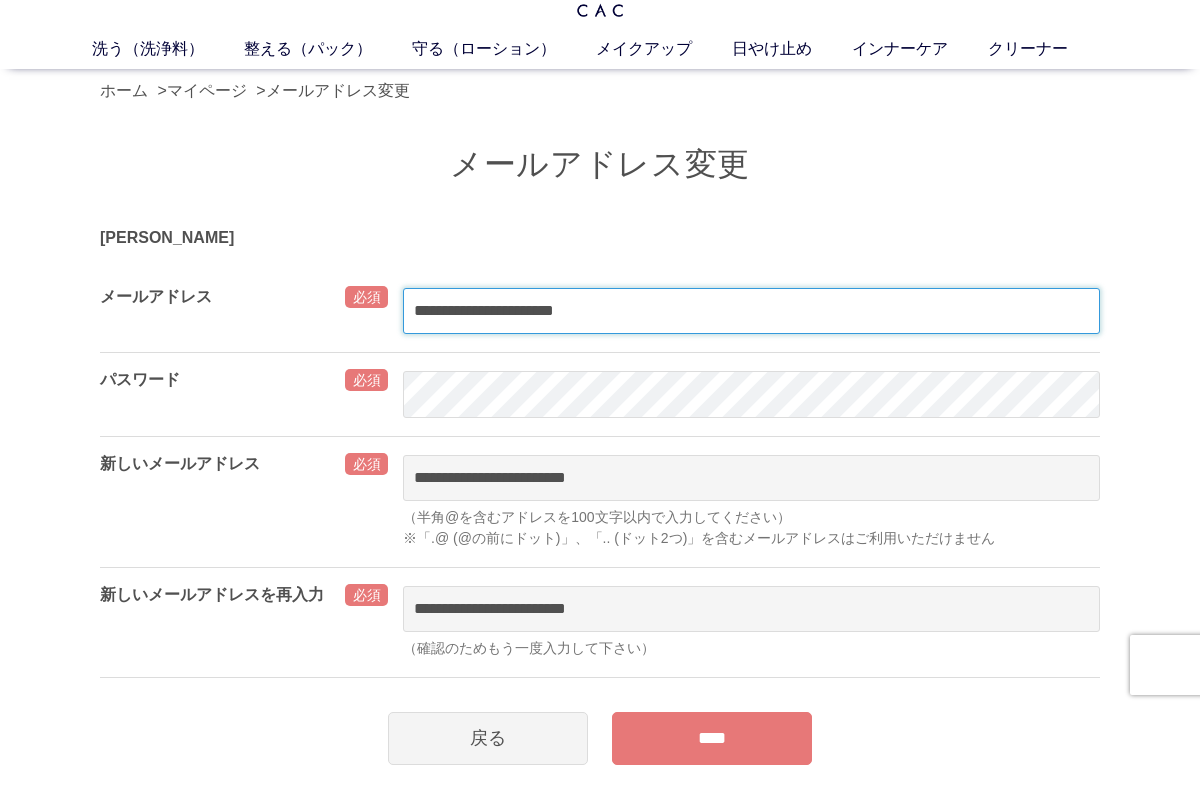 type on "**********" 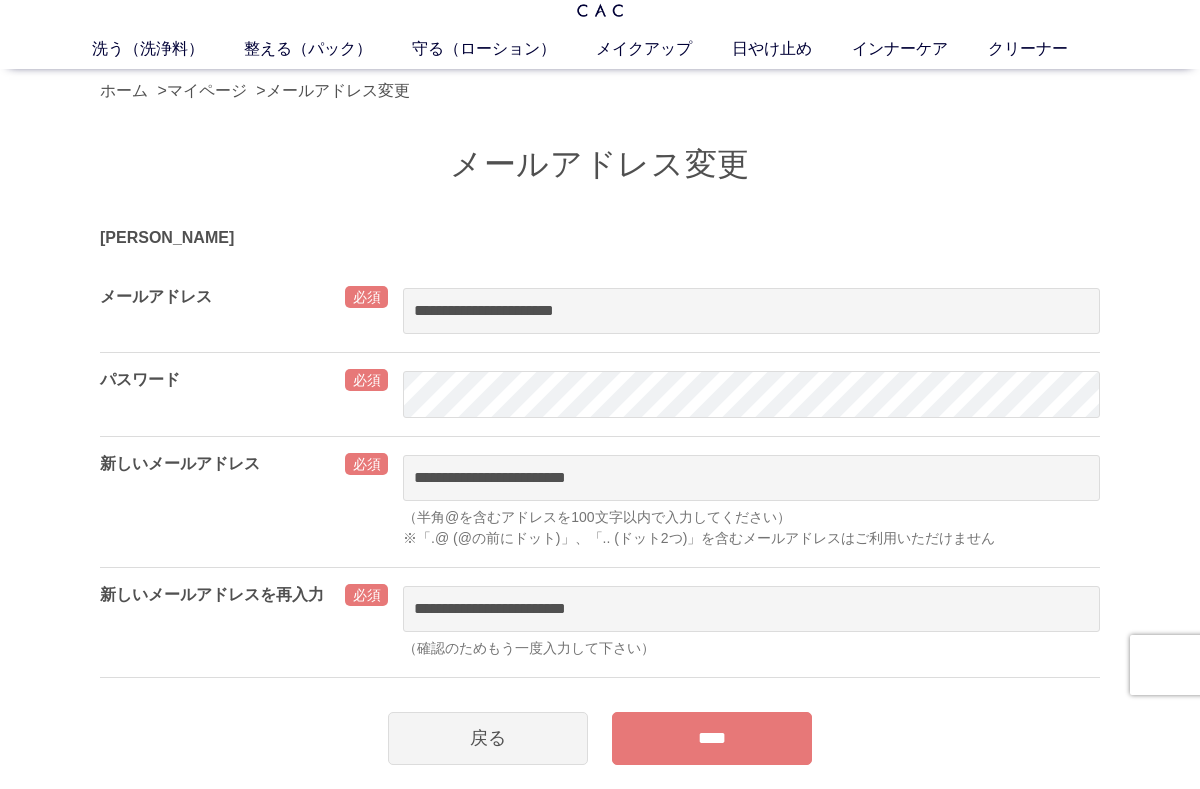 click on "****" at bounding box center [712, 738] 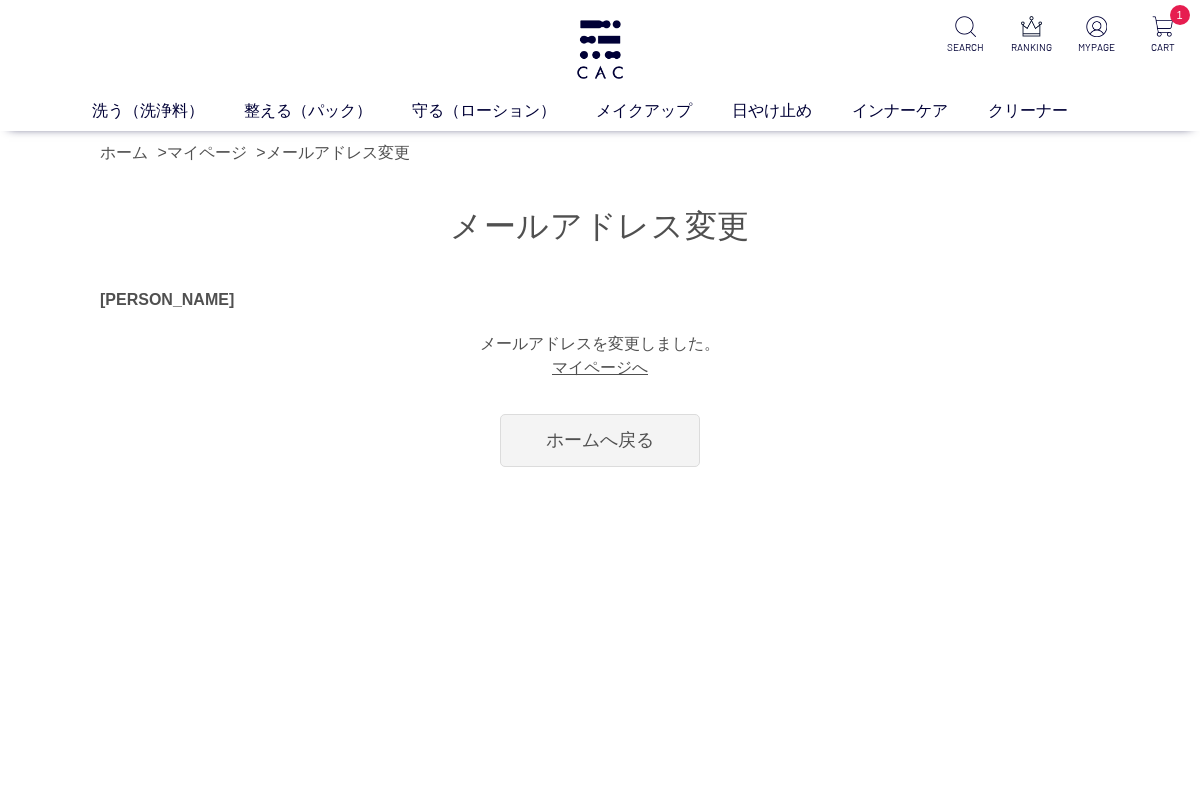 scroll, scrollTop: 0, scrollLeft: 0, axis: both 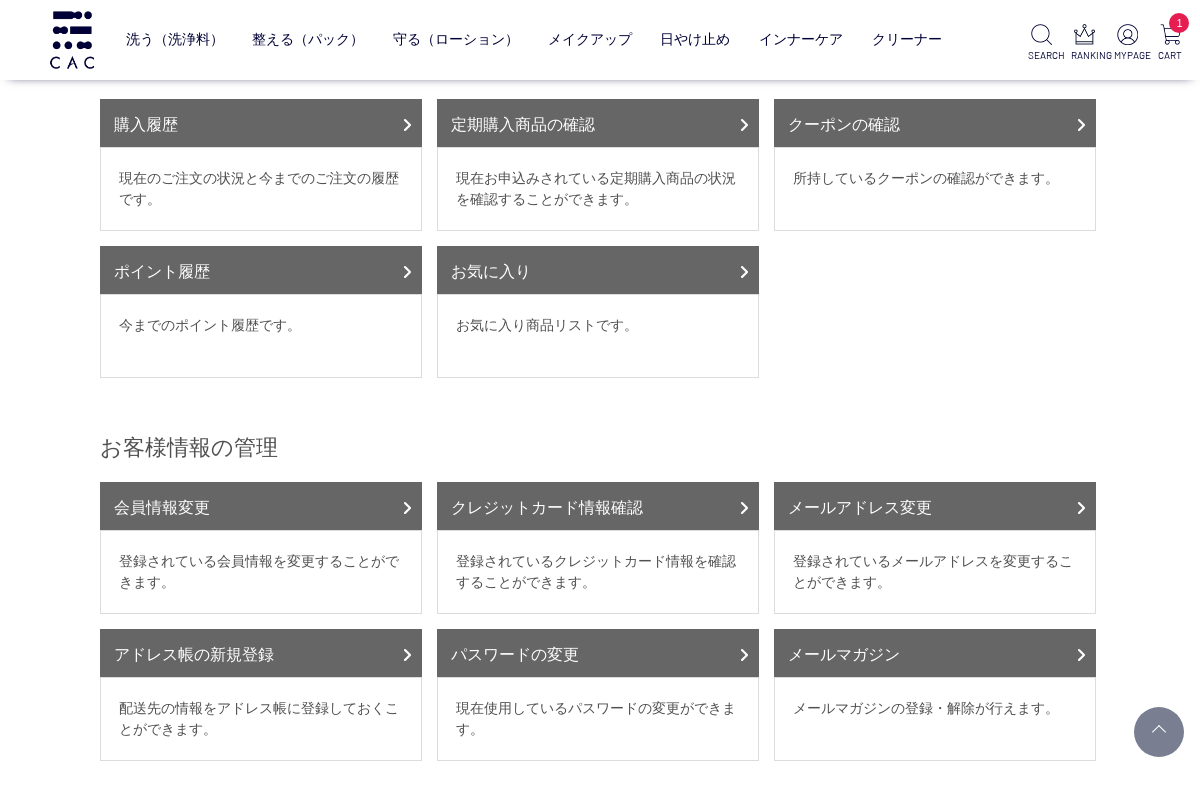 click on "登録されているメールアドレスを変更することができます。" at bounding box center [935, 572] 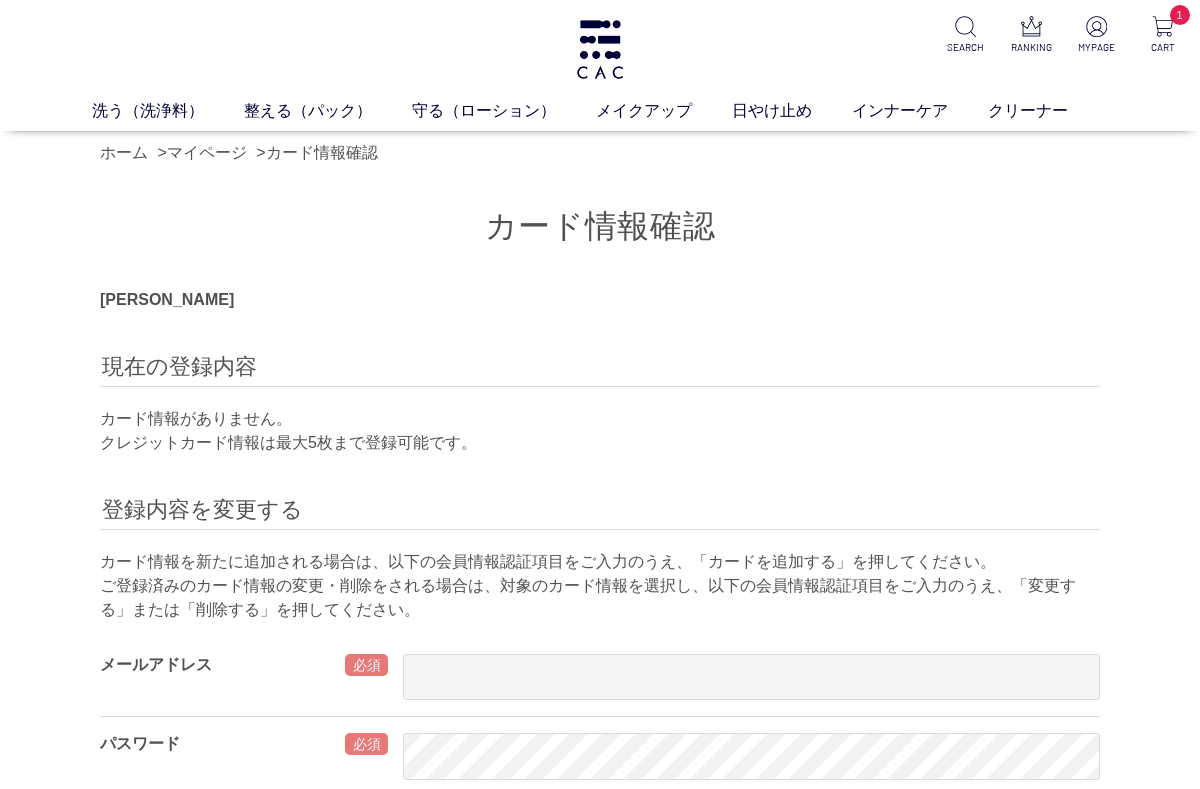 scroll, scrollTop: 462, scrollLeft: 0, axis: vertical 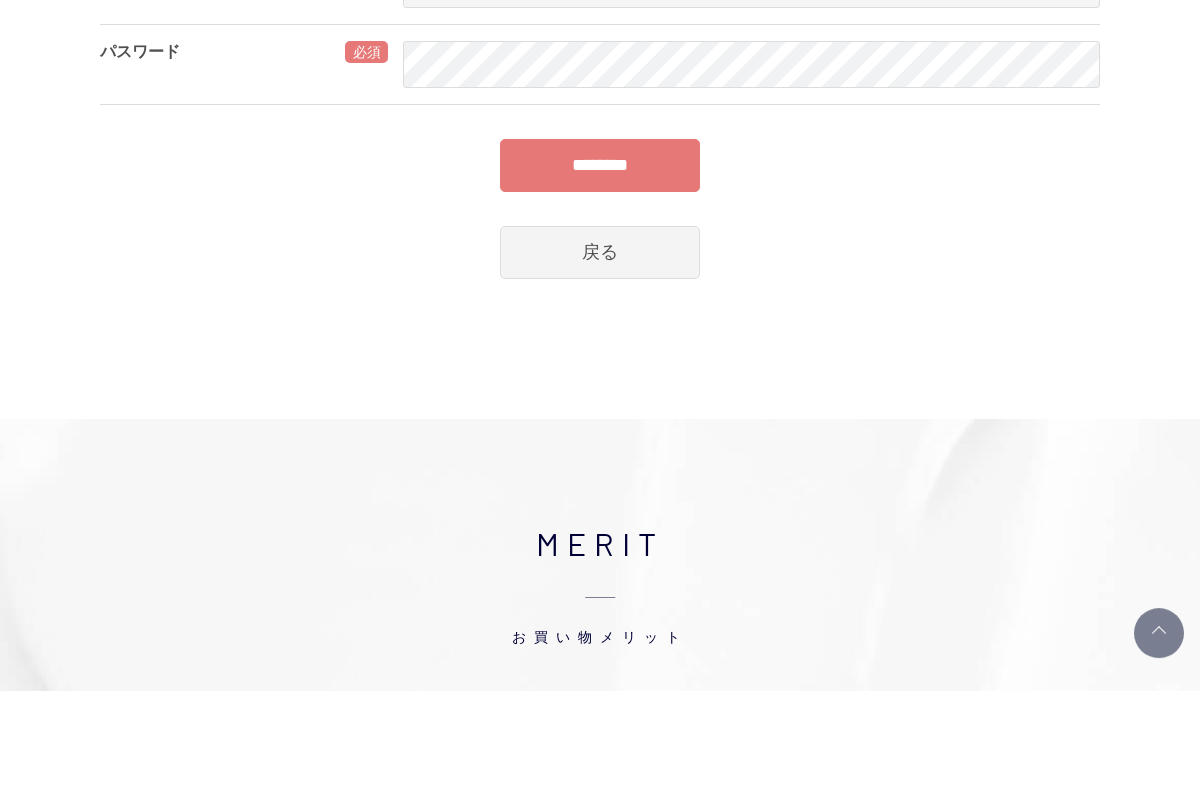click at bounding box center [751, 84] 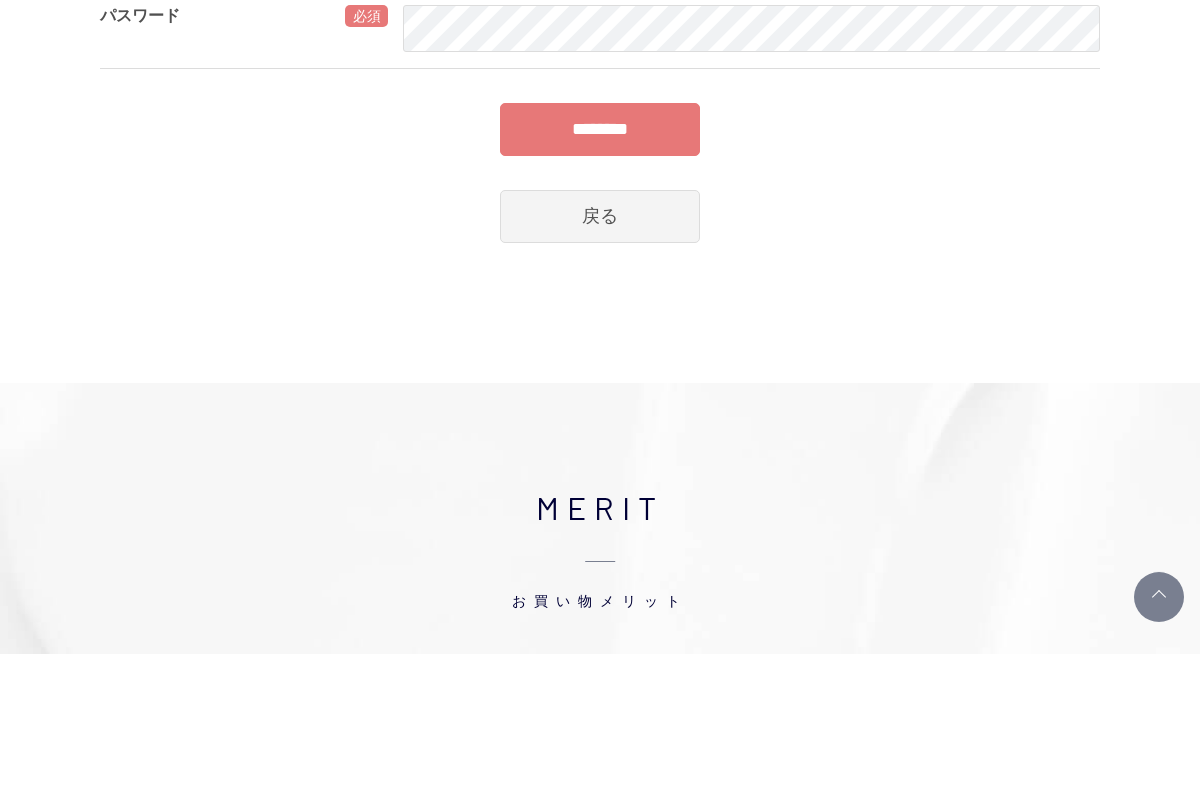 type on "**********" 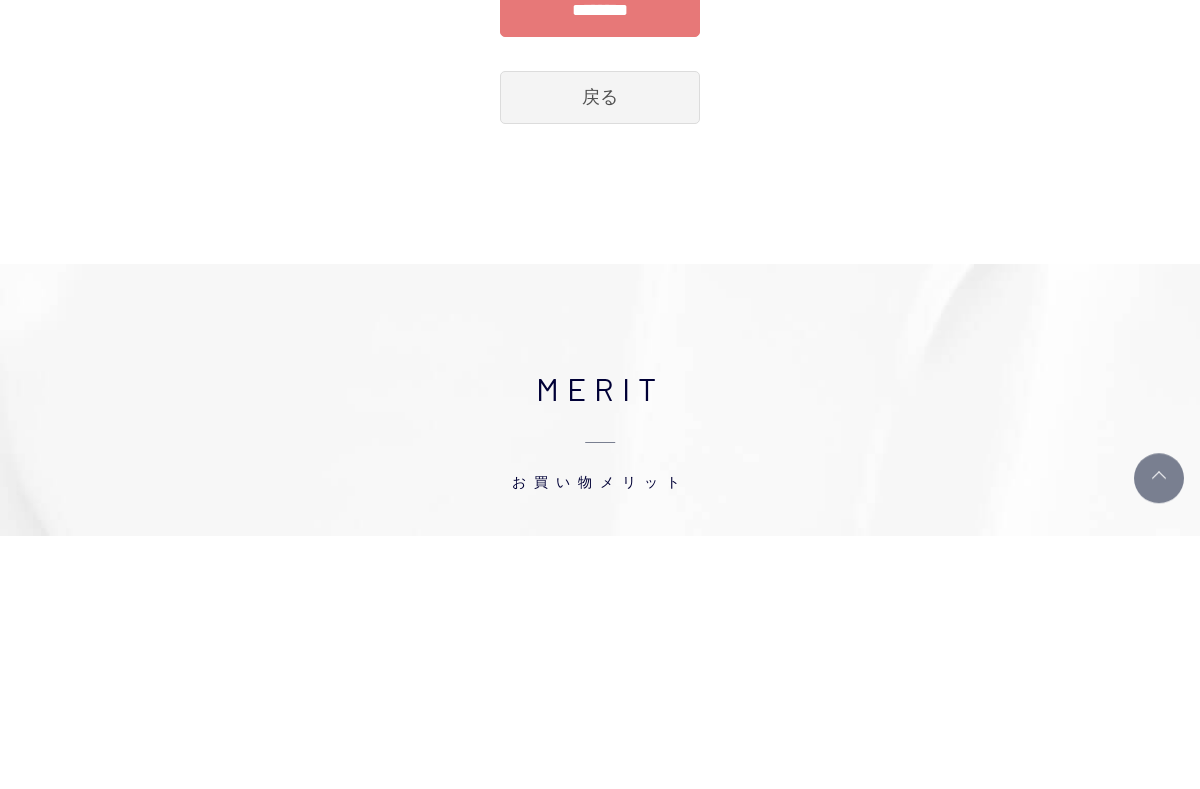 click on "********" at bounding box center [600, 264] 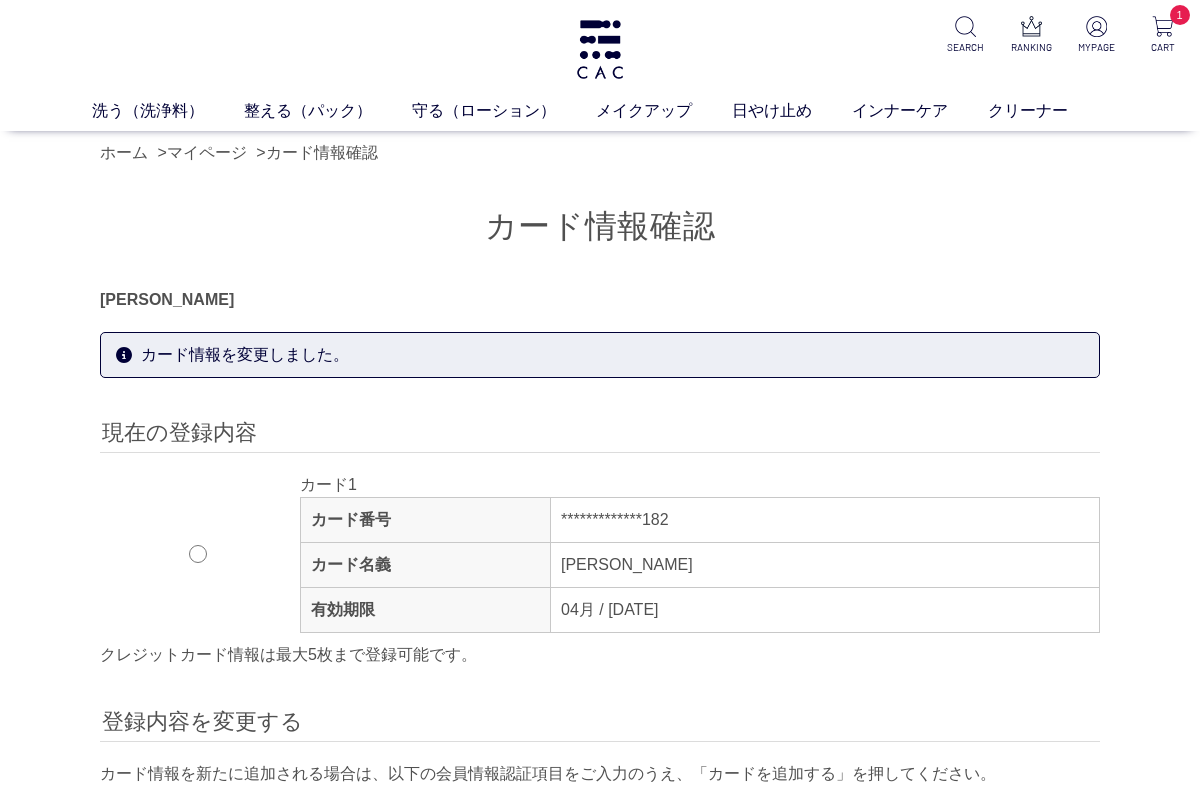 scroll, scrollTop: 0, scrollLeft: 0, axis: both 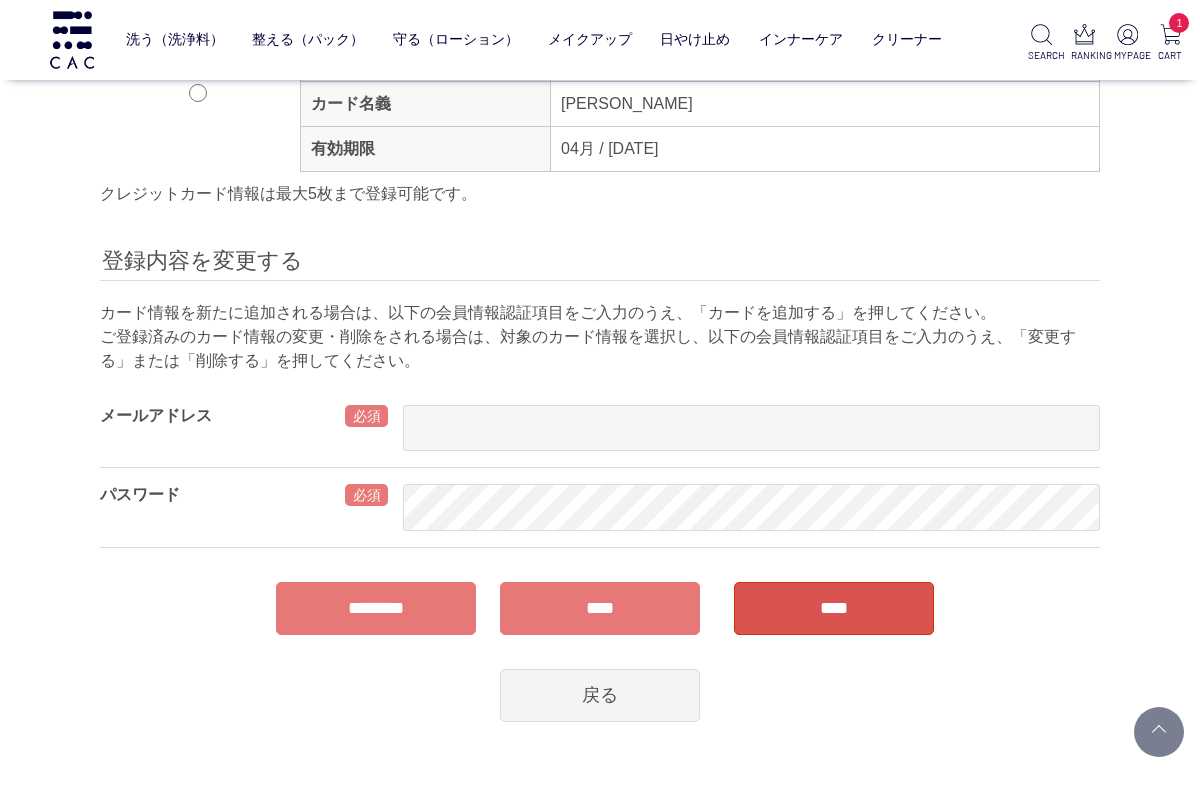 click on "戻る" at bounding box center (600, 695) 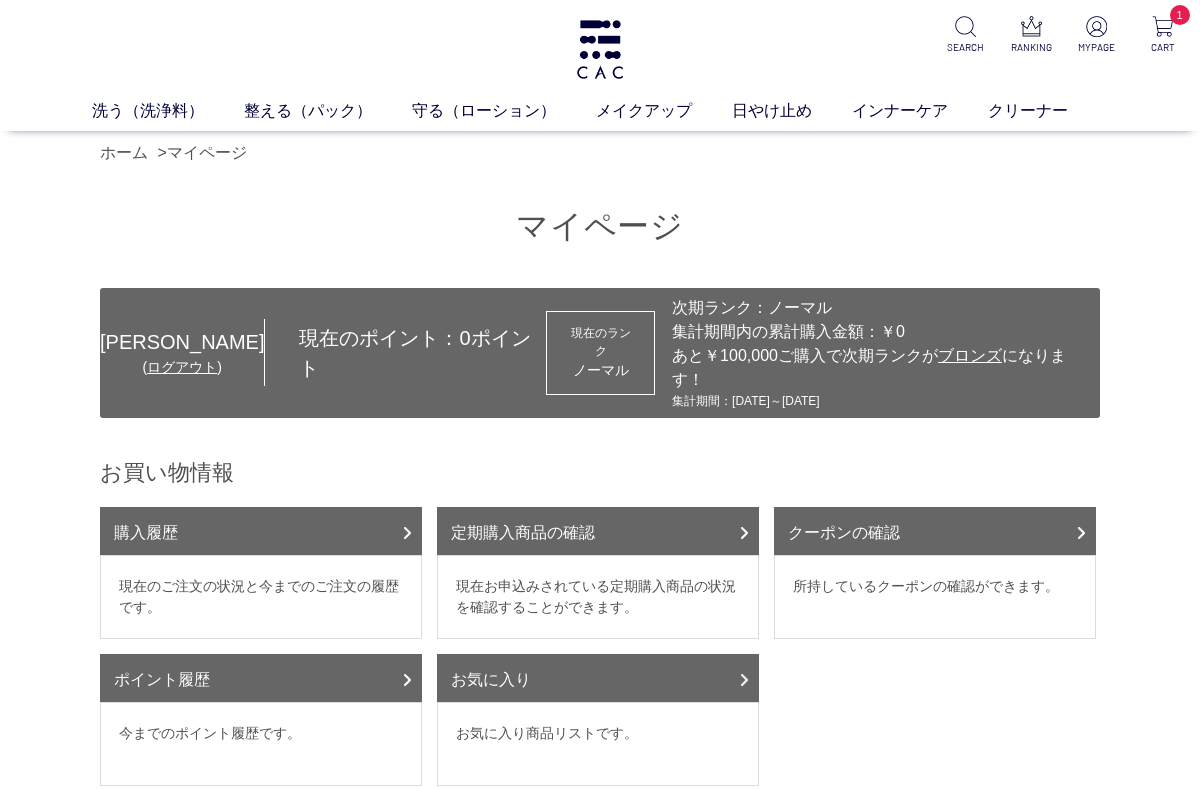 scroll, scrollTop: 0, scrollLeft: 0, axis: both 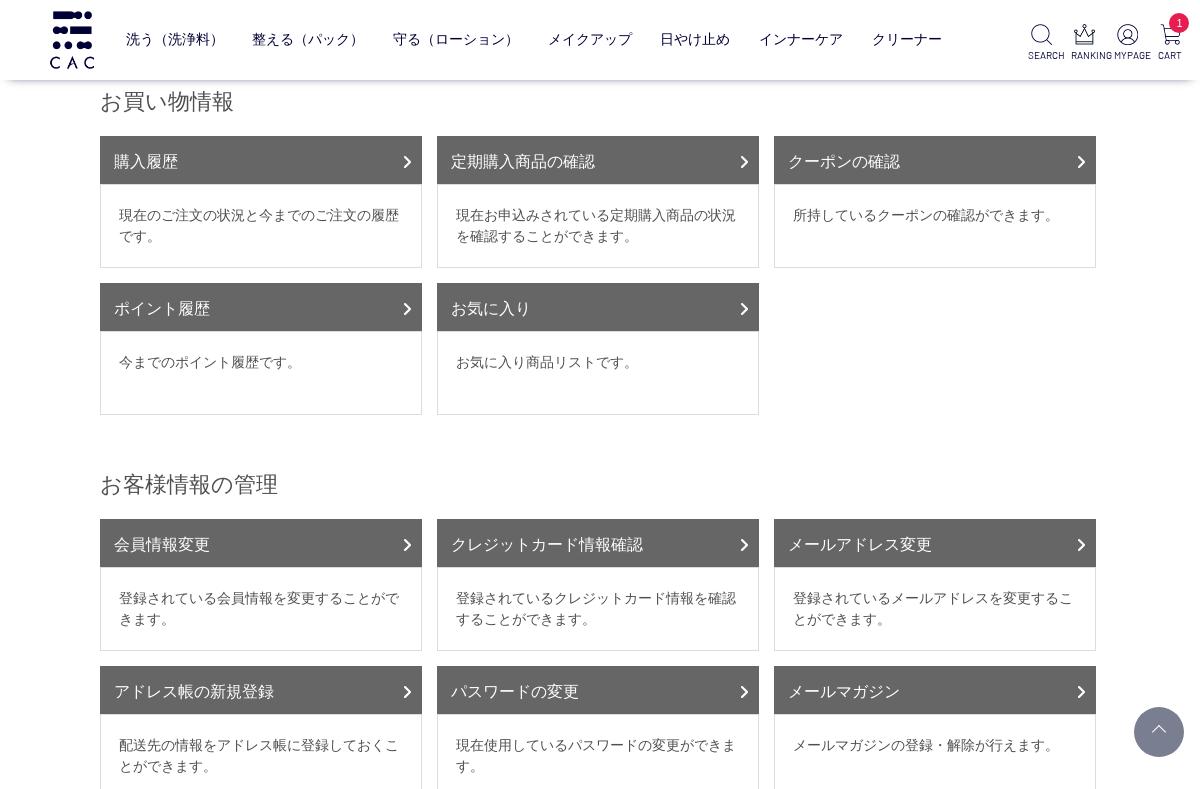 click at bounding box center (407, 545) 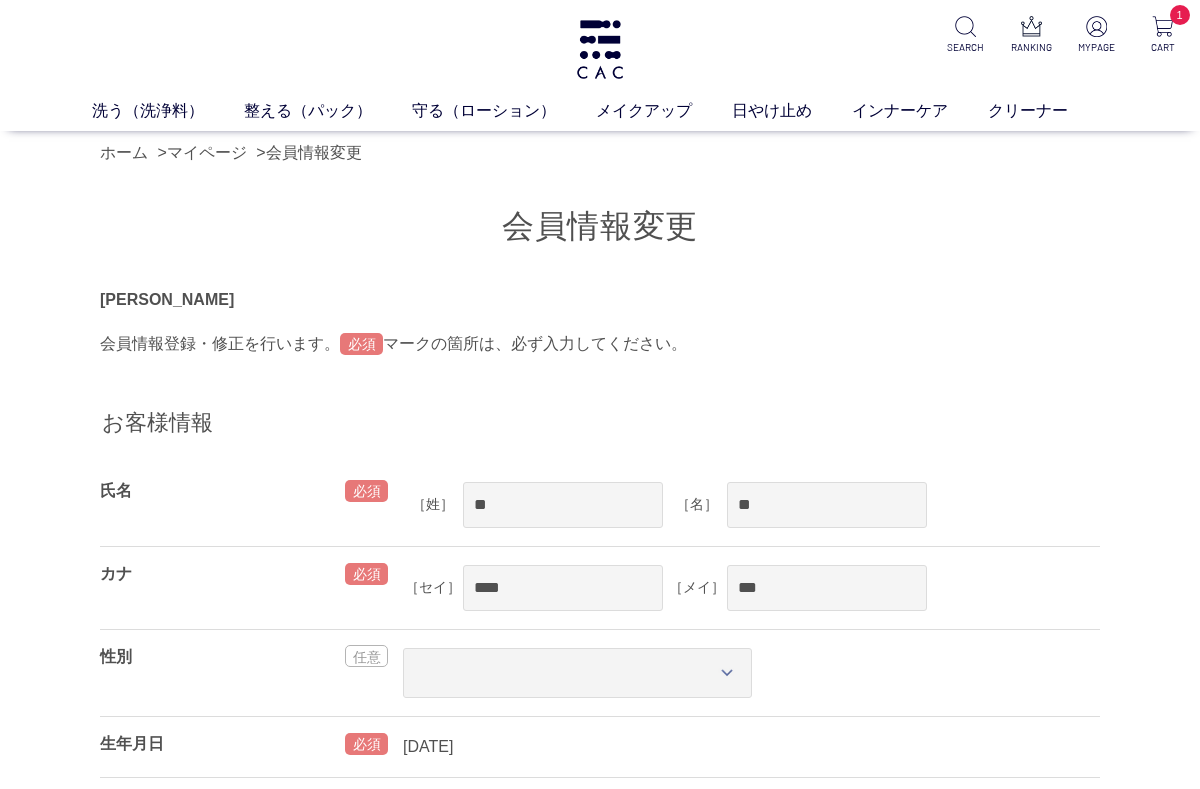 scroll, scrollTop: 0, scrollLeft: 0, axis: both 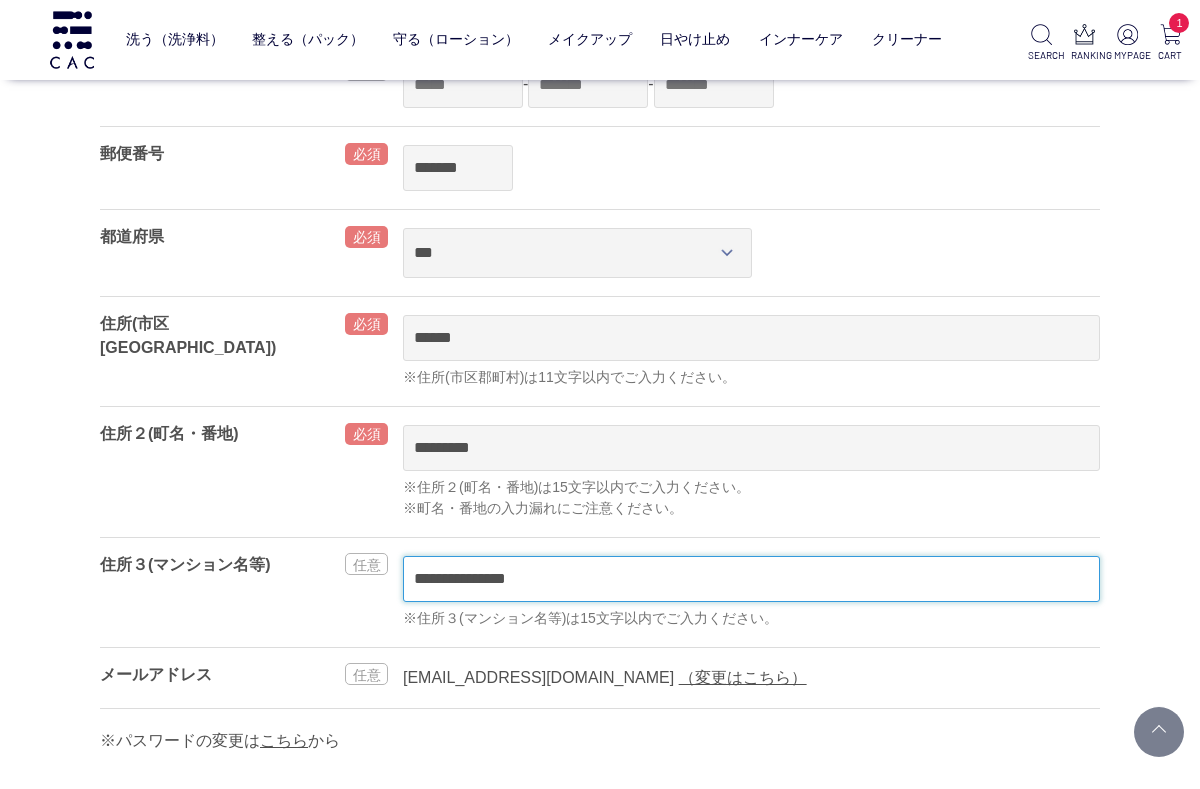 click on "**********" at bounding box center (751, 579) 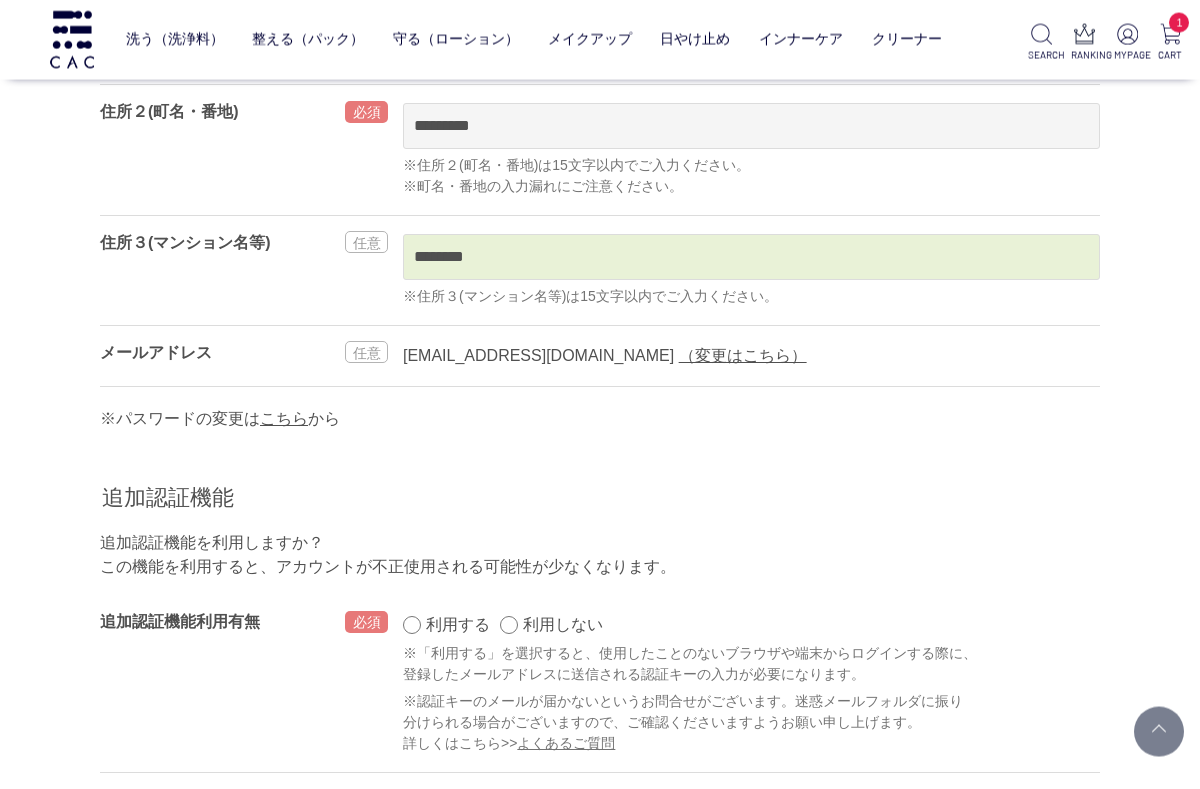 scroll, scrollTop: 1086, scrollLeft: 0, axis: vertical 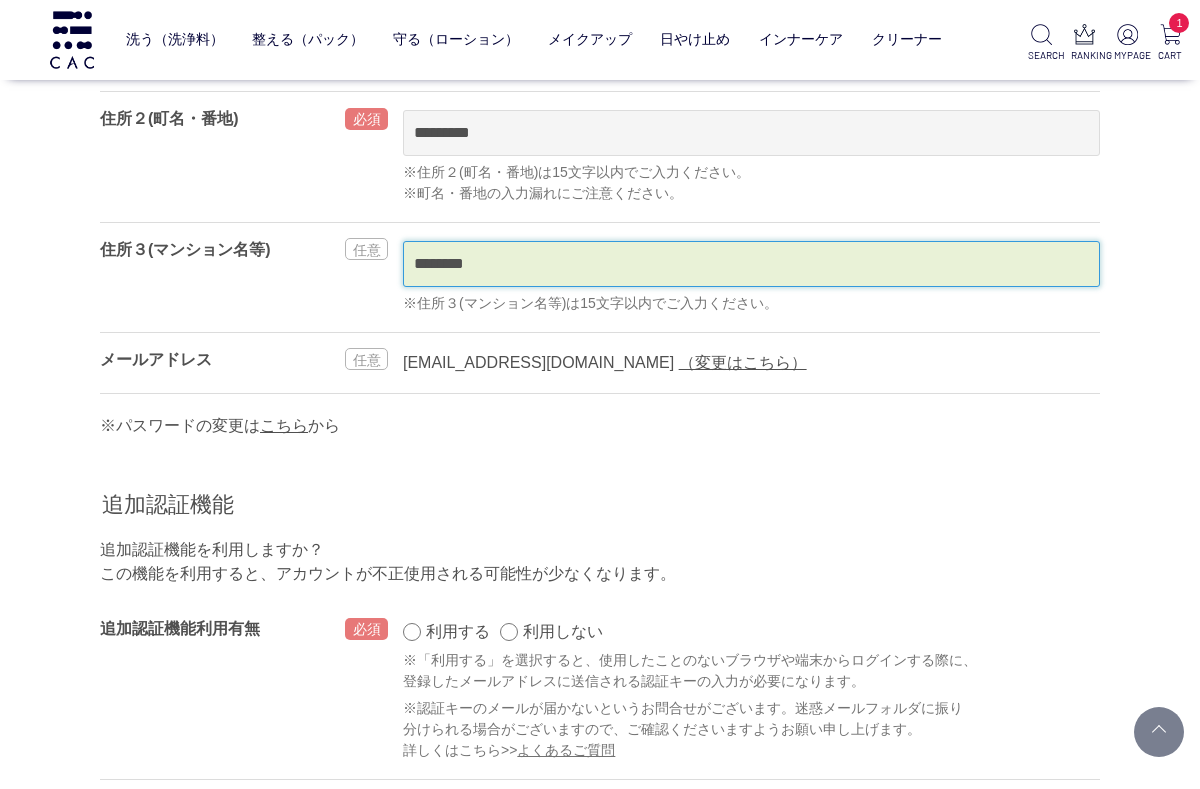 type on "********" 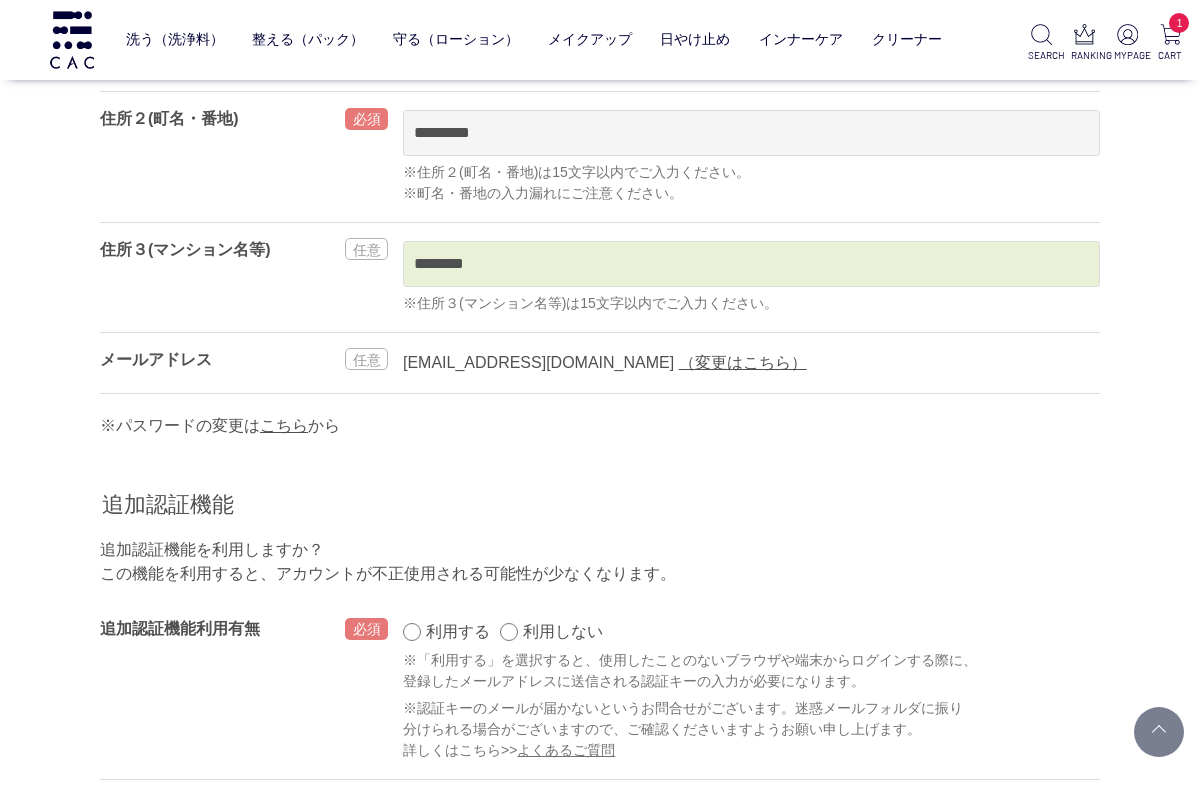 click on "追加認証機能を利用しますか？ この機能を利用すると、アカウントが不正使用される可能性が少なくなります。" at bounding box center (600, 562) 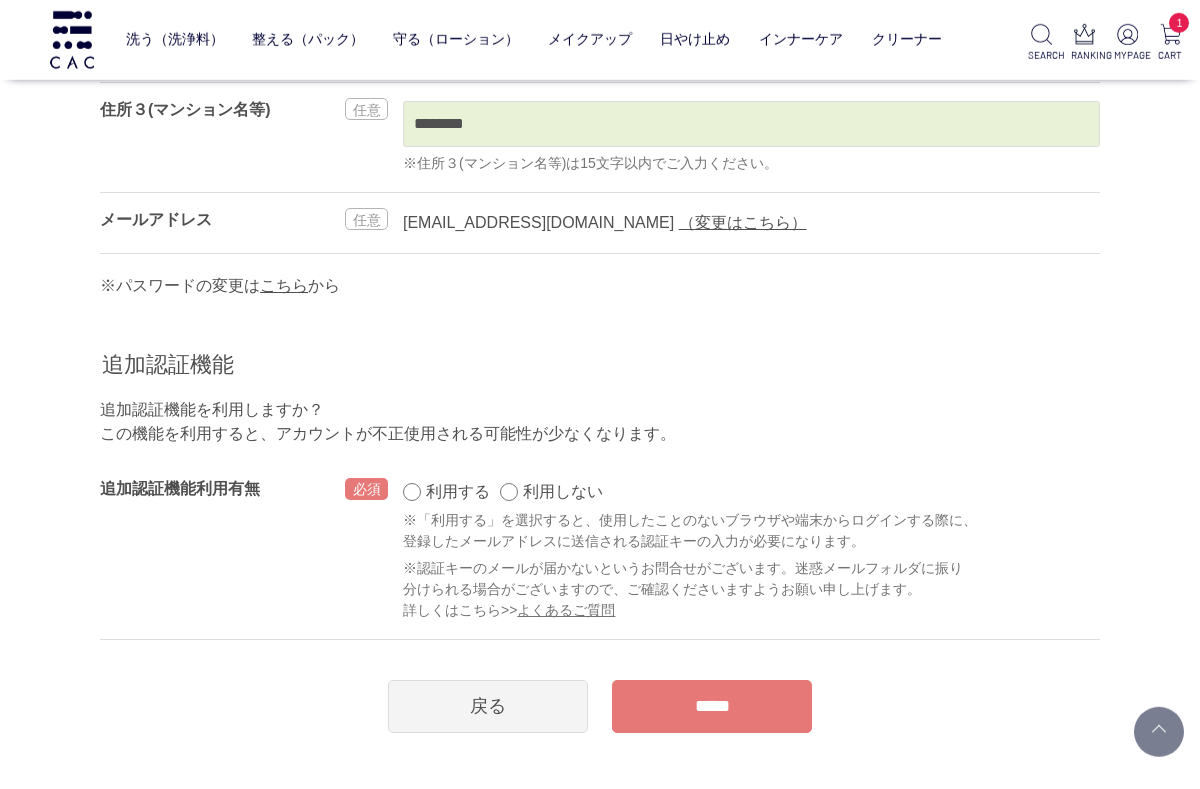 scroll, scrollTop: 1233, scrollLeft: 0, axis: vertical 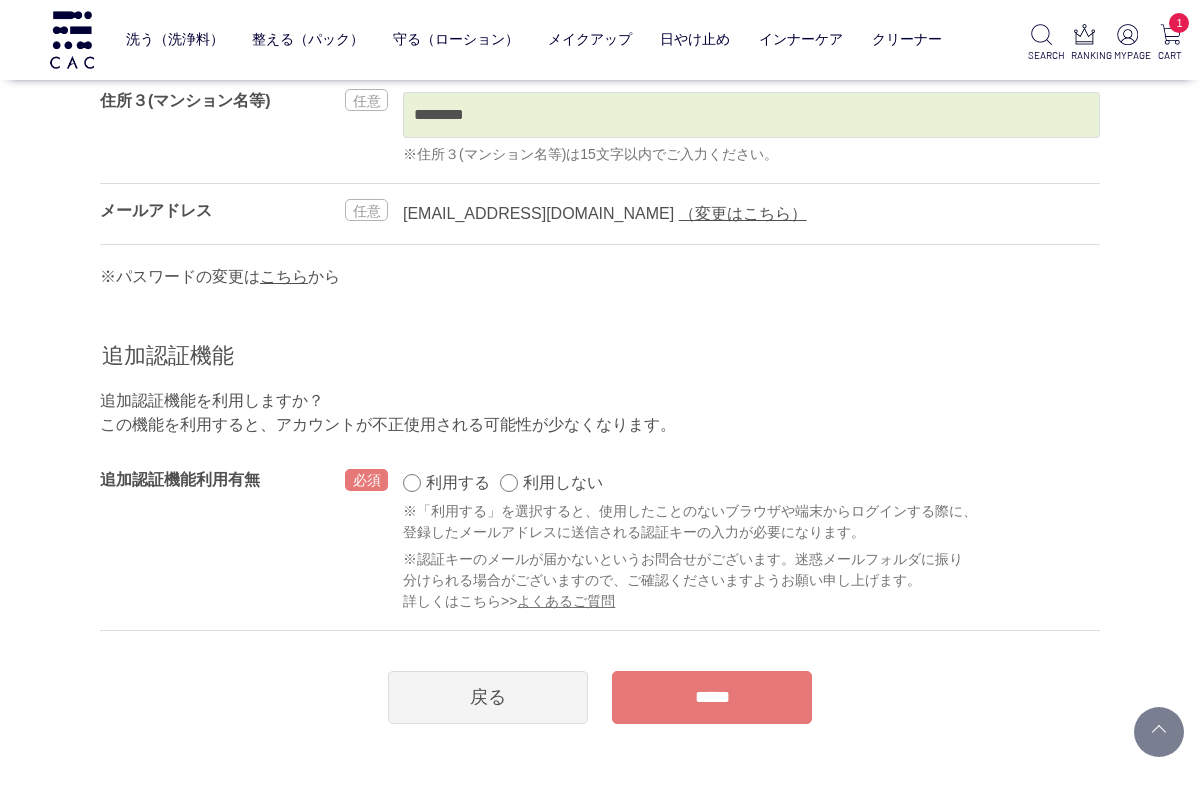 click on "*****" at bounding box center (712, 697) 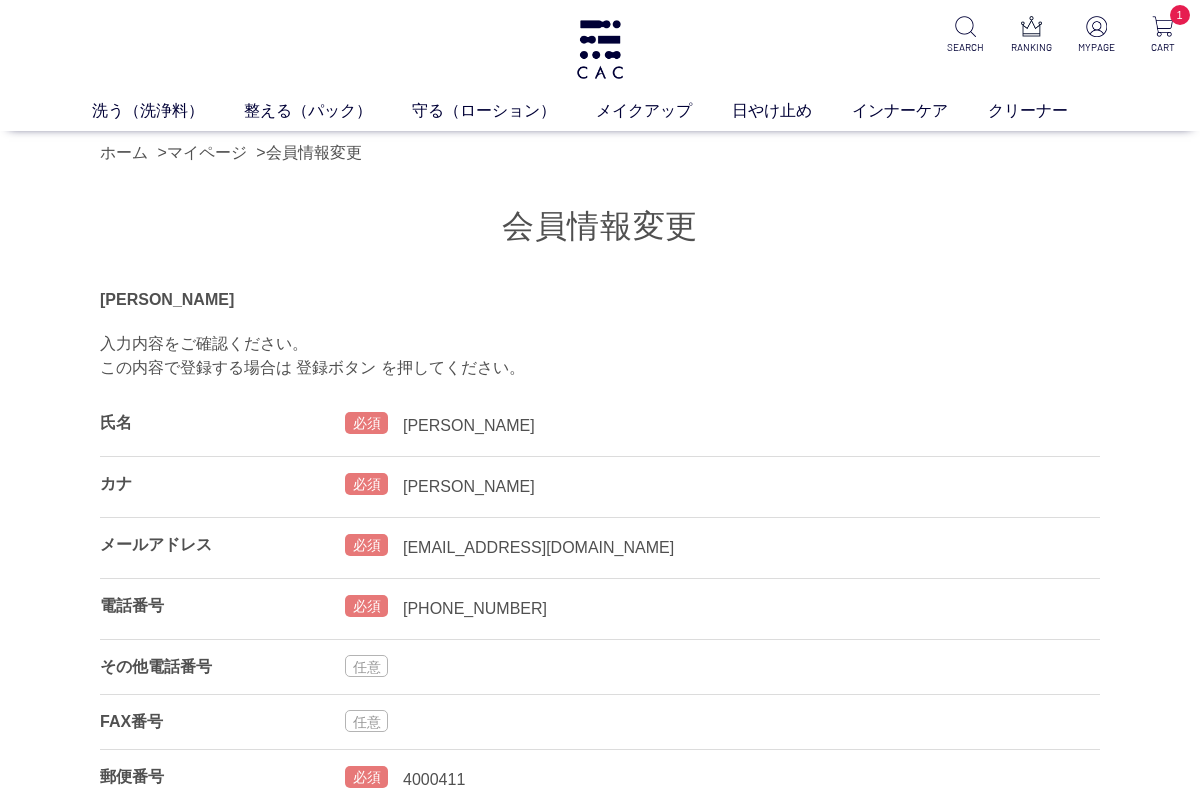 scroll, scrollTop: 0, scrollLeft: 0, axis: both 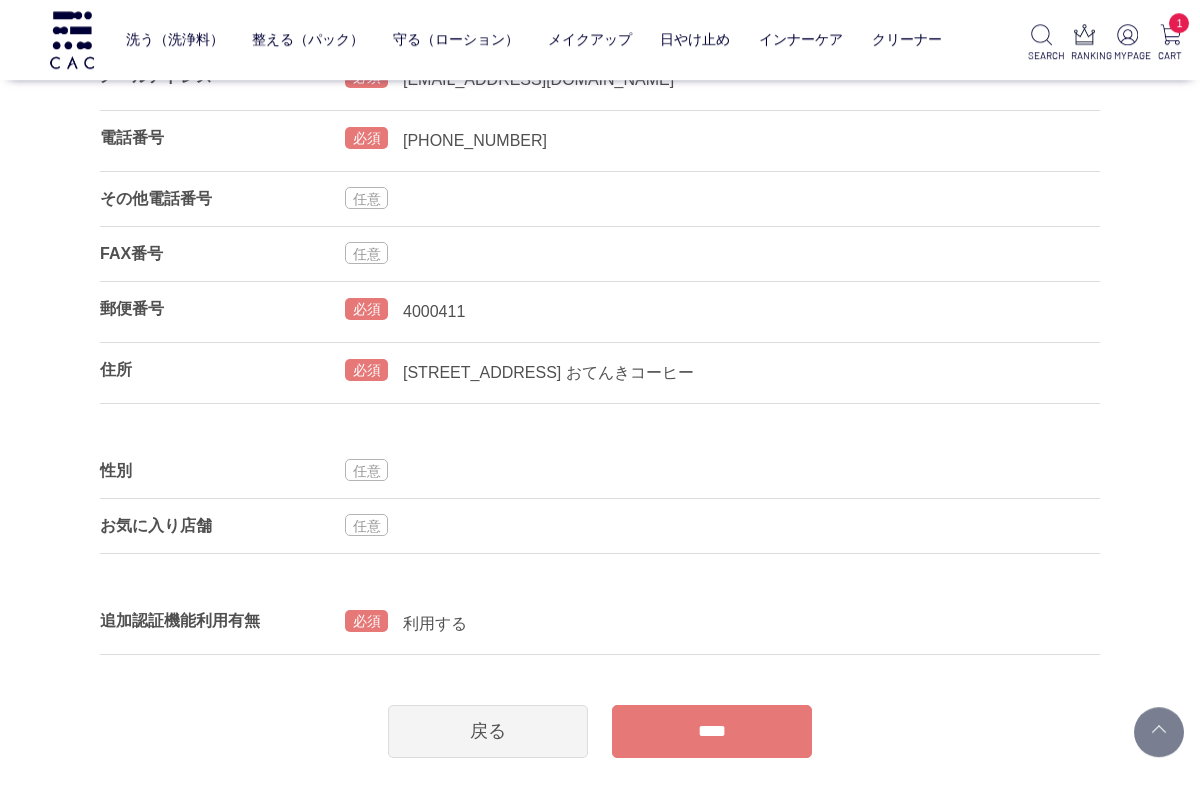 click on "****" at bounding box center [712, 731] 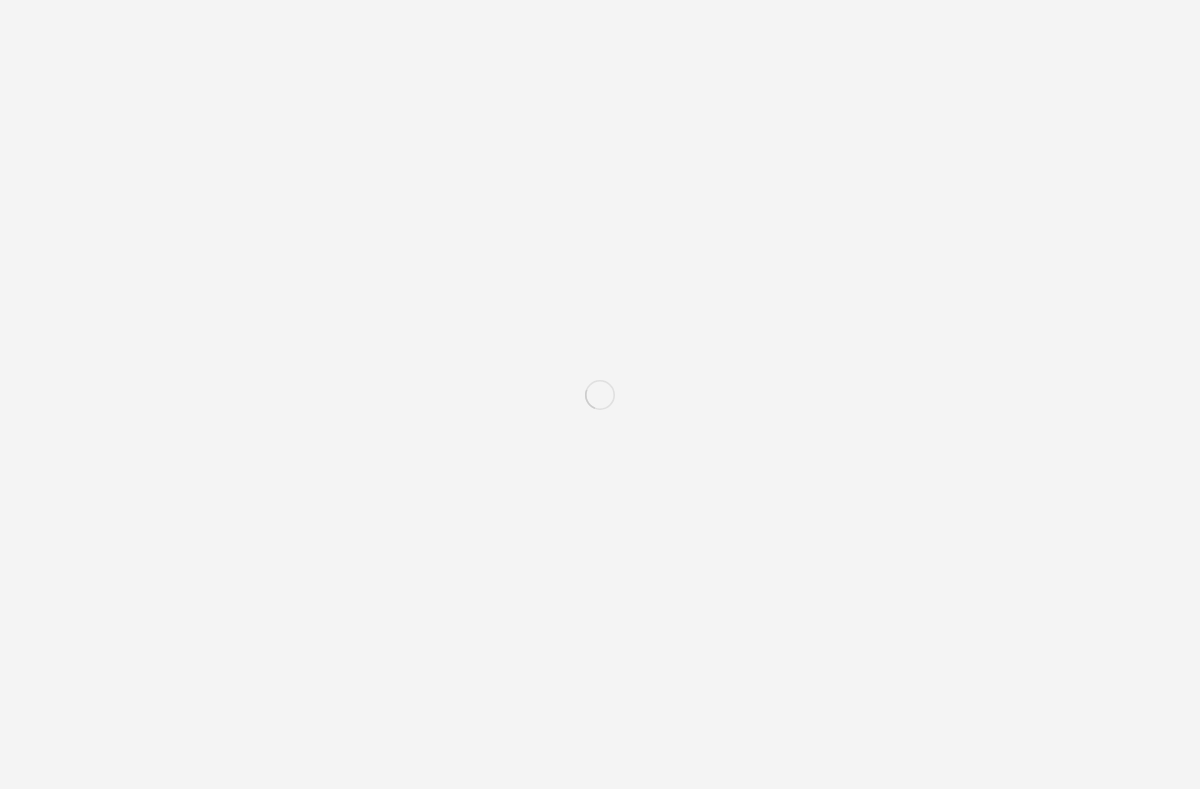 scroll, scrollTop: 0, scrollLeft: 0, axis: both 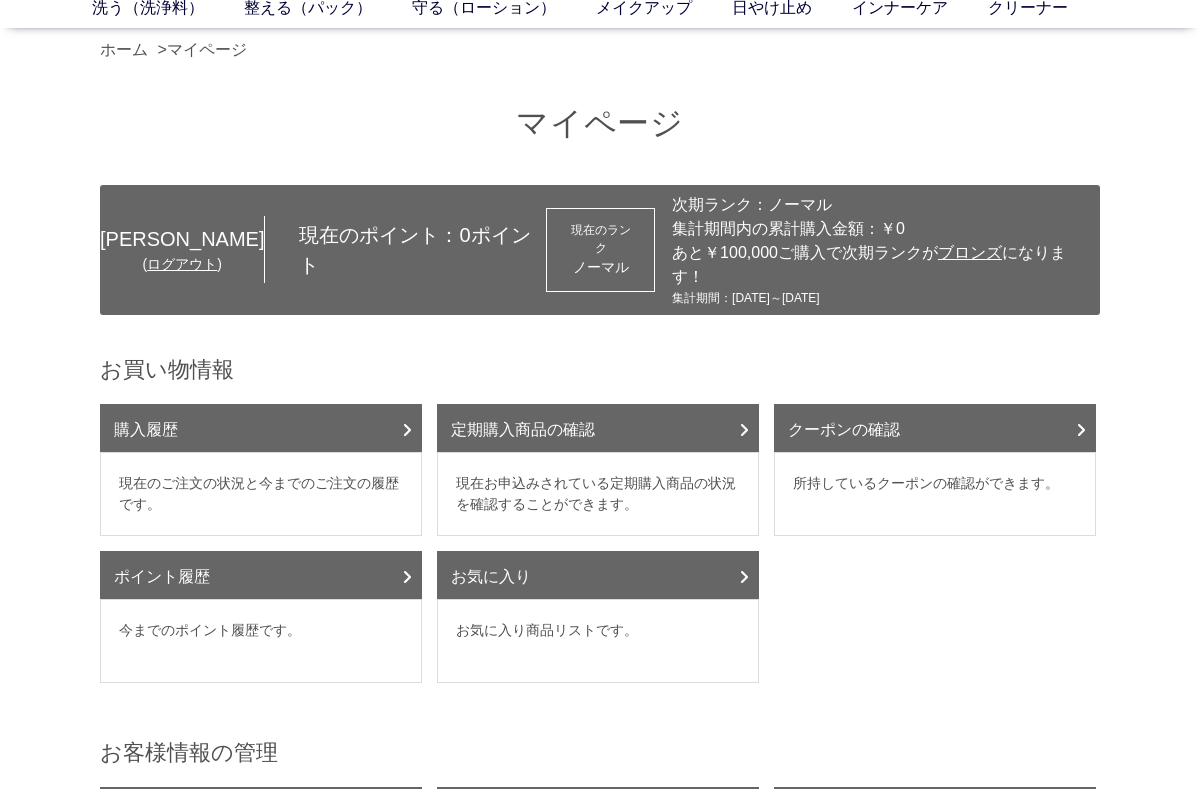 click on "購入履歴" at bounding box center (261, 428) 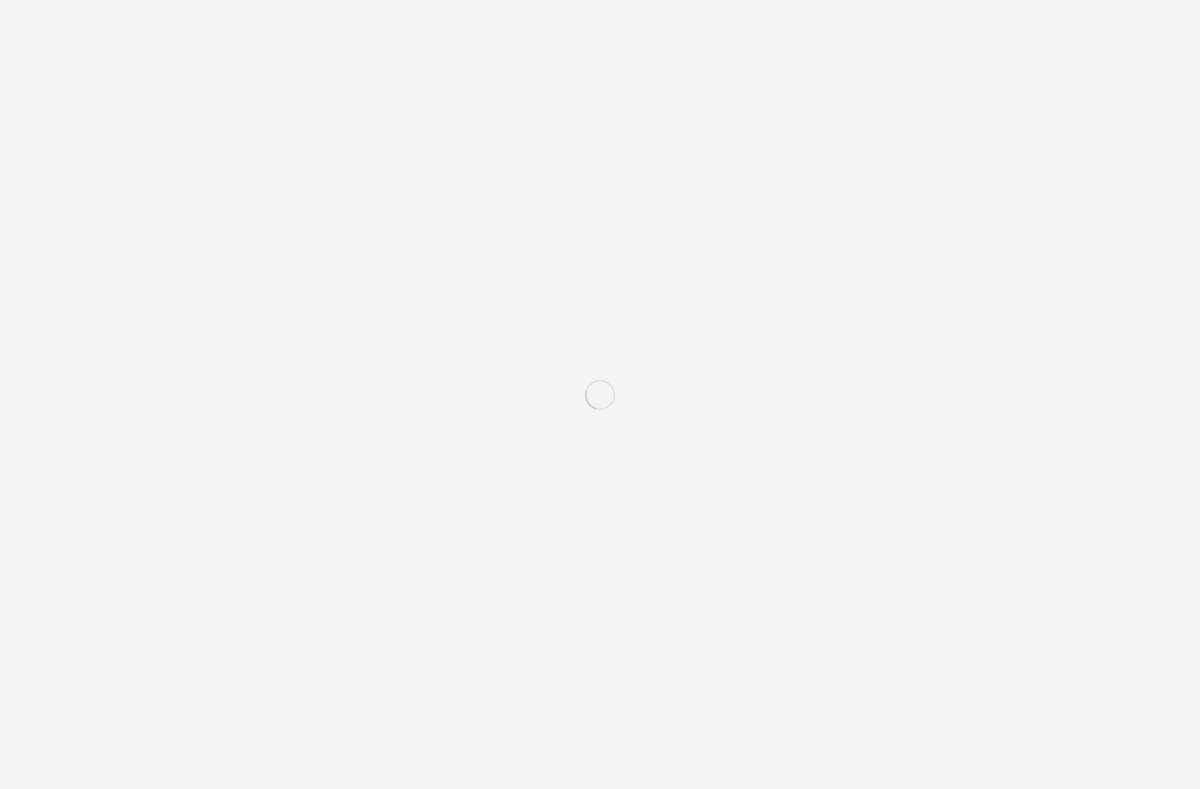 scroll, scrollTop: 0, scrollLeft: 0, axis: both 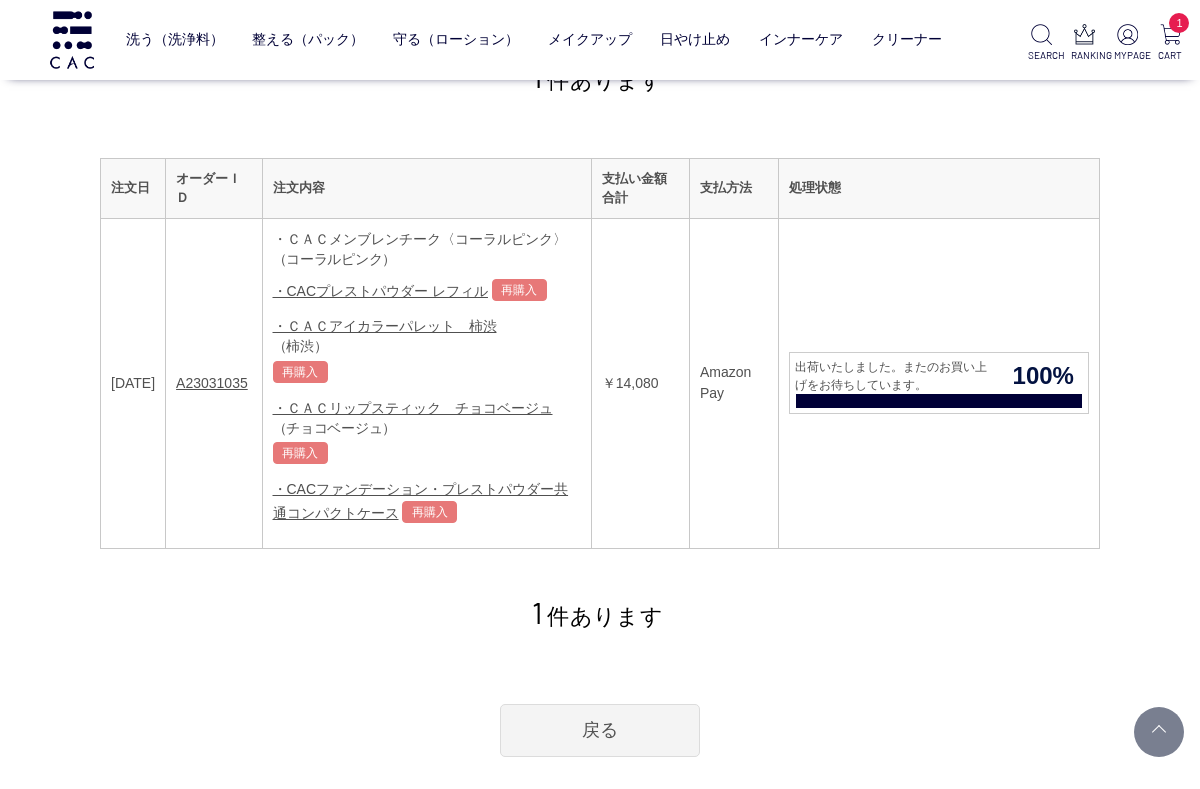 click on "戻る" at bounding box center [600, 730] 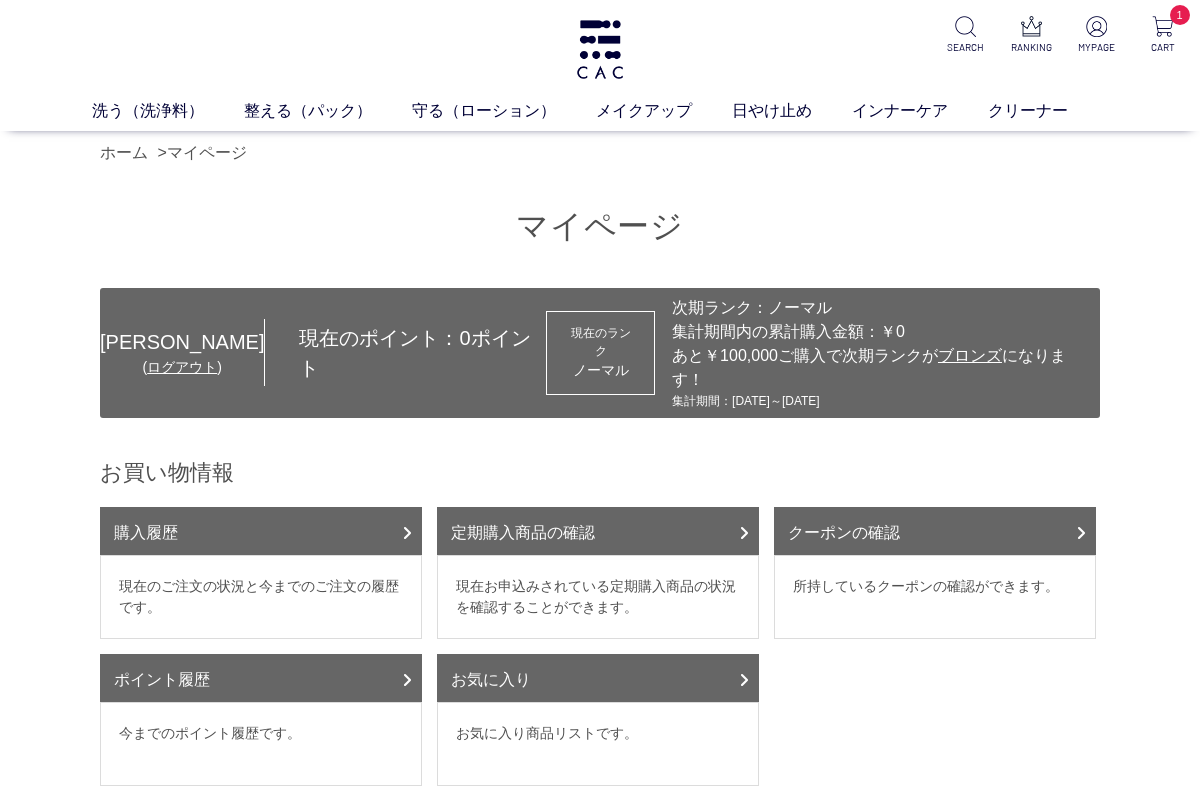 scroll, scrollTop: 0, scrollLeft: 0, axis: both 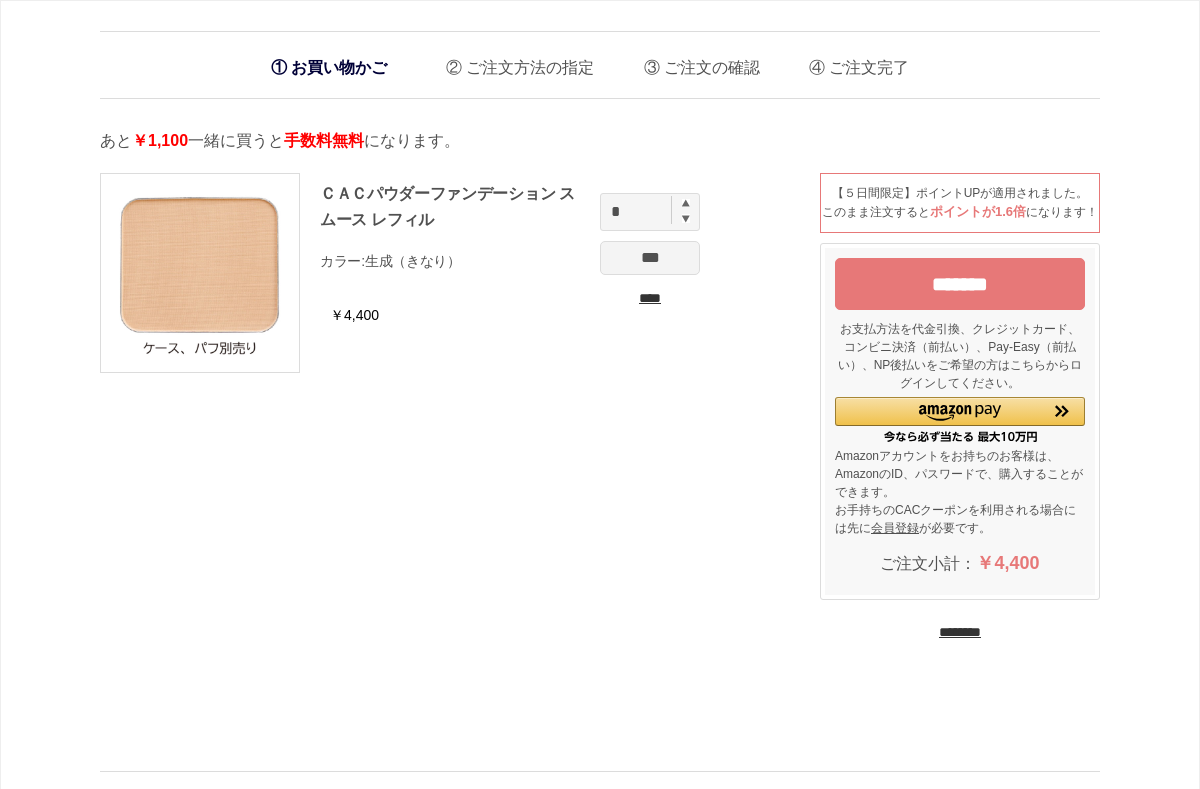 click on "*******" at bounding box center [960, 284] 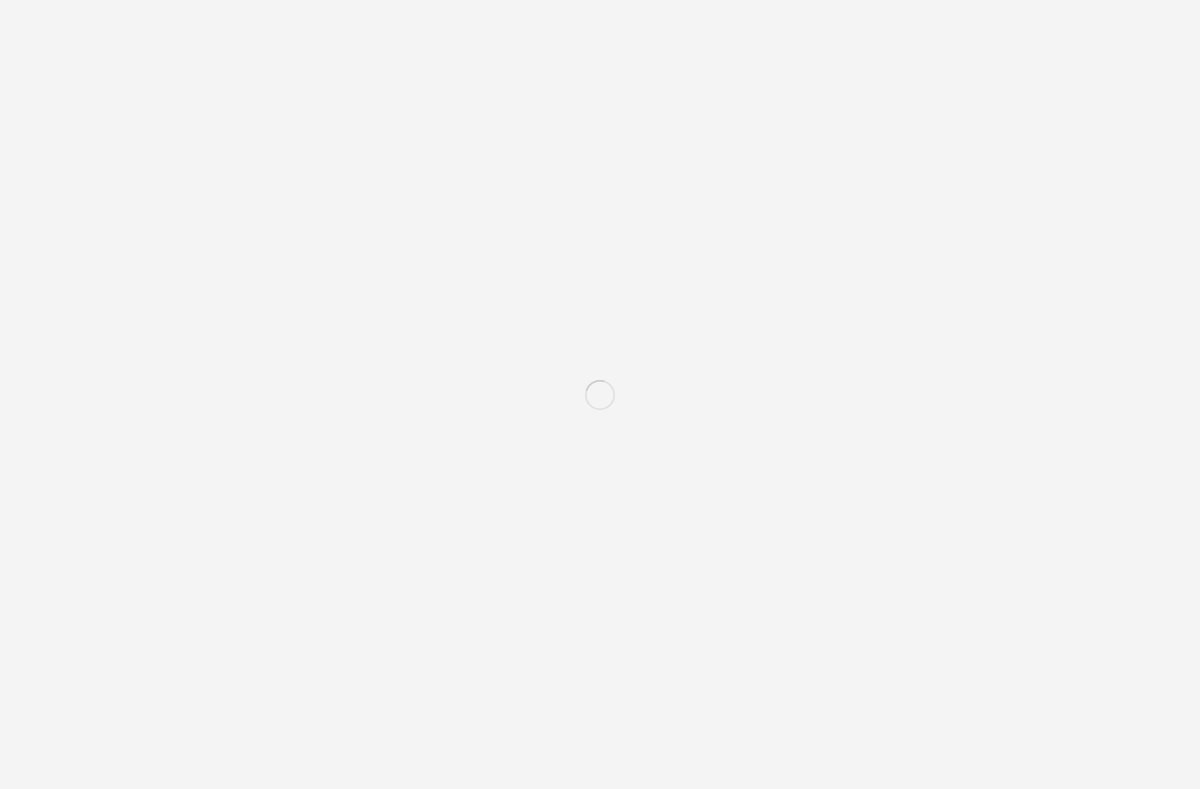 scroll, scrollTop: 0, scrollLeft: 0, axis: both 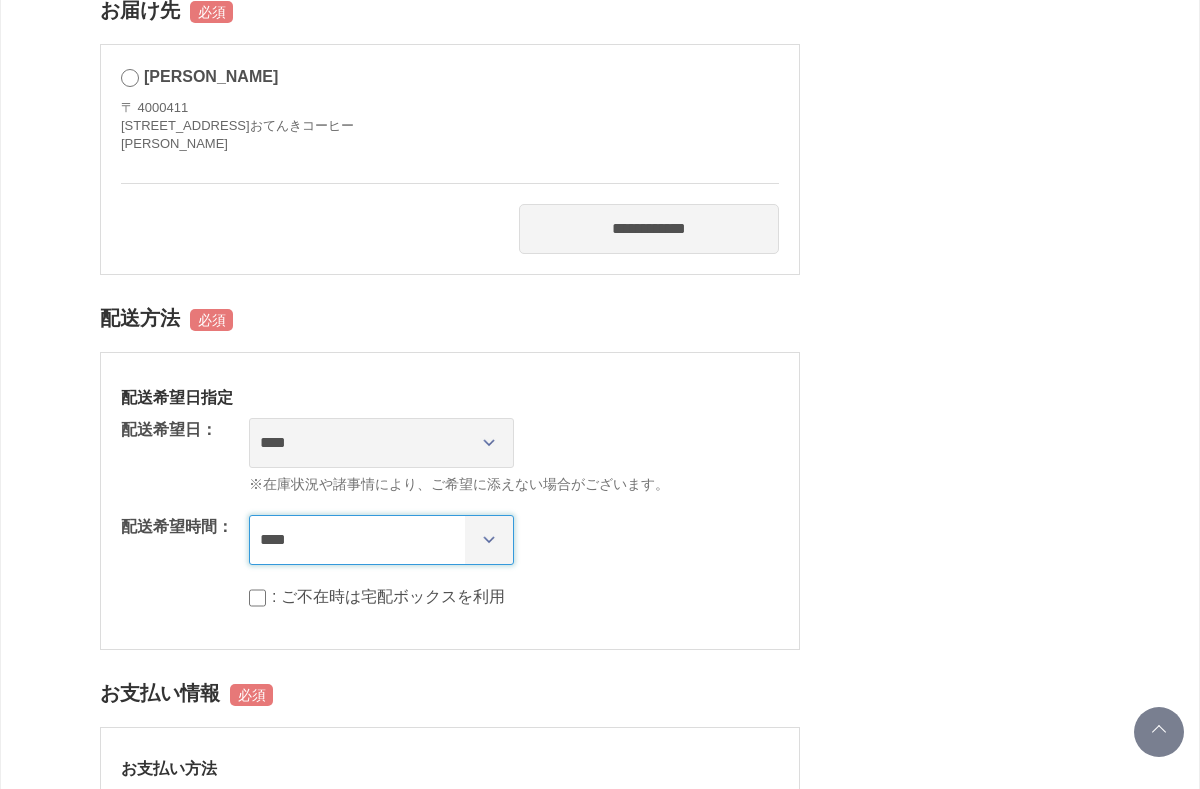 click on "**** *** ****** ****** ****** ******" at bounding box center [381, 540] 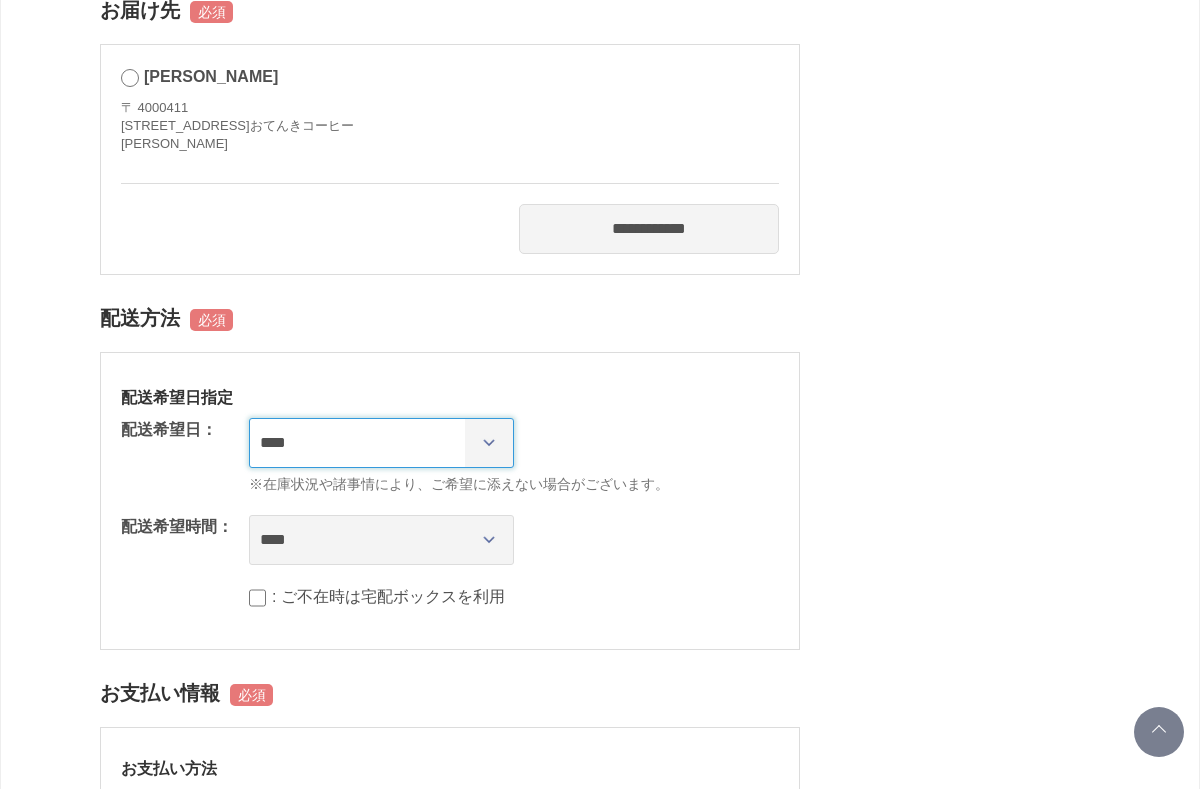 click on "**********" at bounding box center [381, 443] 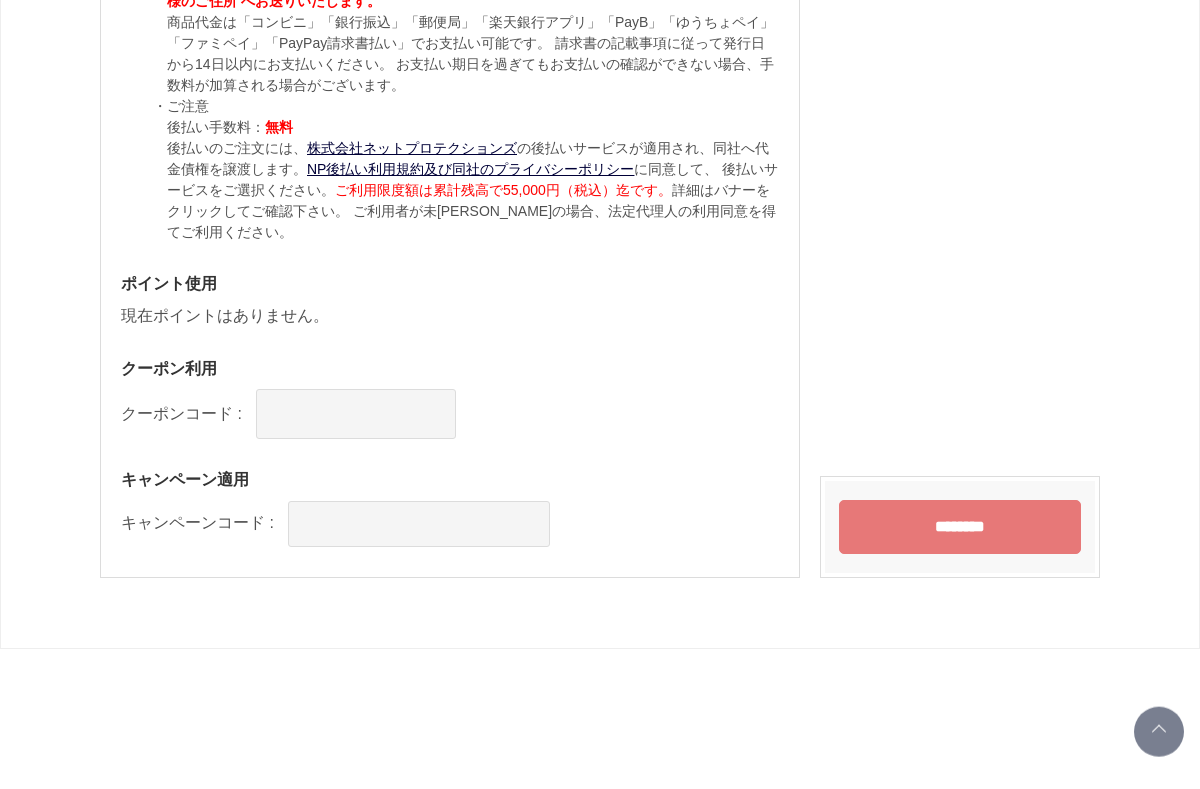 scroll, scrollTop: 1790, scrollLeft: 0, axis: vertical 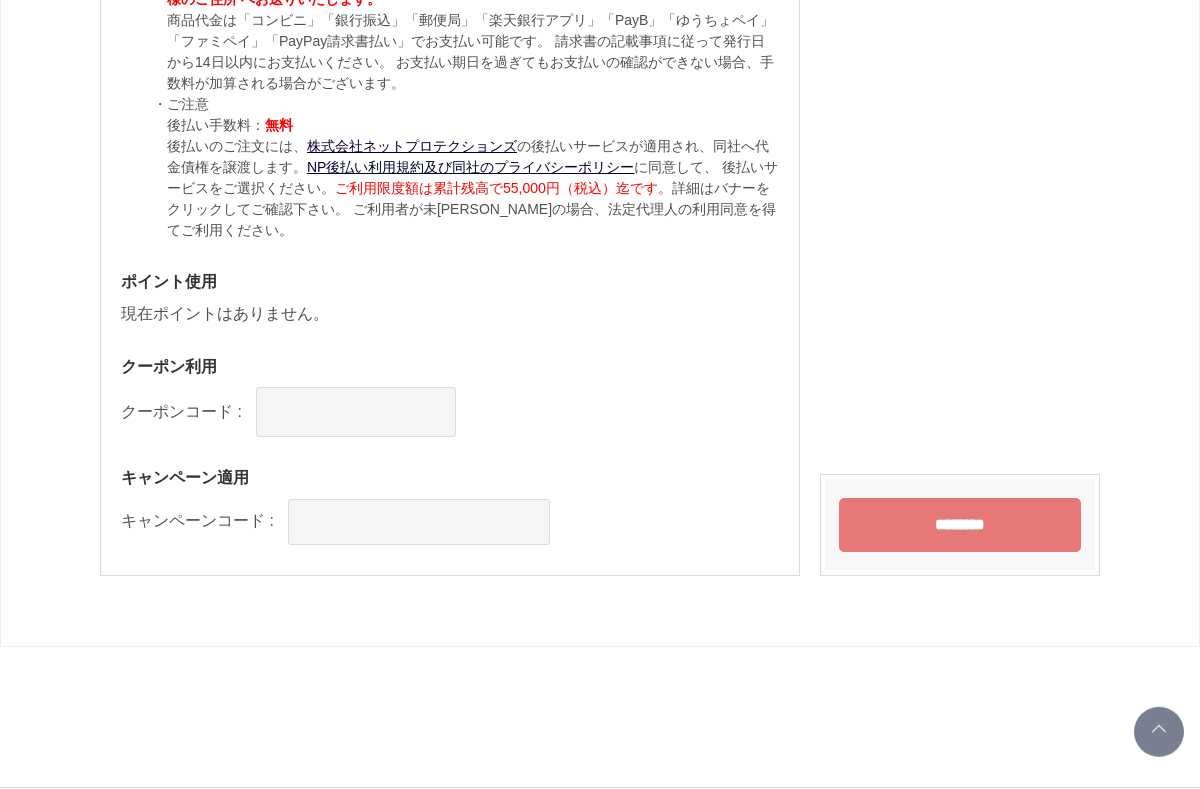 click on "********" at bounding box center (960, 525) 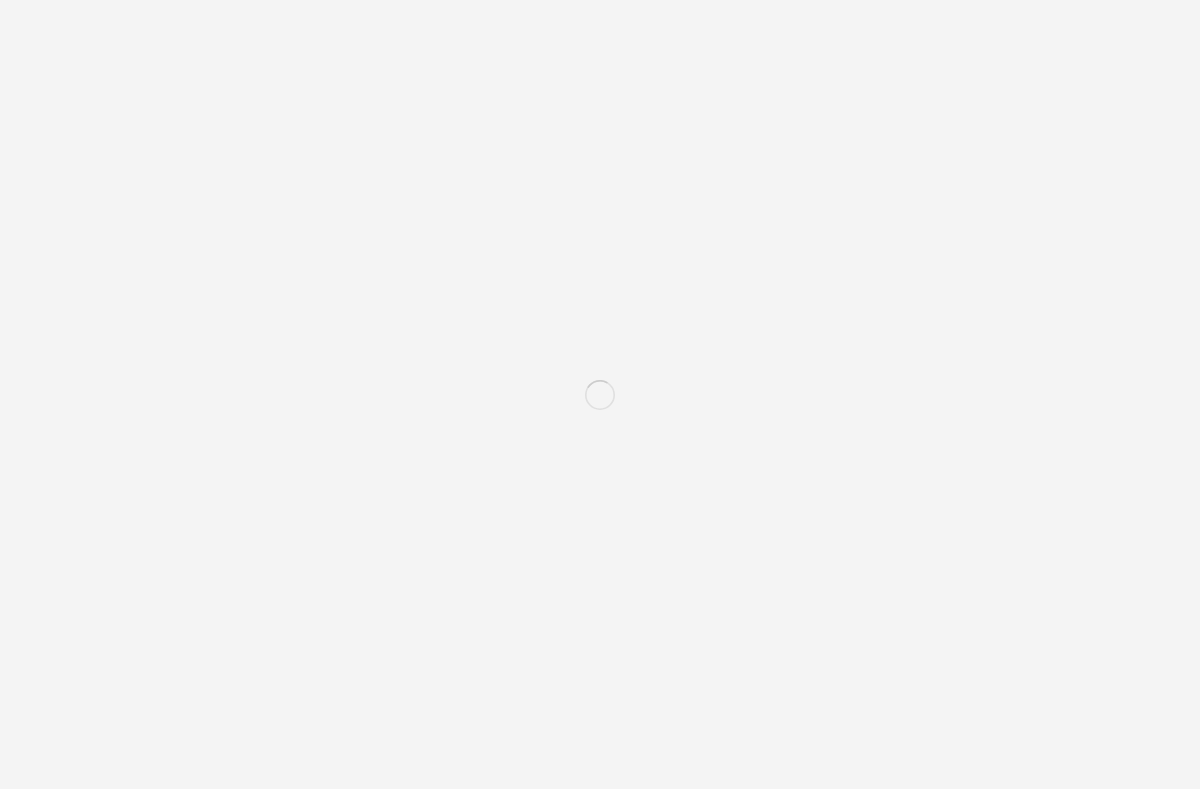 scroll, scrollTop: 0, scrollLeft: 0, axis: both 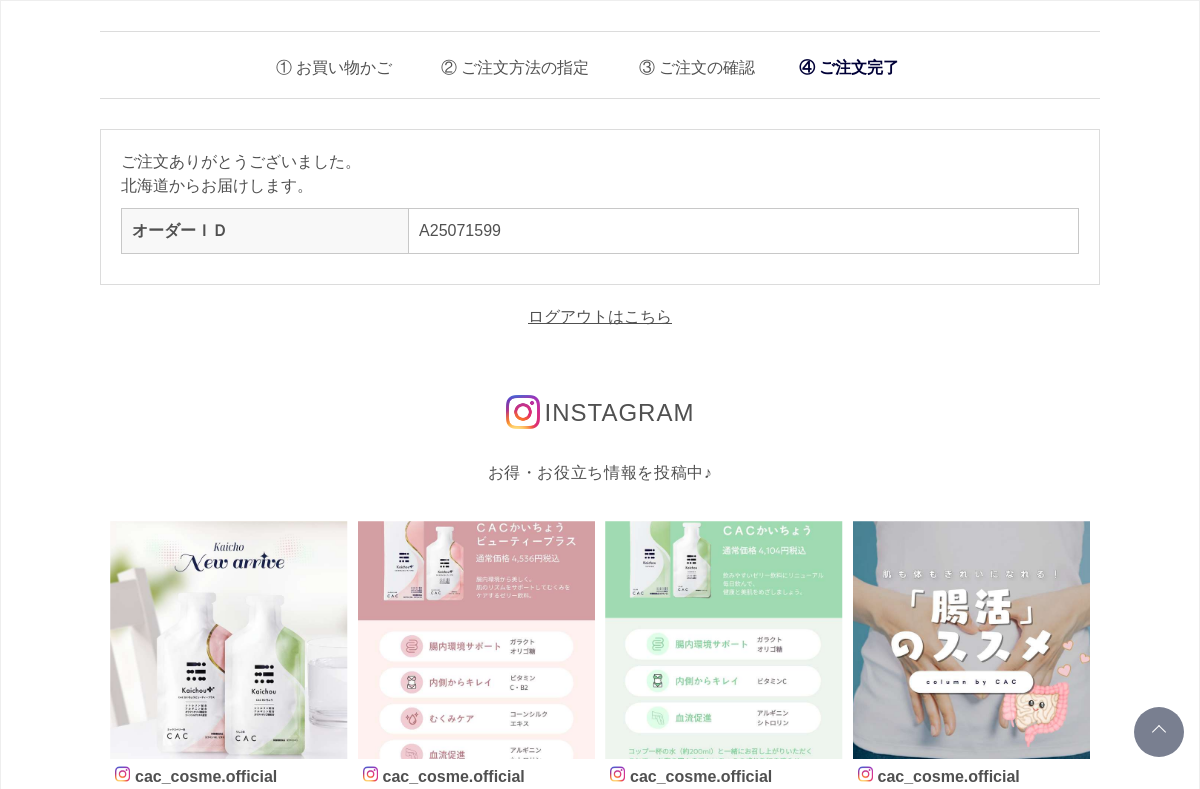click on "お買い物かご" at bounding box center [326, 62] 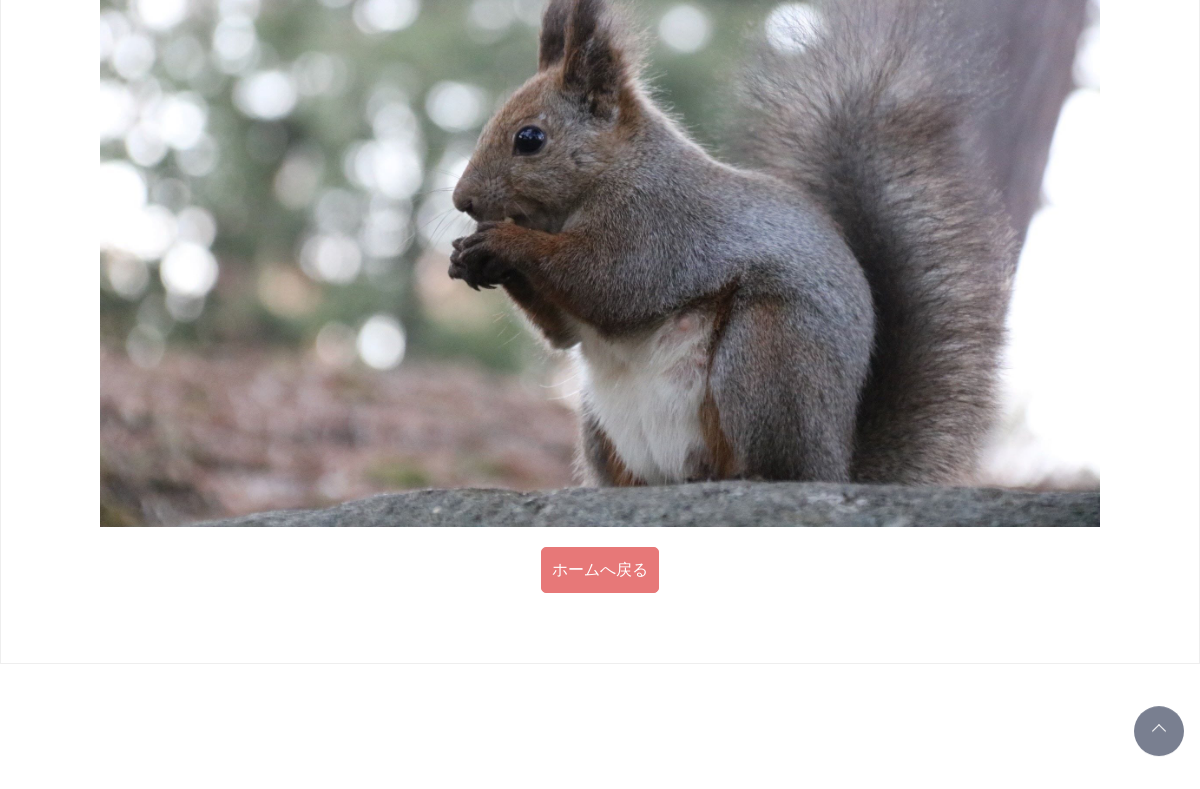 scroll, scrollTop: 1090, scrollLeft: 0, axis: vertical 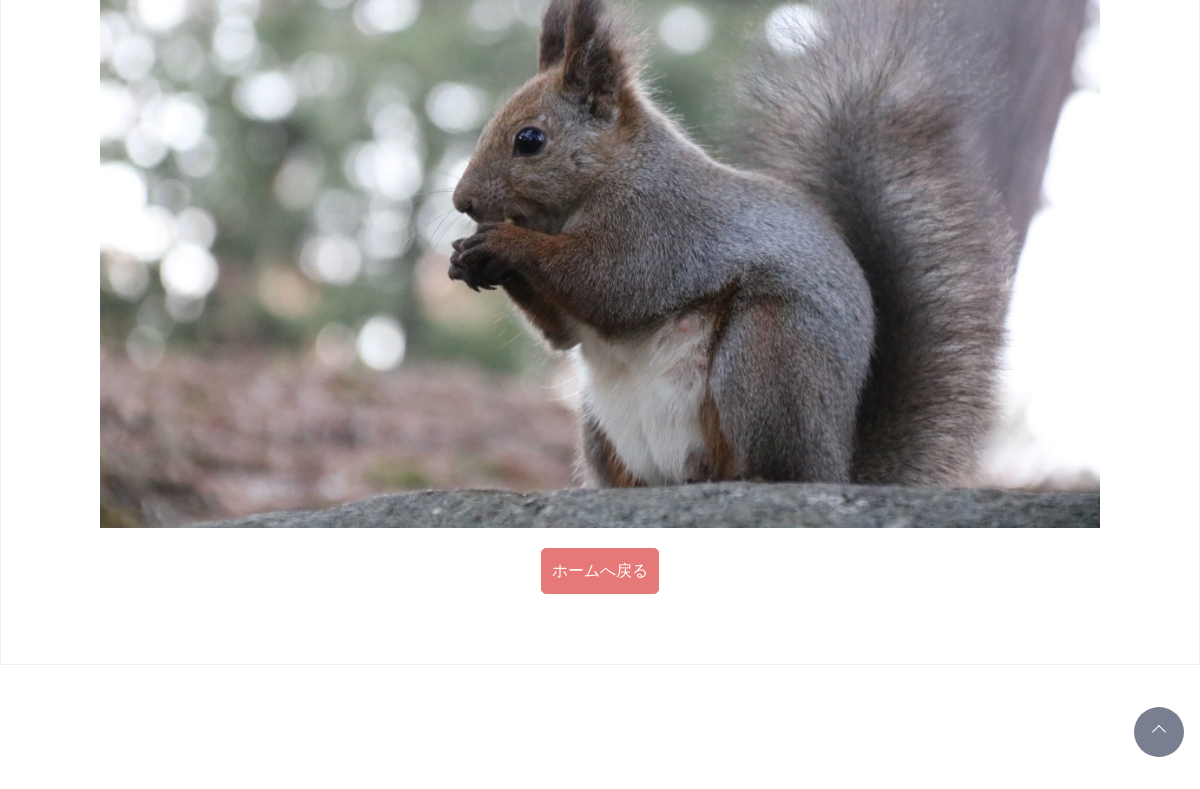 click on "ホームへ戻る" at bounding box center (600, 571) 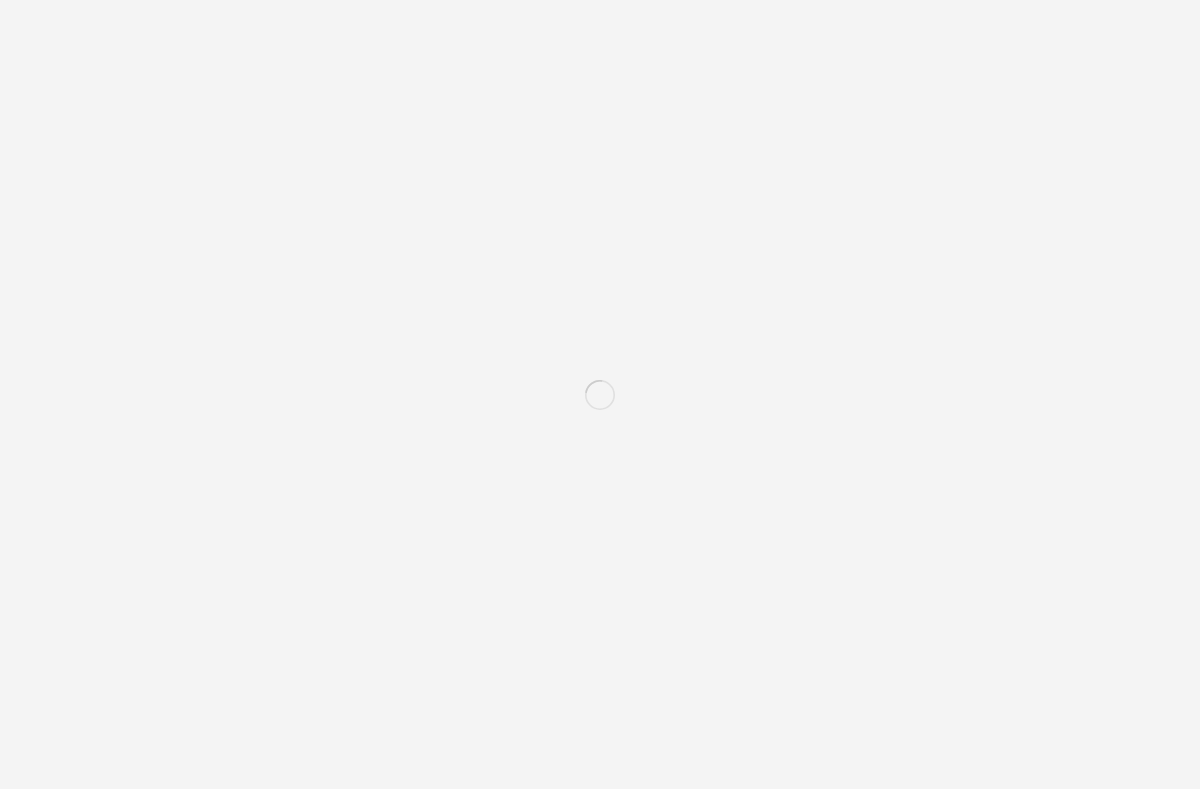scroll, scrollTop: 0, scrollLeft: 0, axis: both 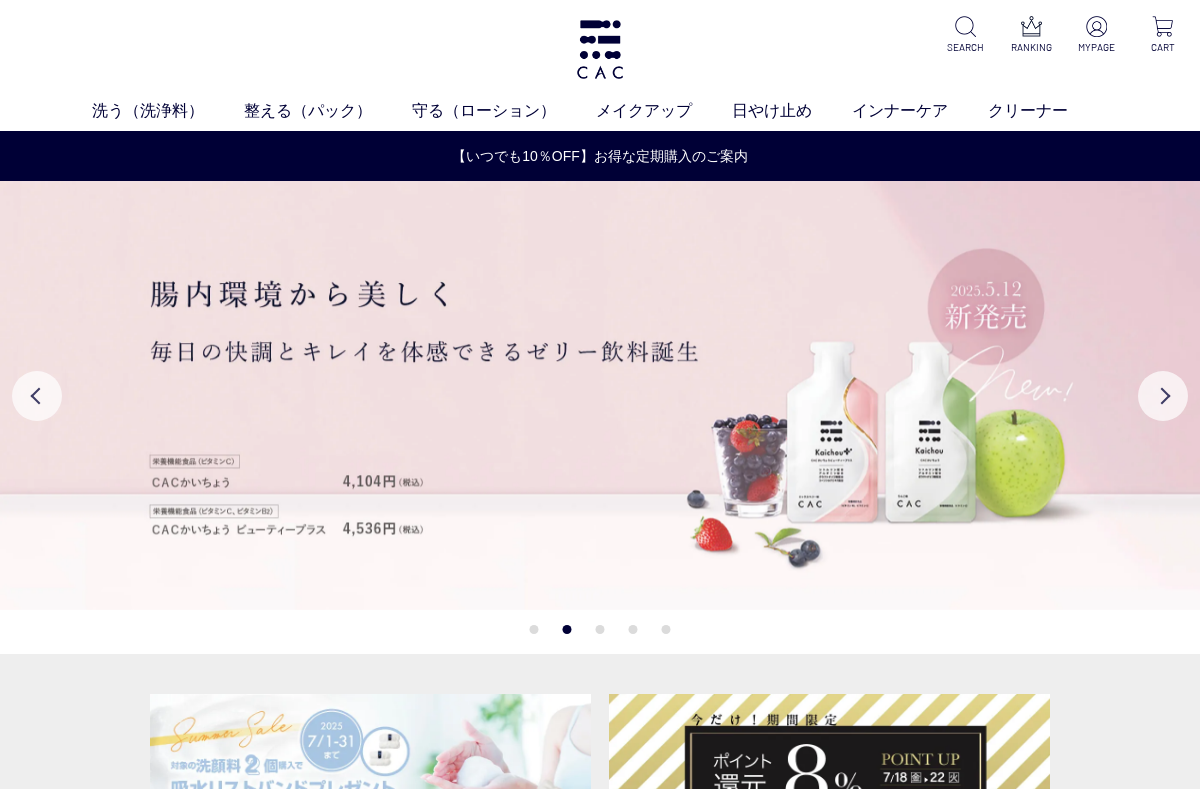 click at bounding box center (1096, 26) 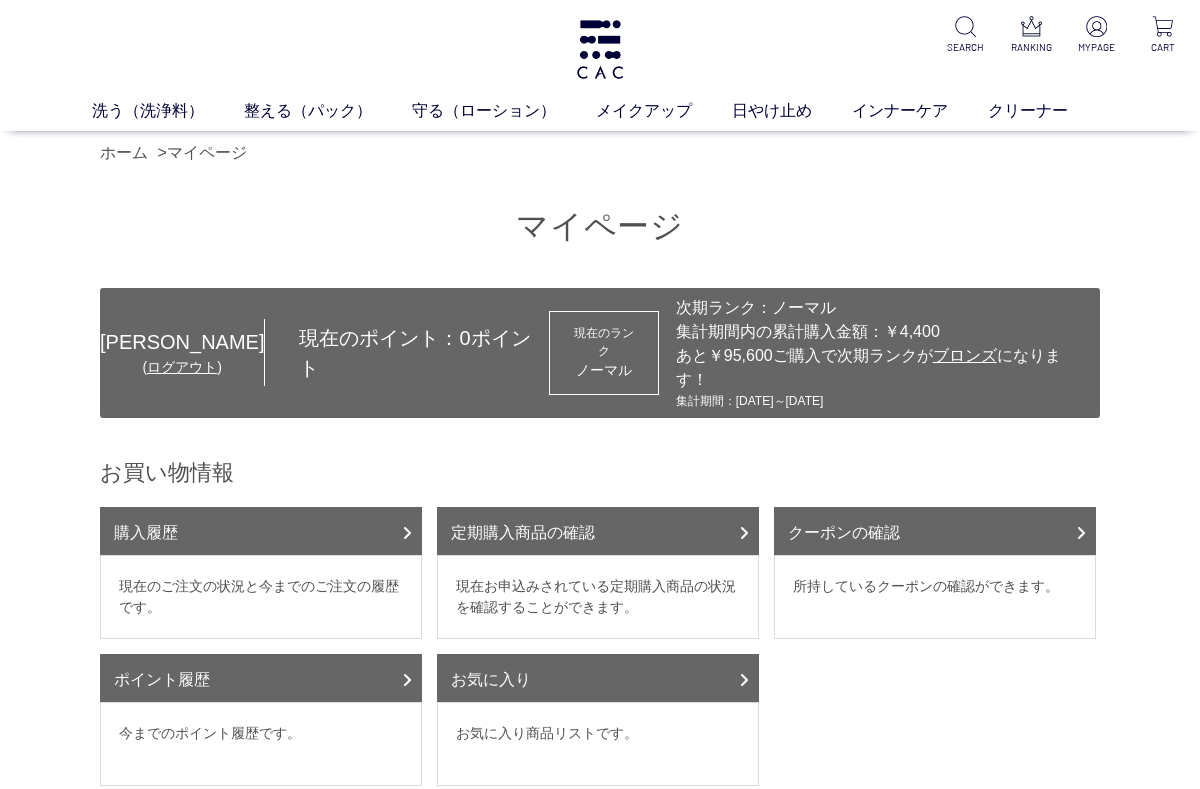 scroll, scrollTop: 0, scrollLeft: 0, axis: both 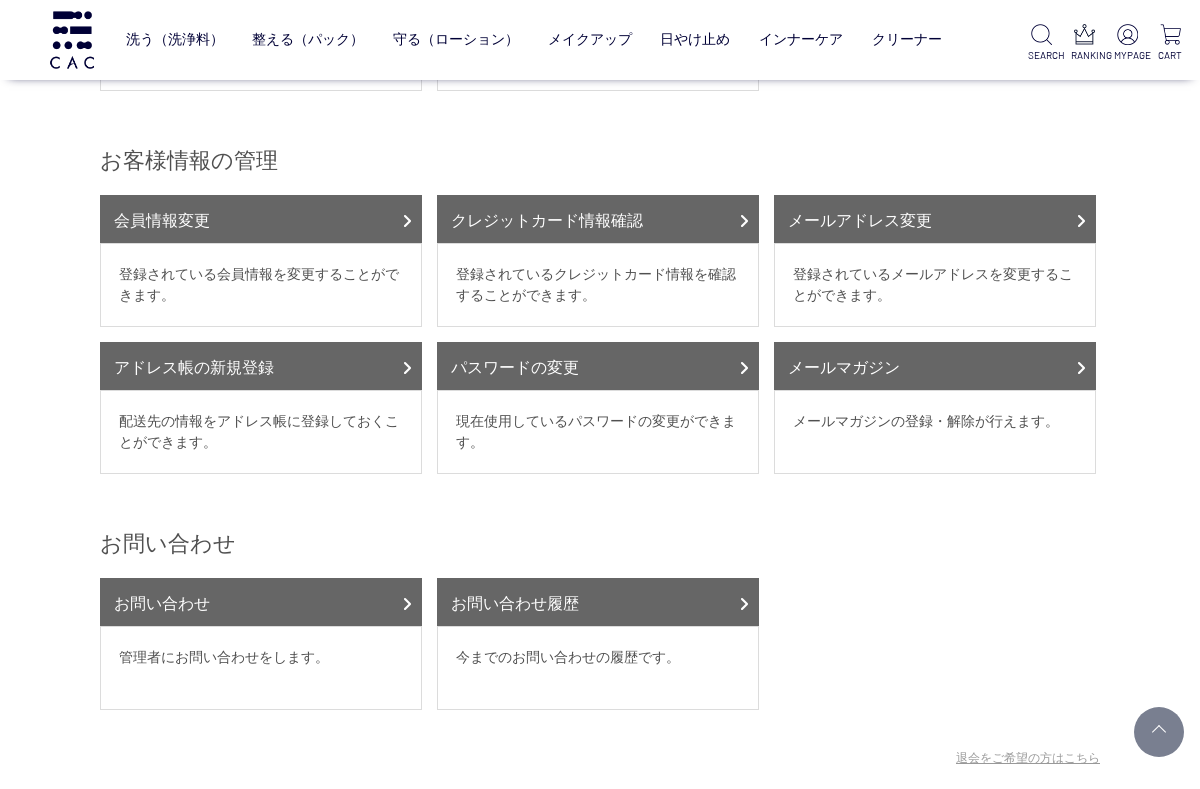 click on "メールマガジン" at bounding box center [935, 366] 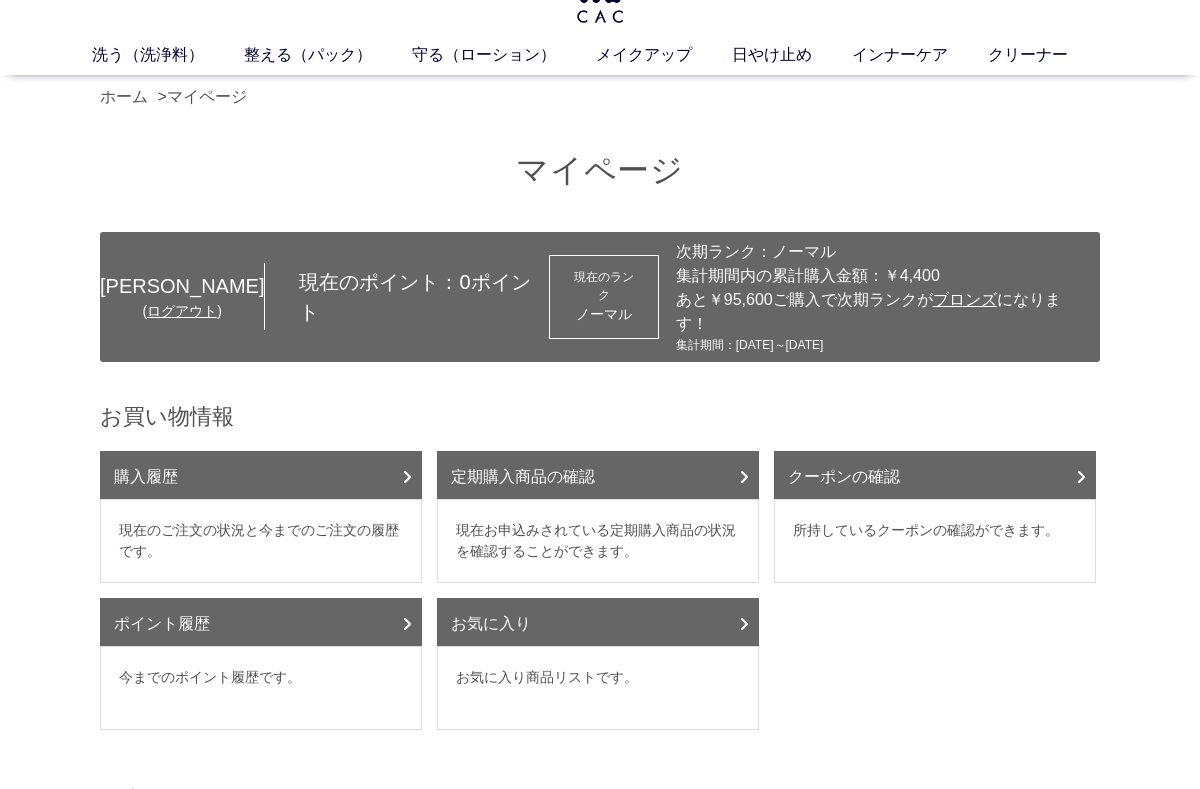 scroll, scrollTop: 0, scrollLeft: 0, axis: both 